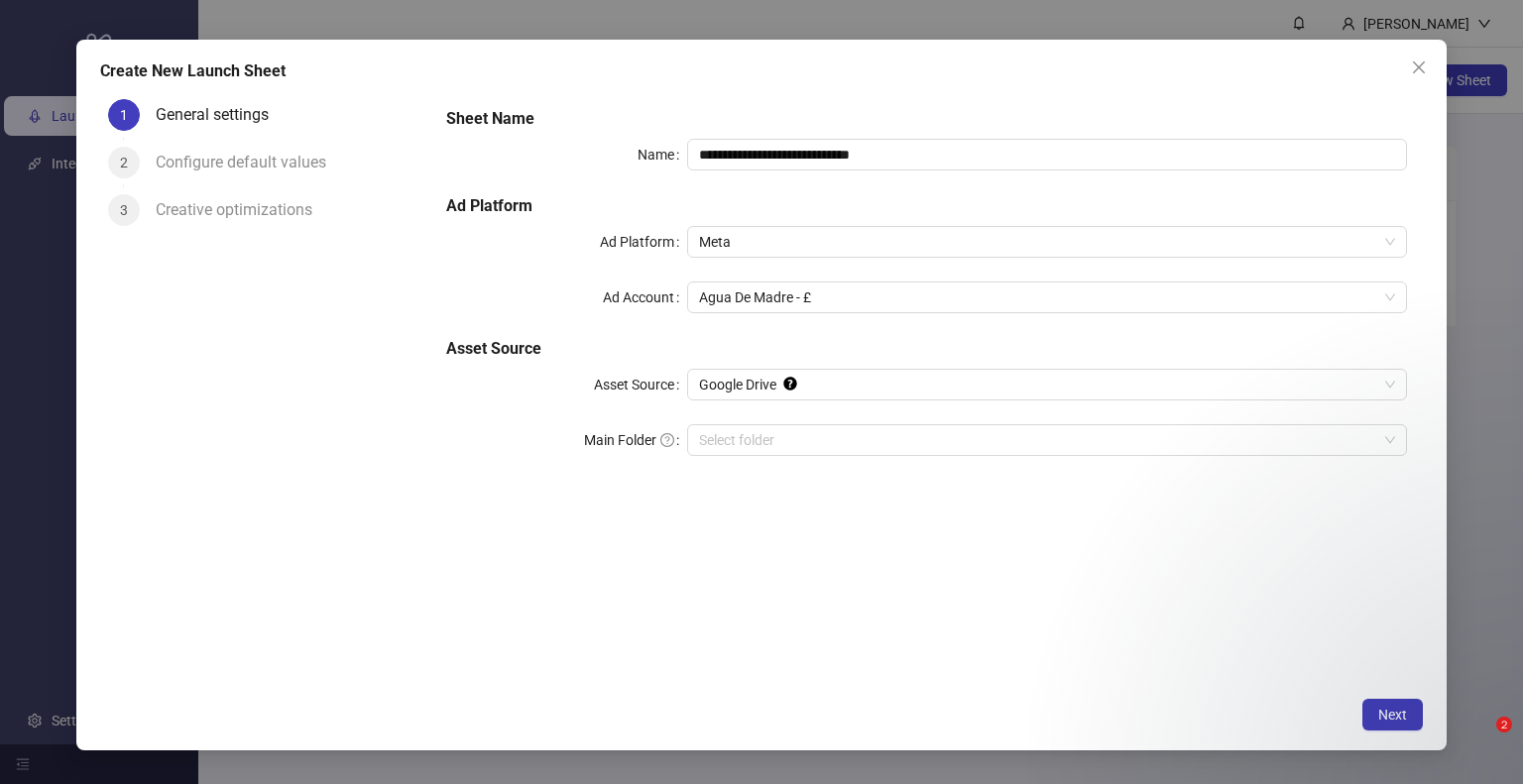 scroll, scrollTop: 0, scrollLeft: 0, axis: both 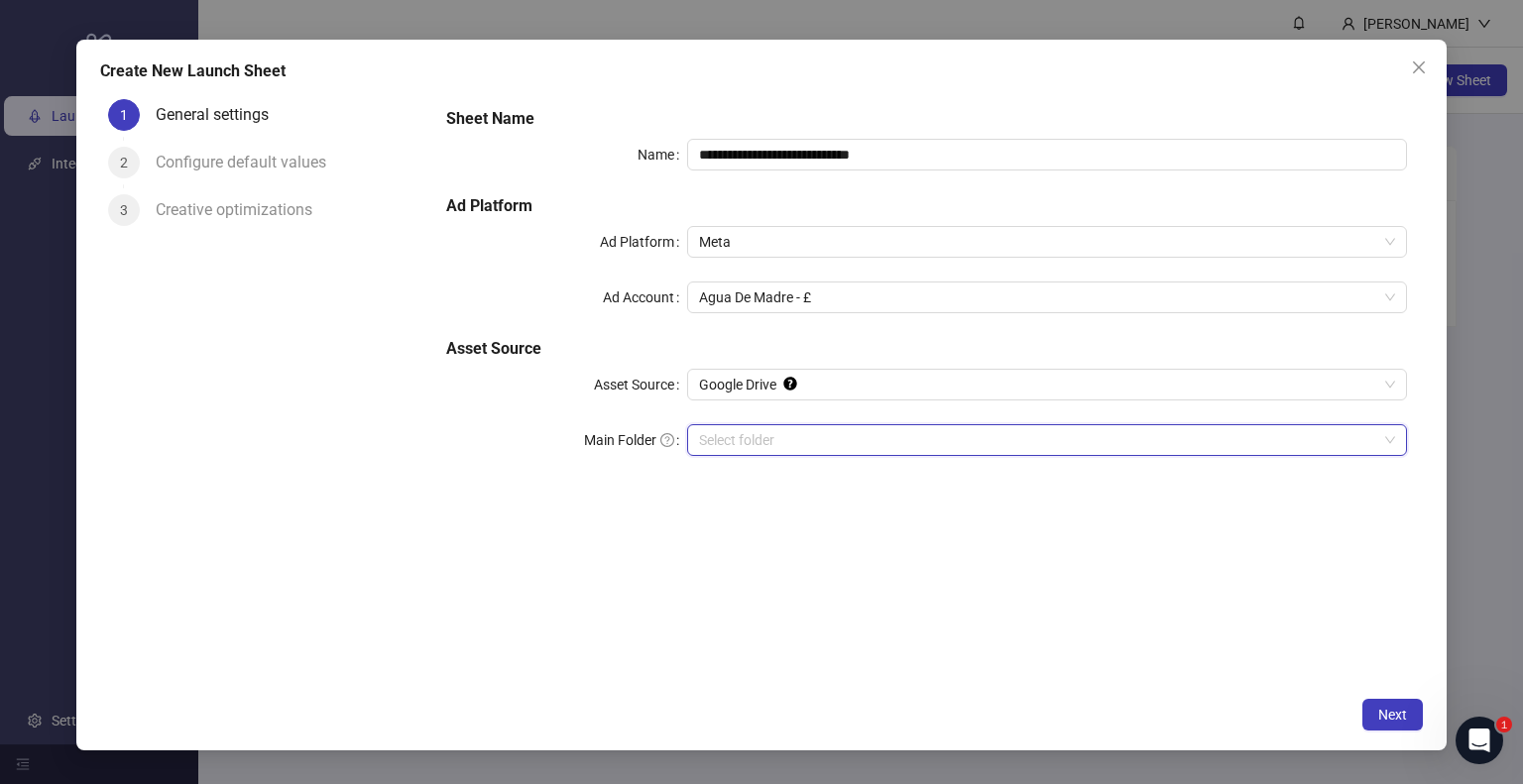 click on "Main Folder" at bounding box center [1038, 440] 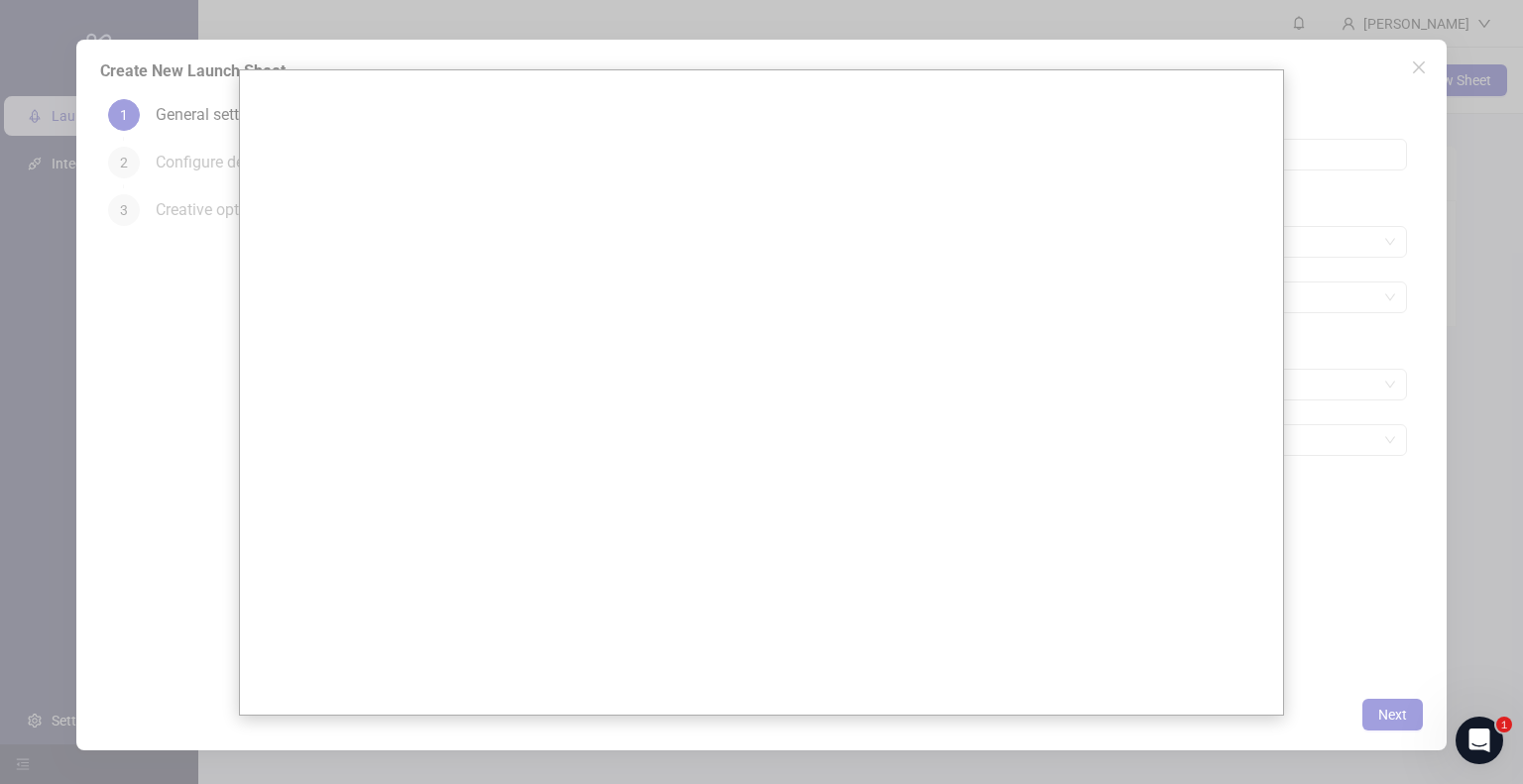 click at bounding box center (762, 392) 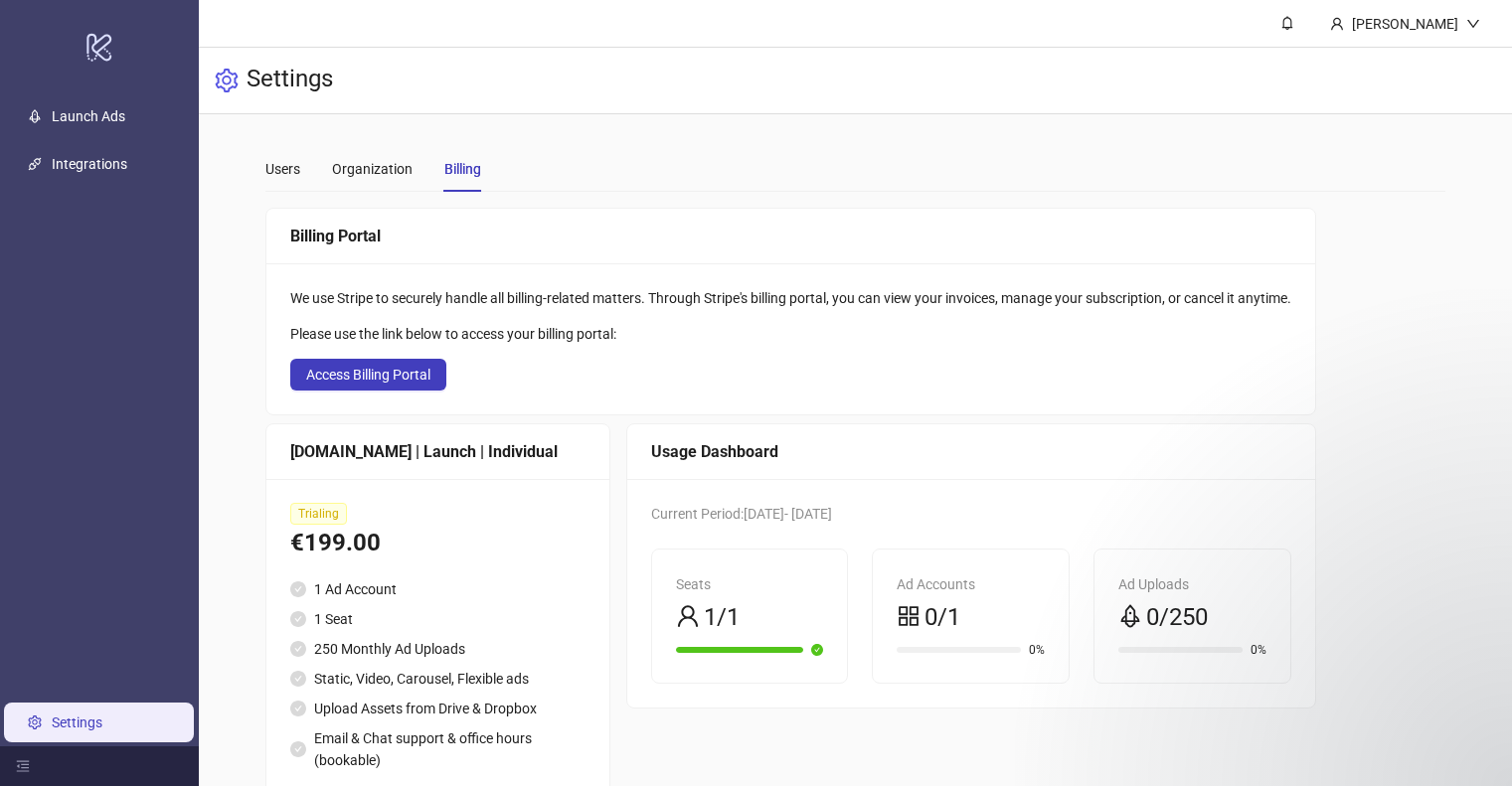 scroll, scrollTop: 64, scrollLeft: 0, axis: vertical 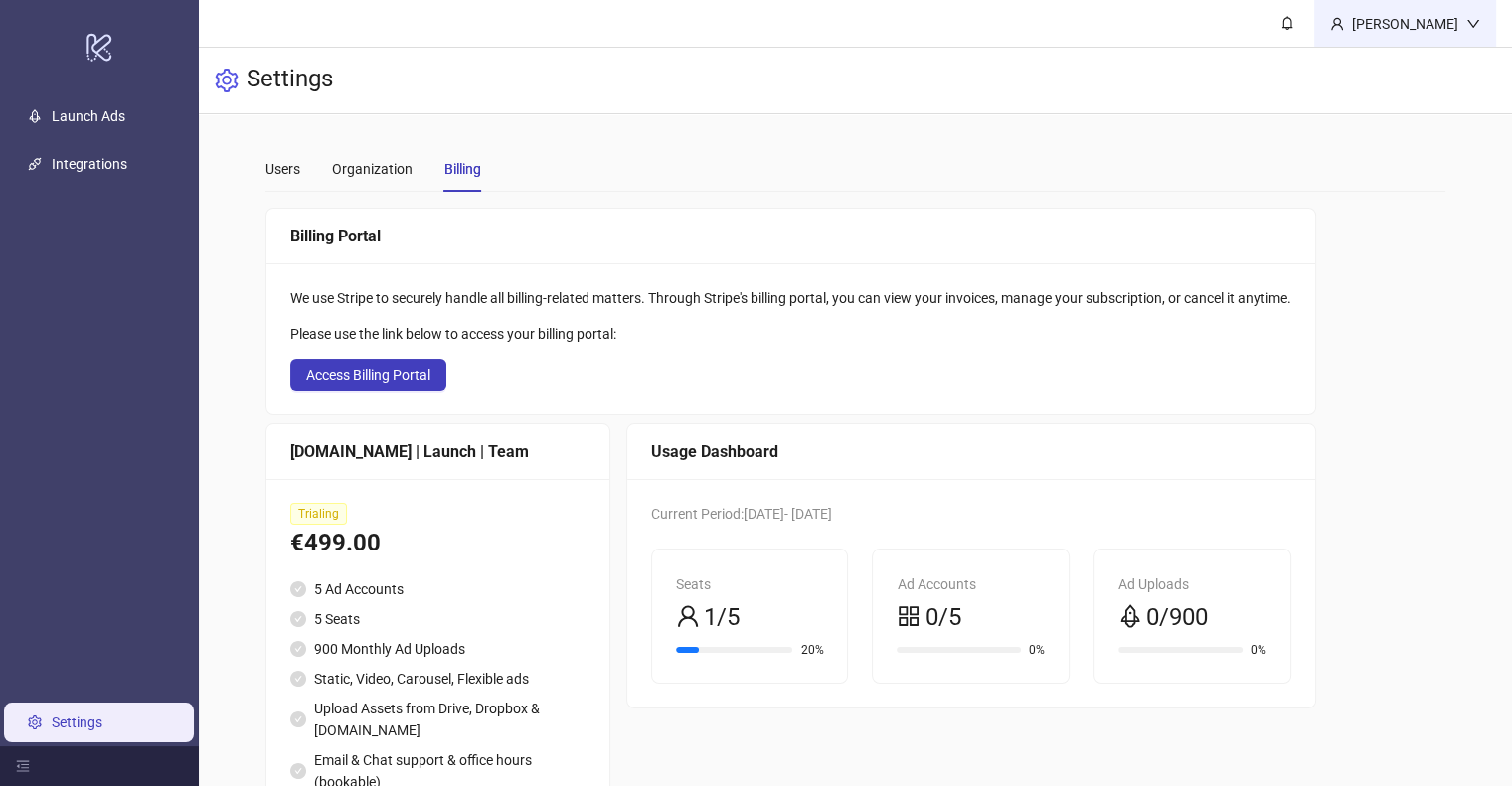 click on "[PERSON_NAME]" at bounding box center (1405, 24) 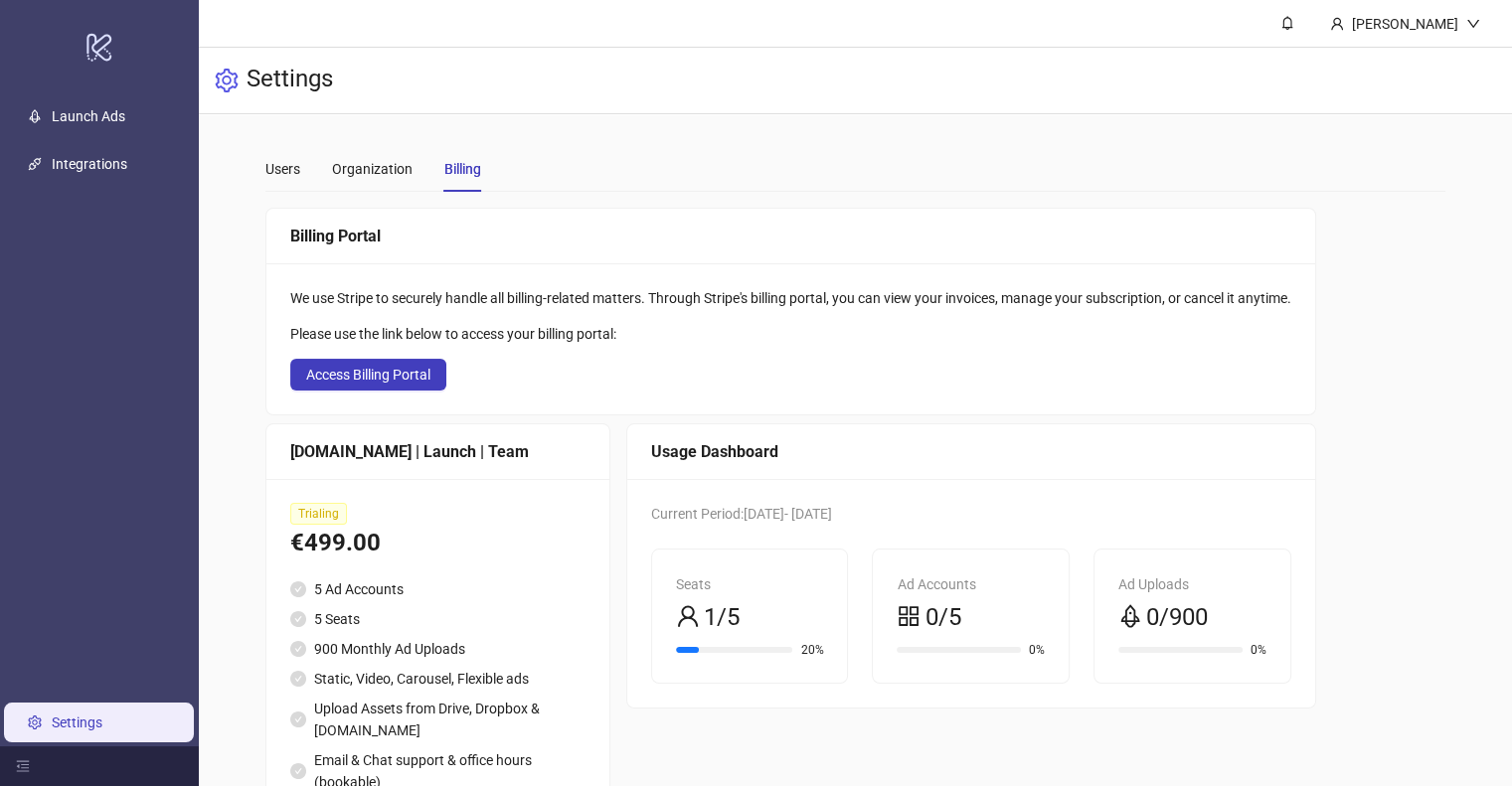 click on "Launch Ads Integrations Settings" at bounding box center [99, 419] 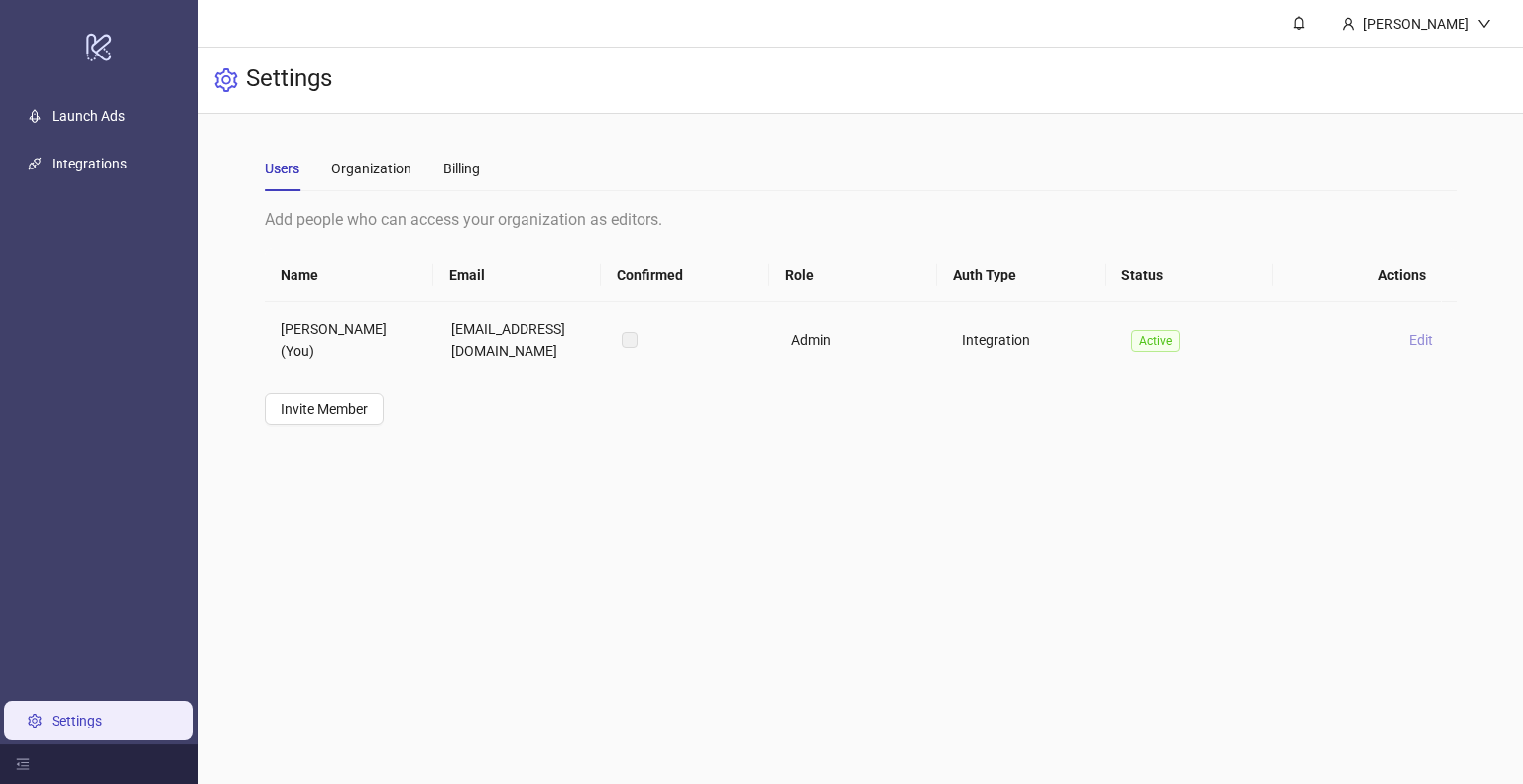 click on "Edit" at bounding box center [1421, 340] 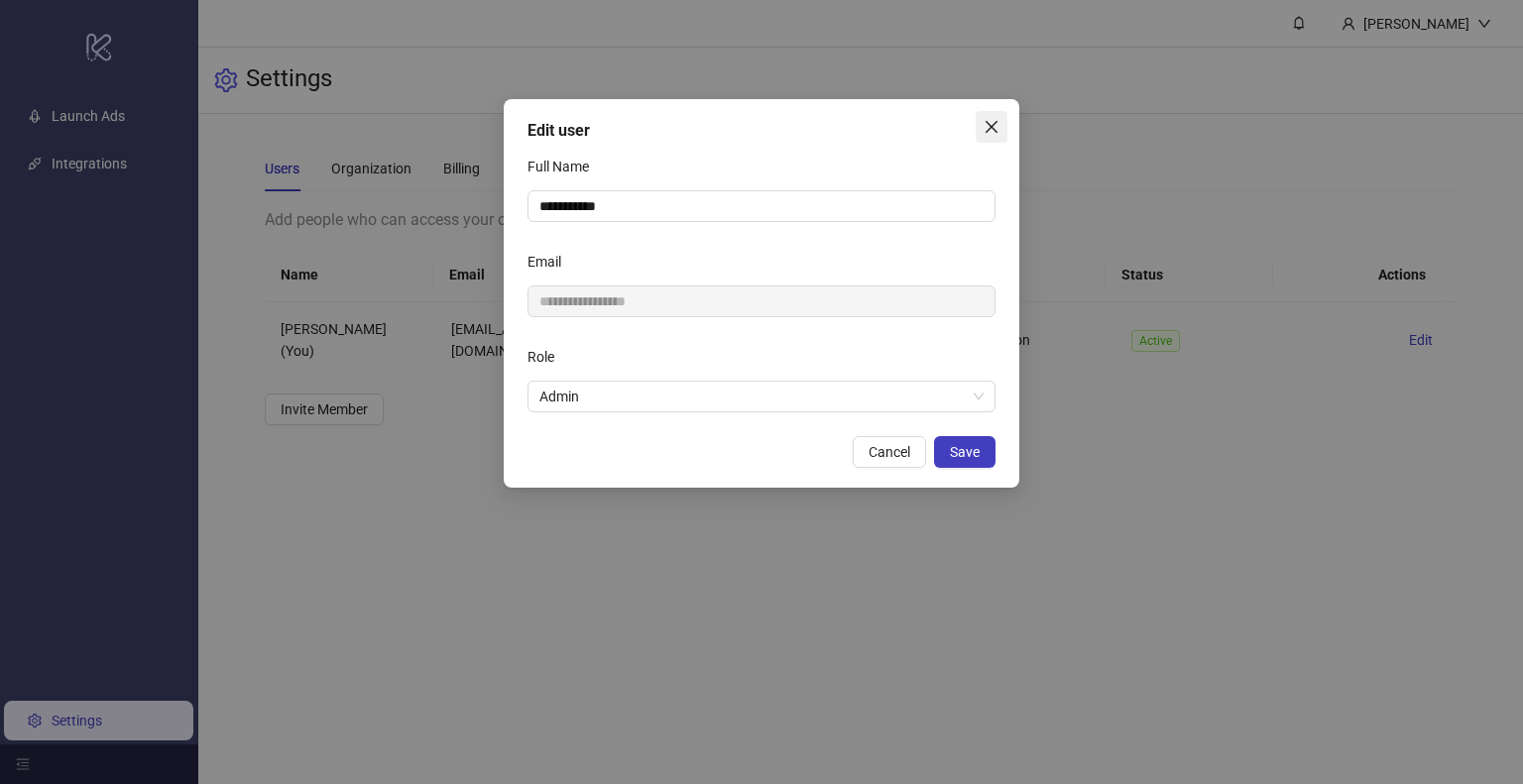 click at bounding box center [992, 127] 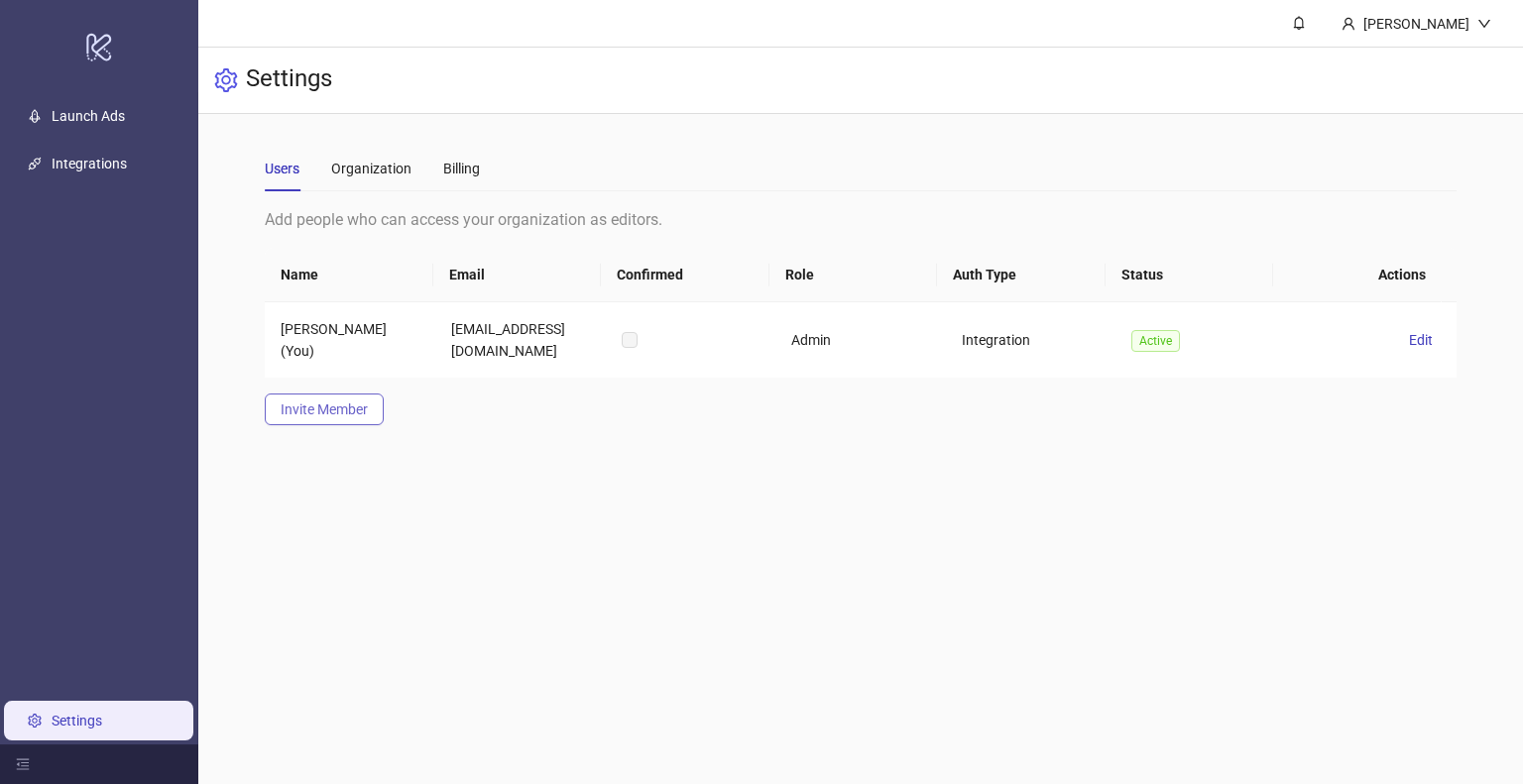 click on "Invite Member" at bounding box center (324, 409) 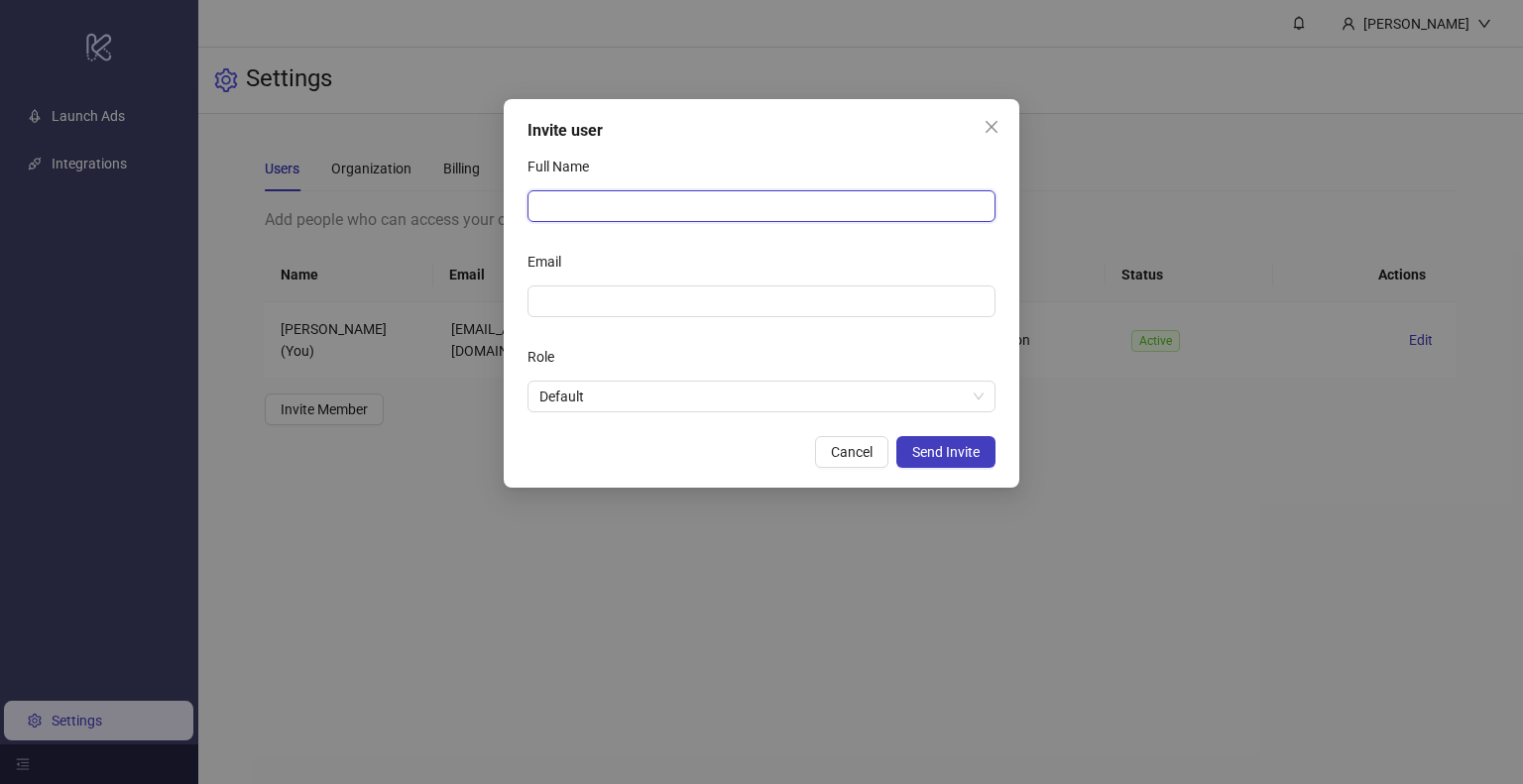 click on "Full Name" at bounding box center [762, 206] 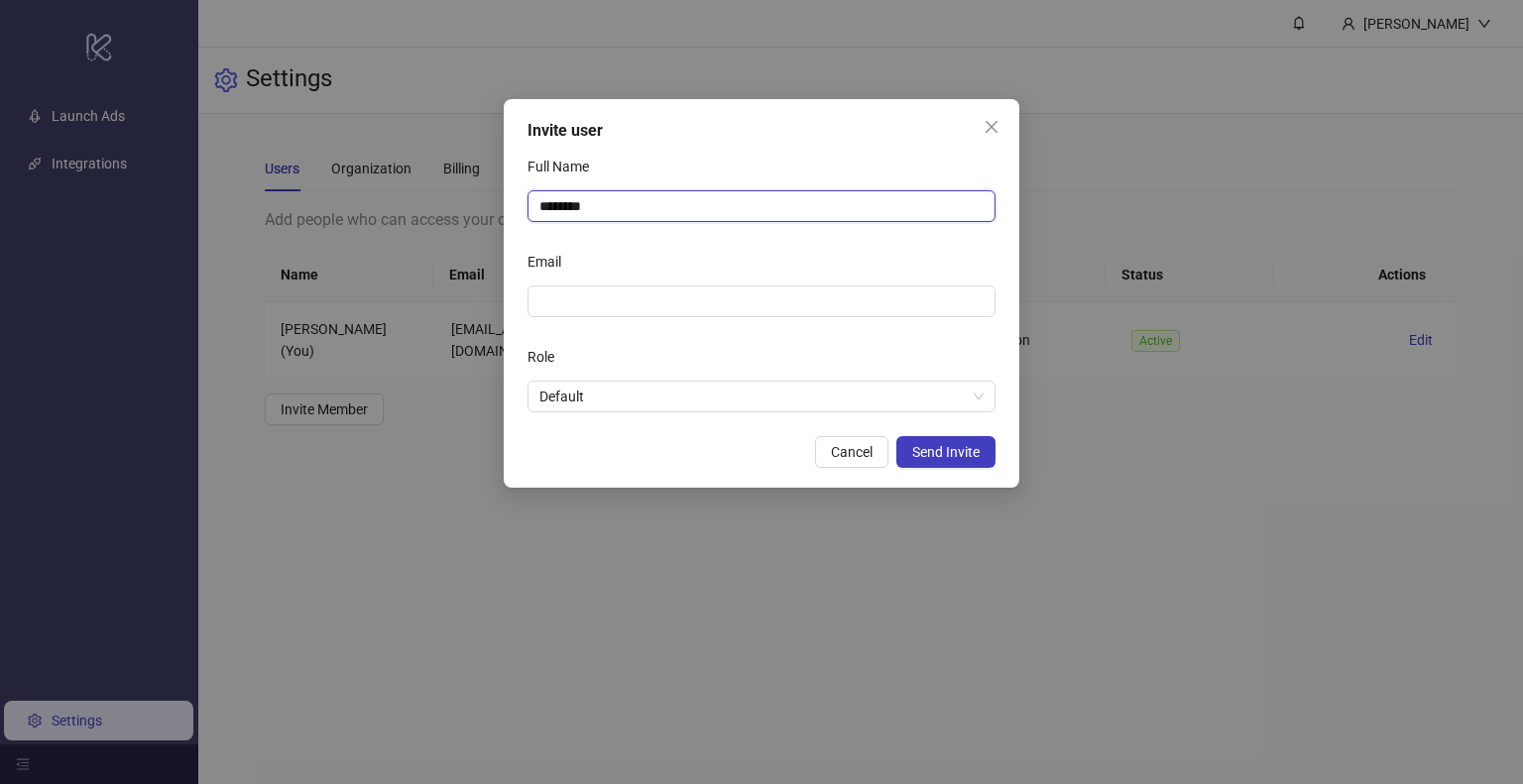 type on "**********" 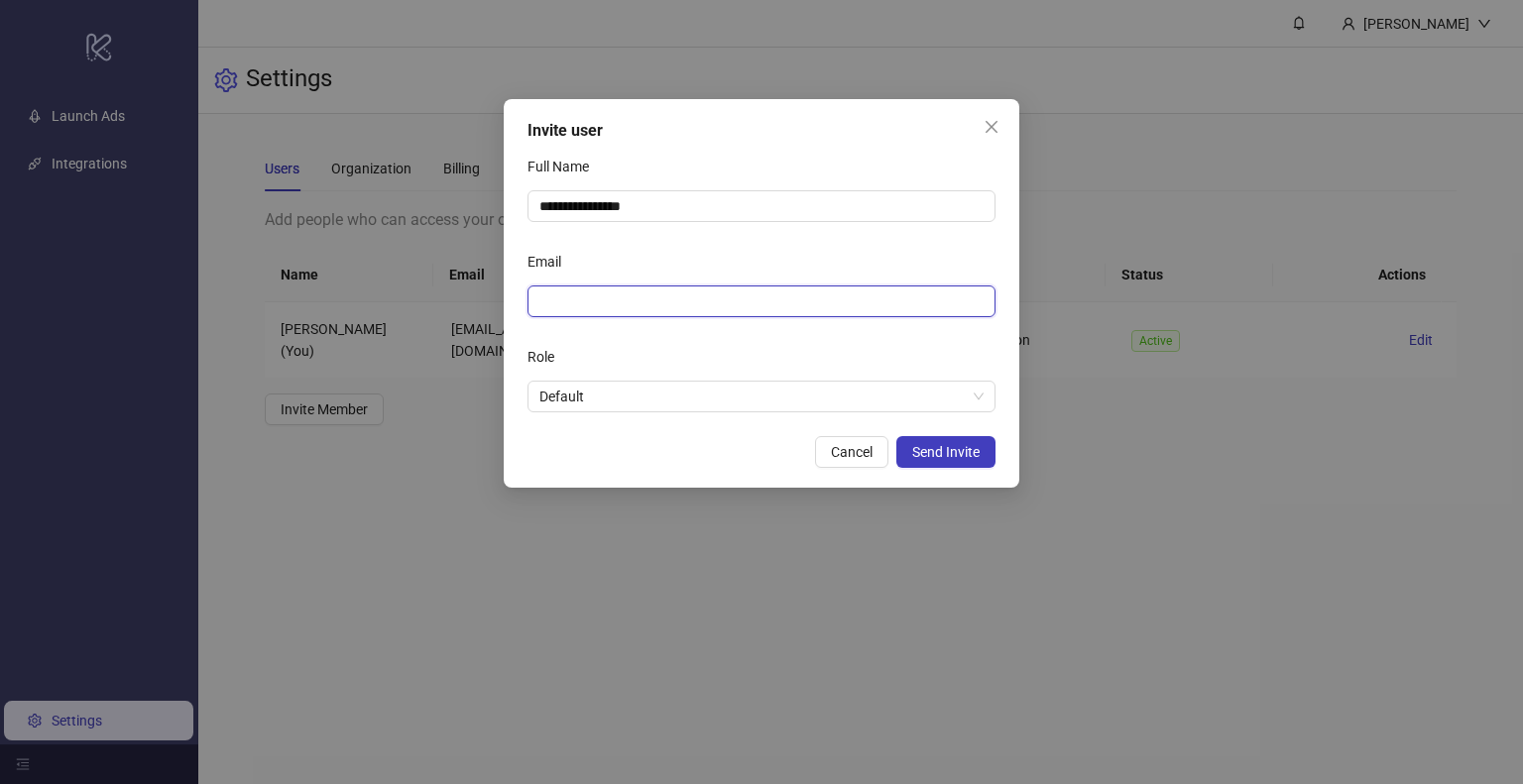 drag, startPoint x: 611, startPoint y: 306, endPoint x: 604, endPoint y: 292, distance: 15.652476 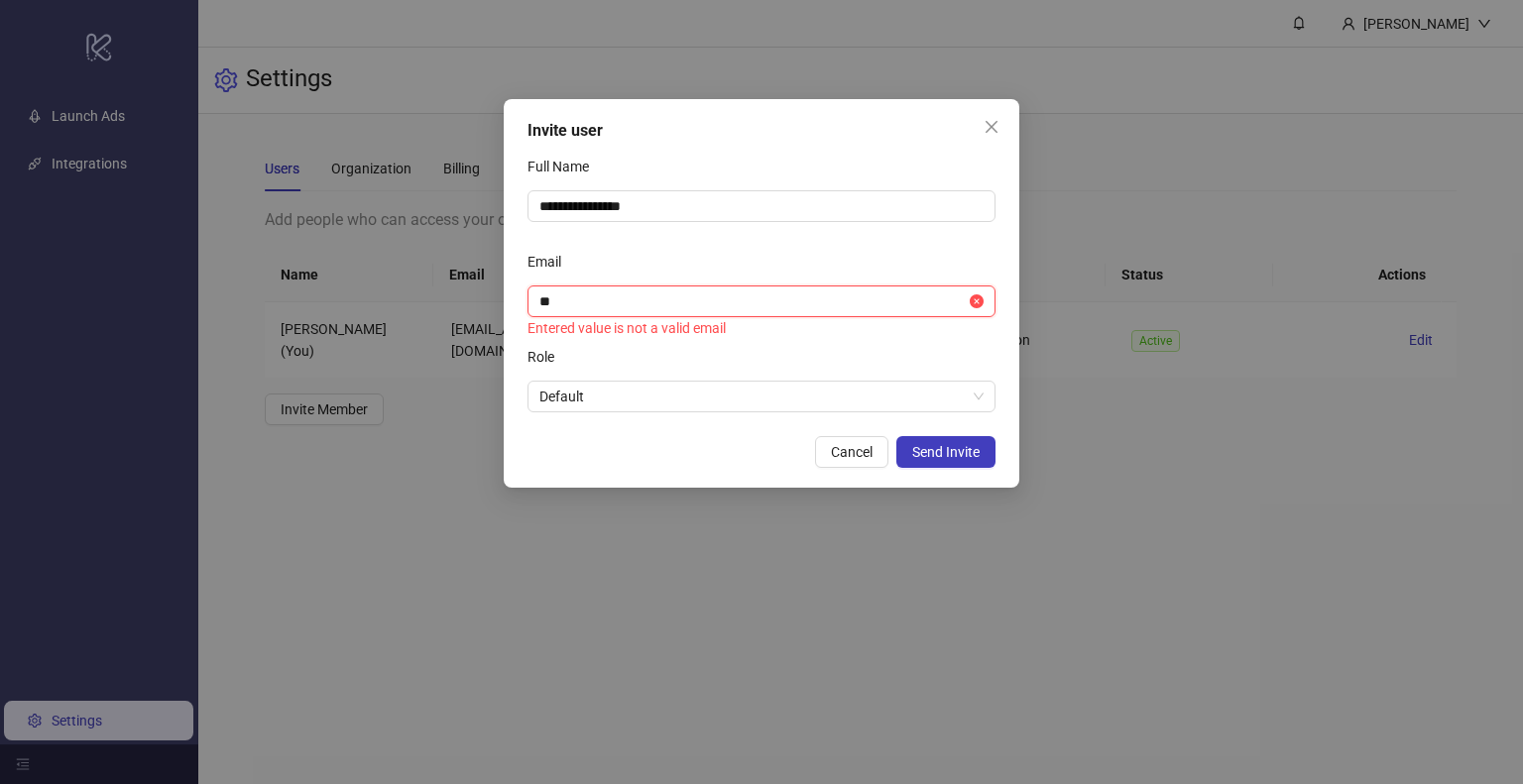 type on "**********" 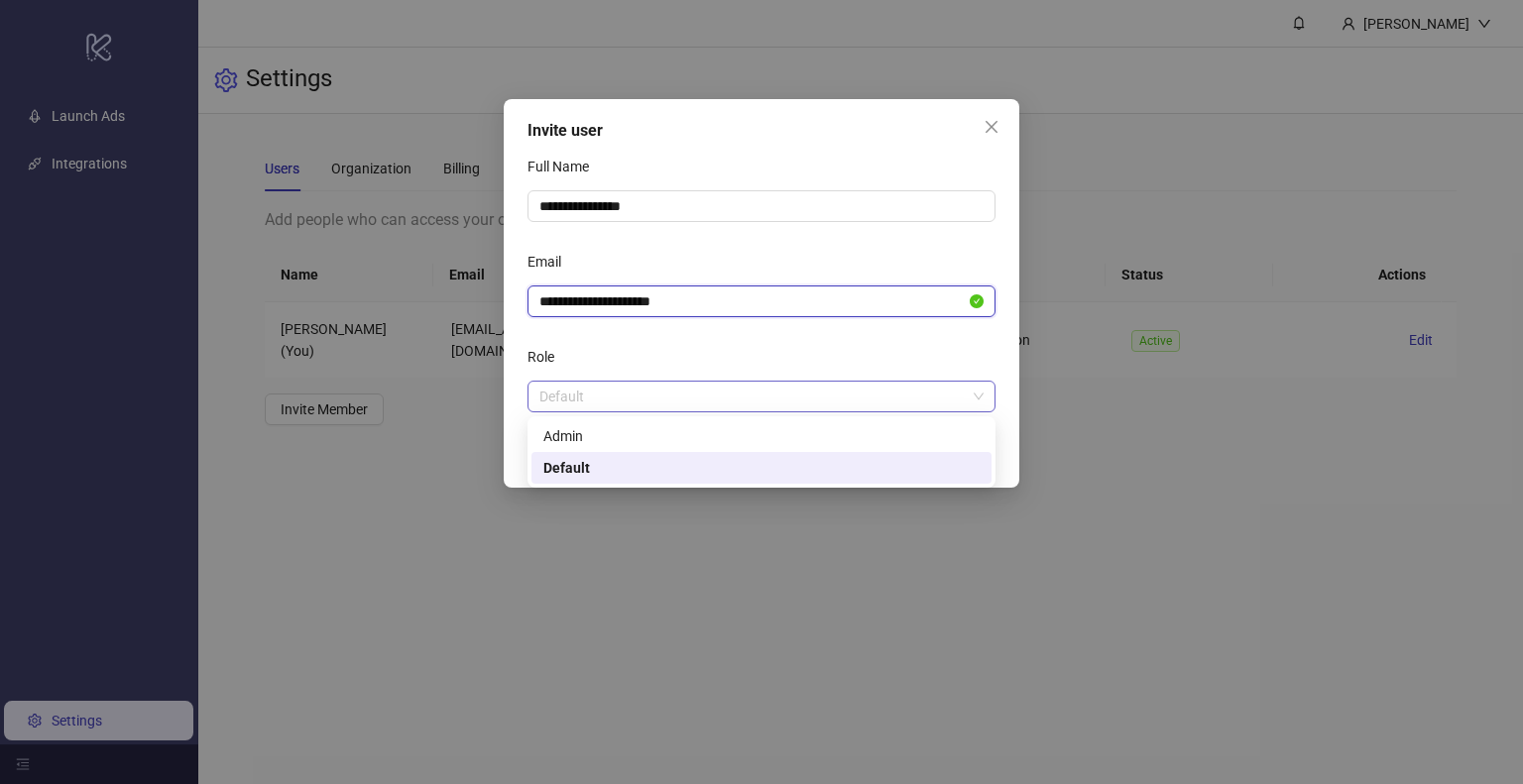 click on "Default" at bounding box center [762, 396] 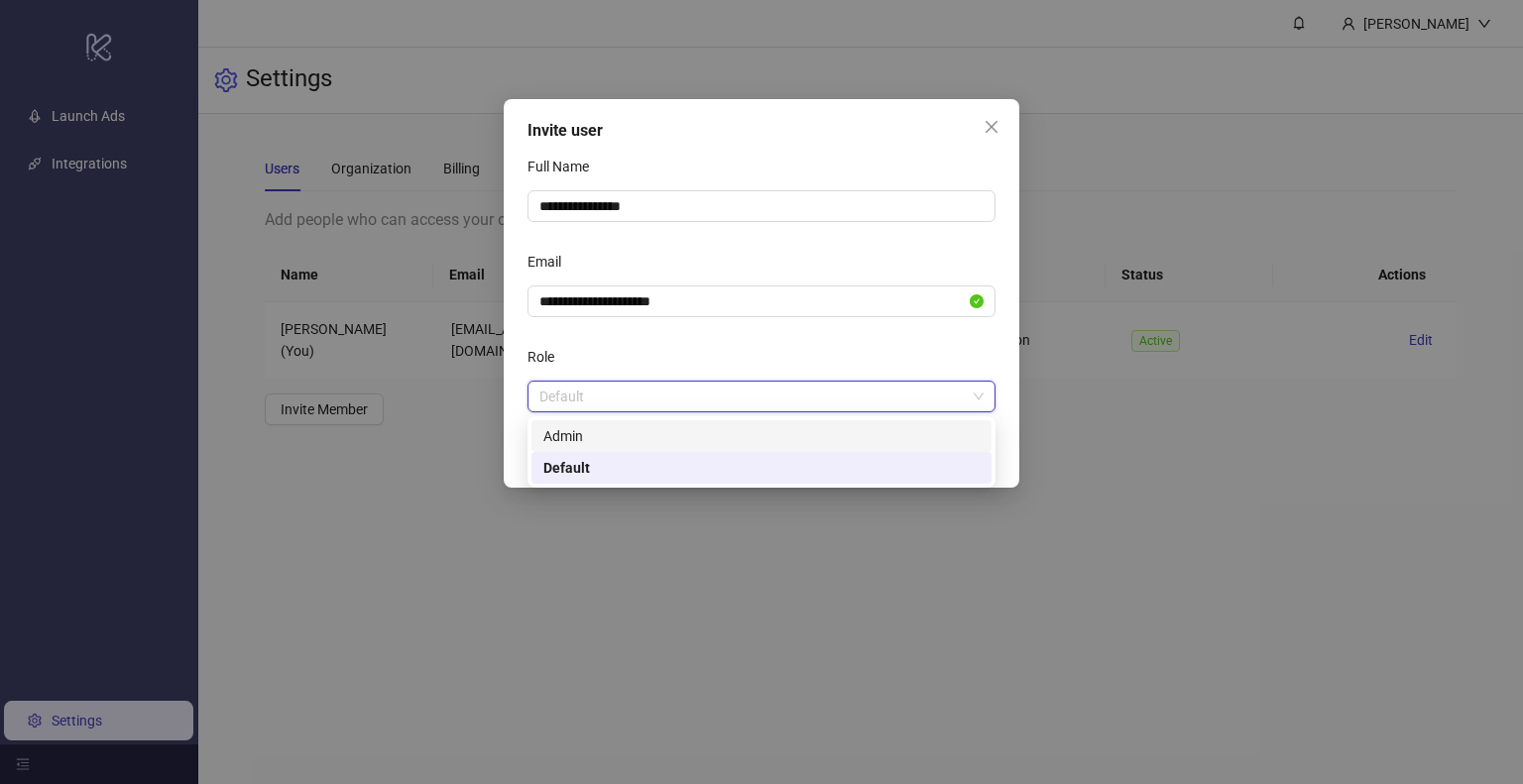 click on "Admin" at bounding box center [762, 436] 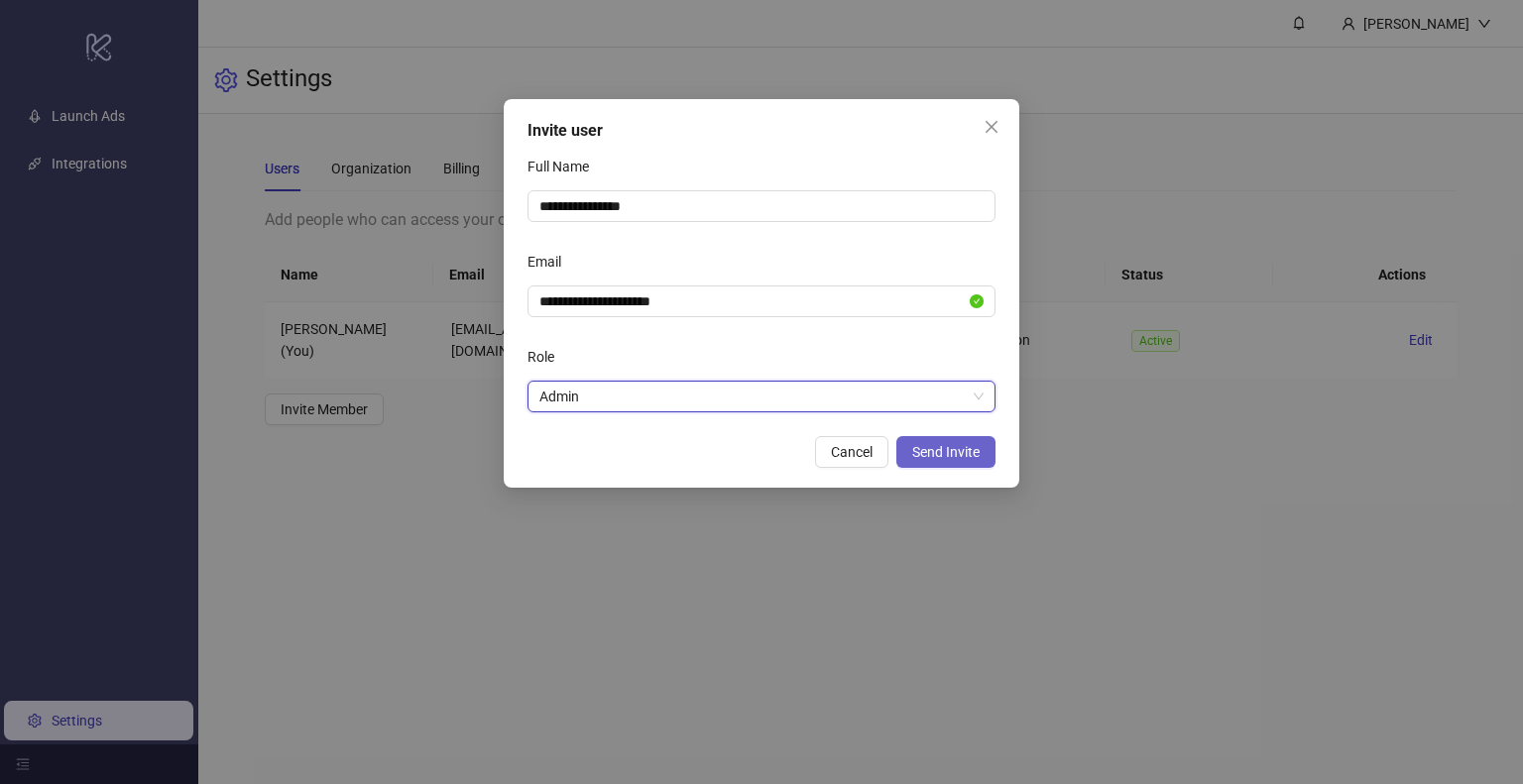 click on "Send Invite" at bounding box center [946, 452] 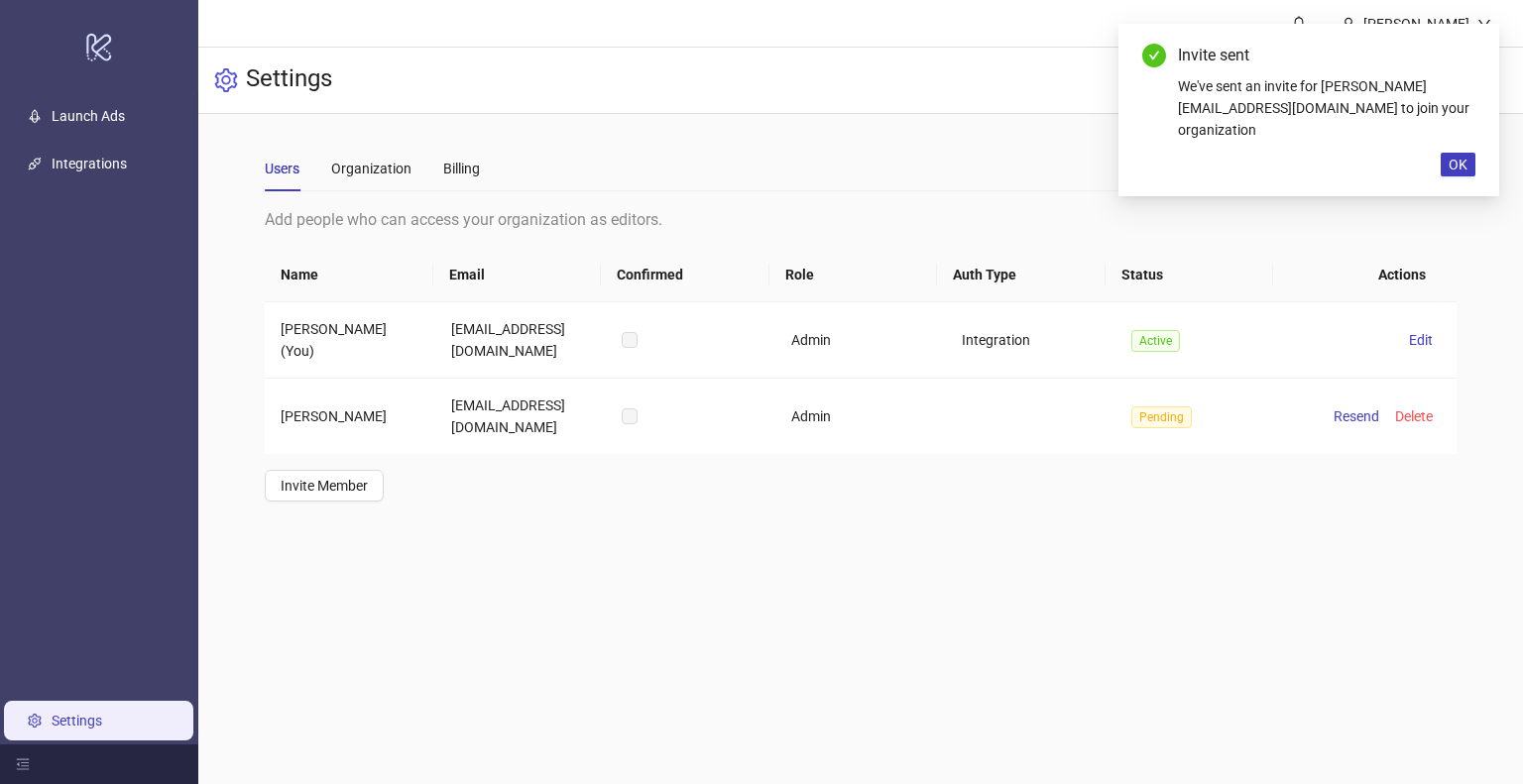 click on "Invite sent We've sent an invite for nikolina.pmc@gmail.com to join your organization OK" at bounding box center (1309, 110) 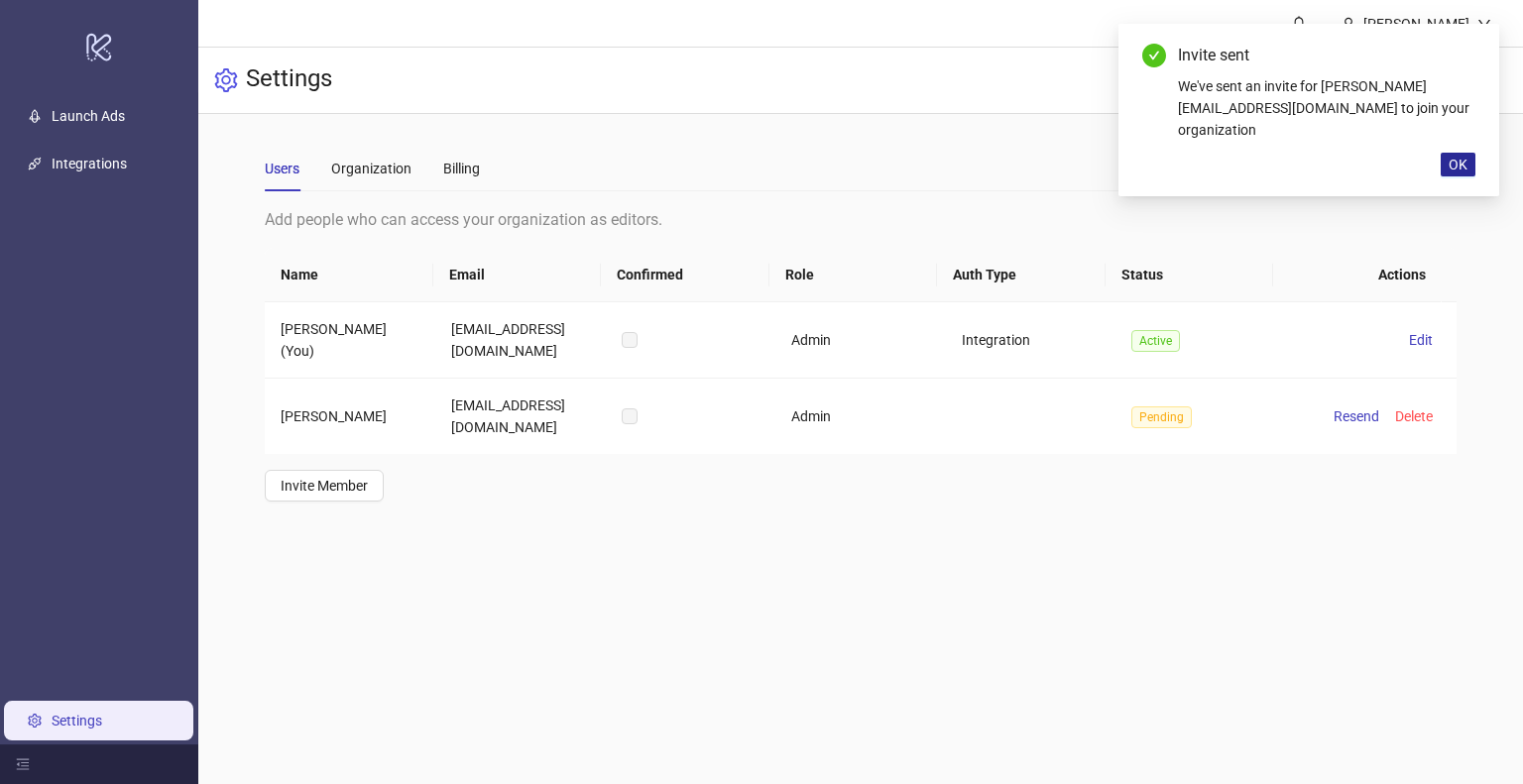 click on "OK" at bounding box center (1458, 165) 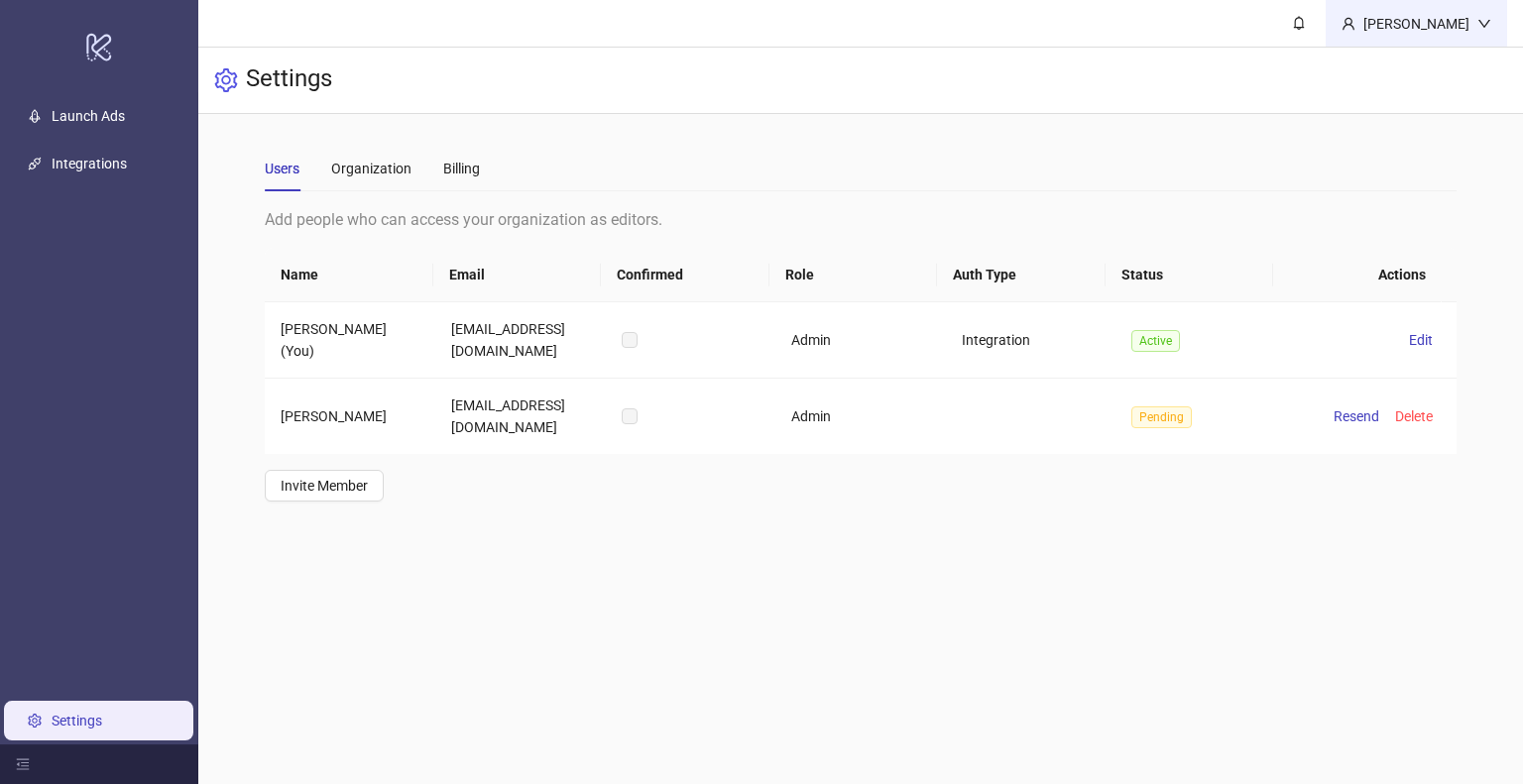 click on "[PERSON_NAME]" at bounding box center [1416, 24] 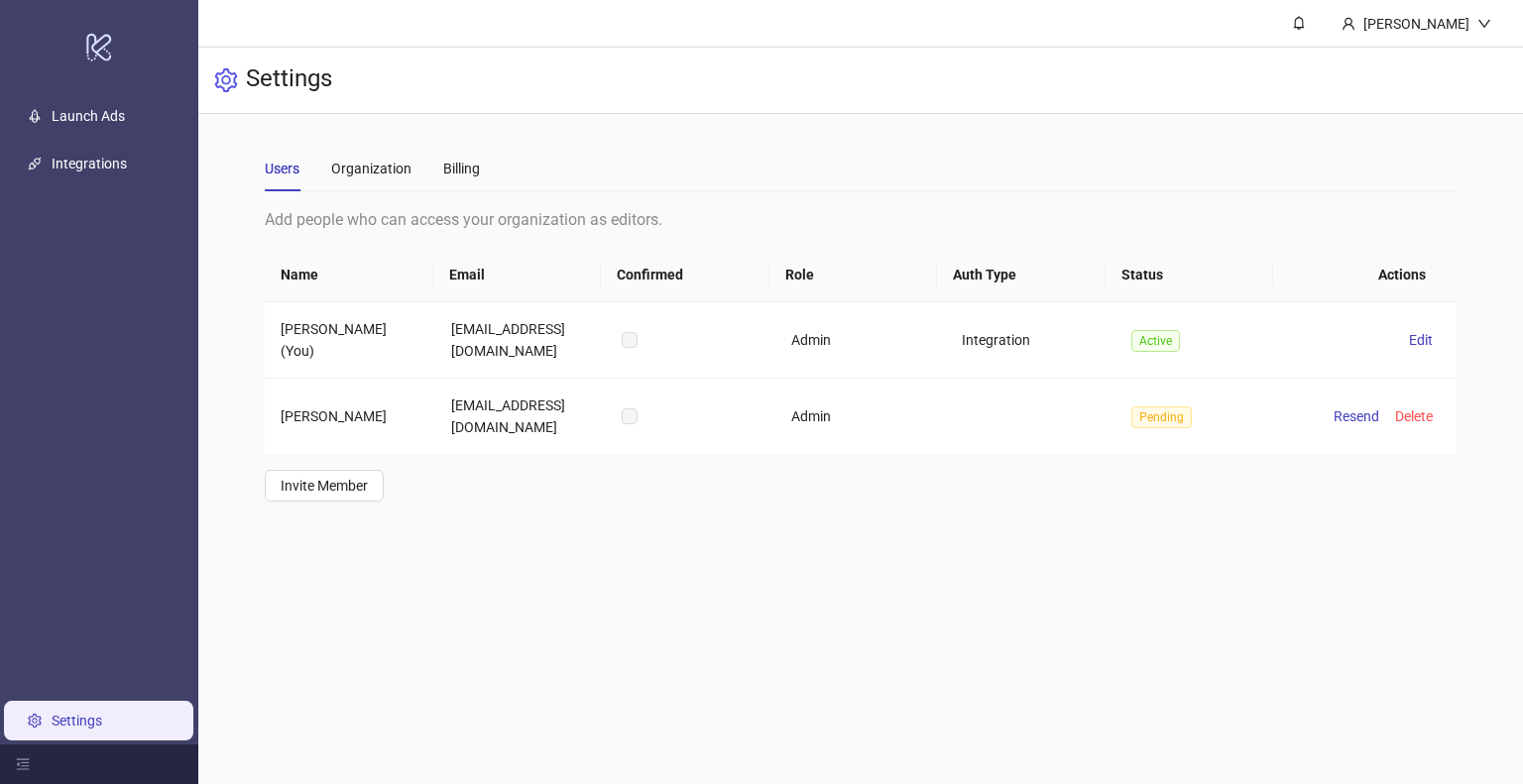 click on "Settings" at bounding box center [76, 721] 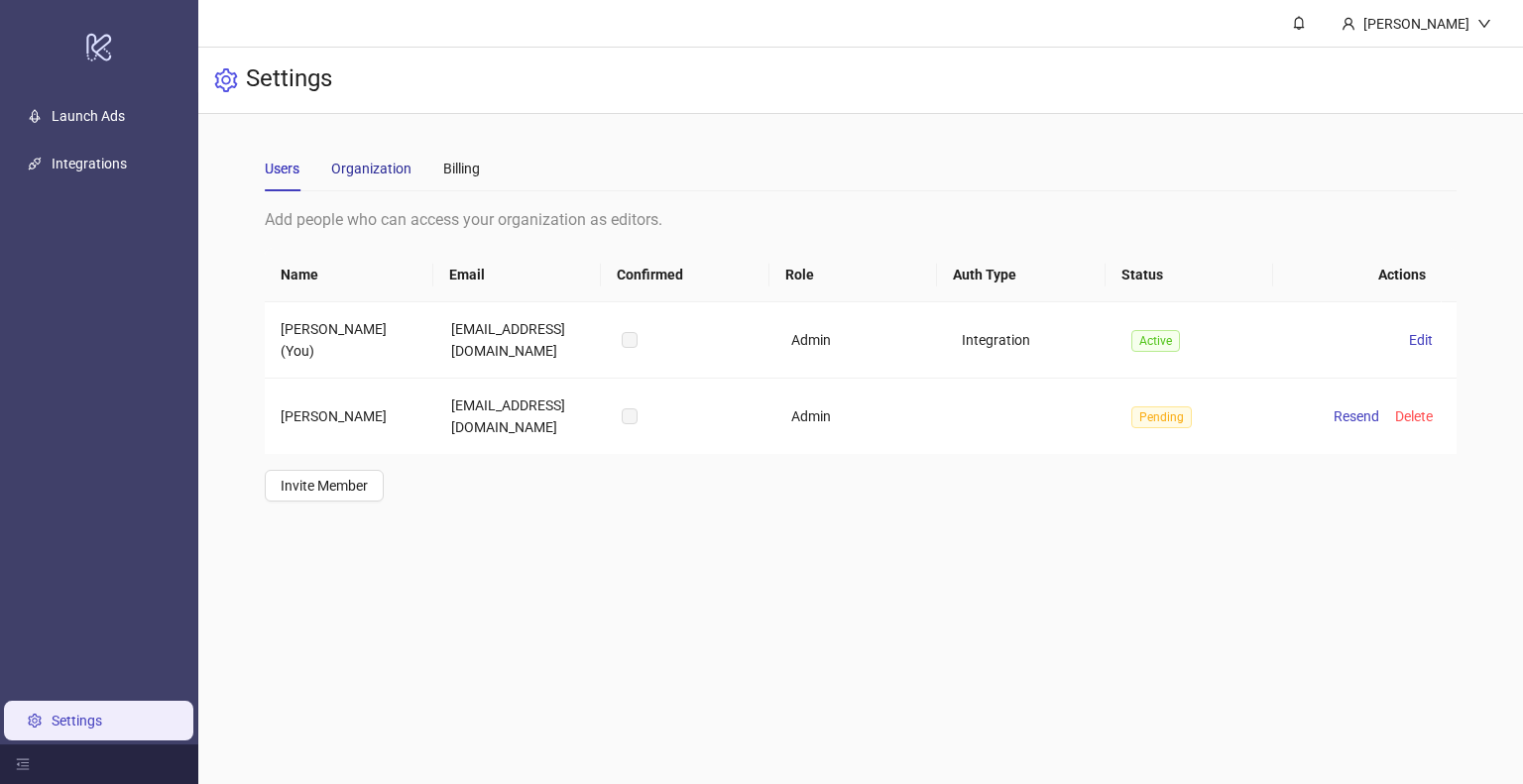 click on "Organization" at bounding box center (371, 168) 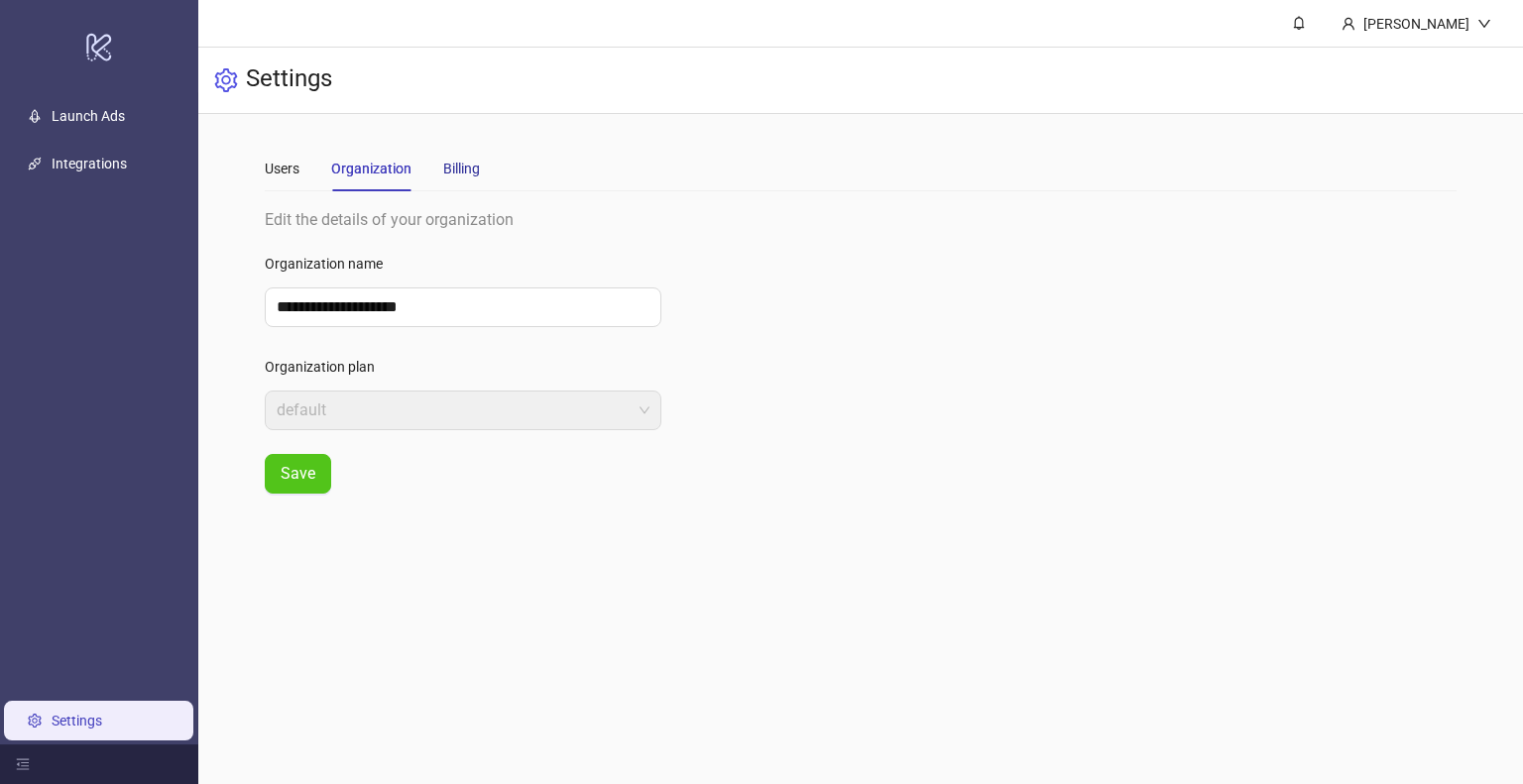 click on "Billing" at bounding box center (461, 168) 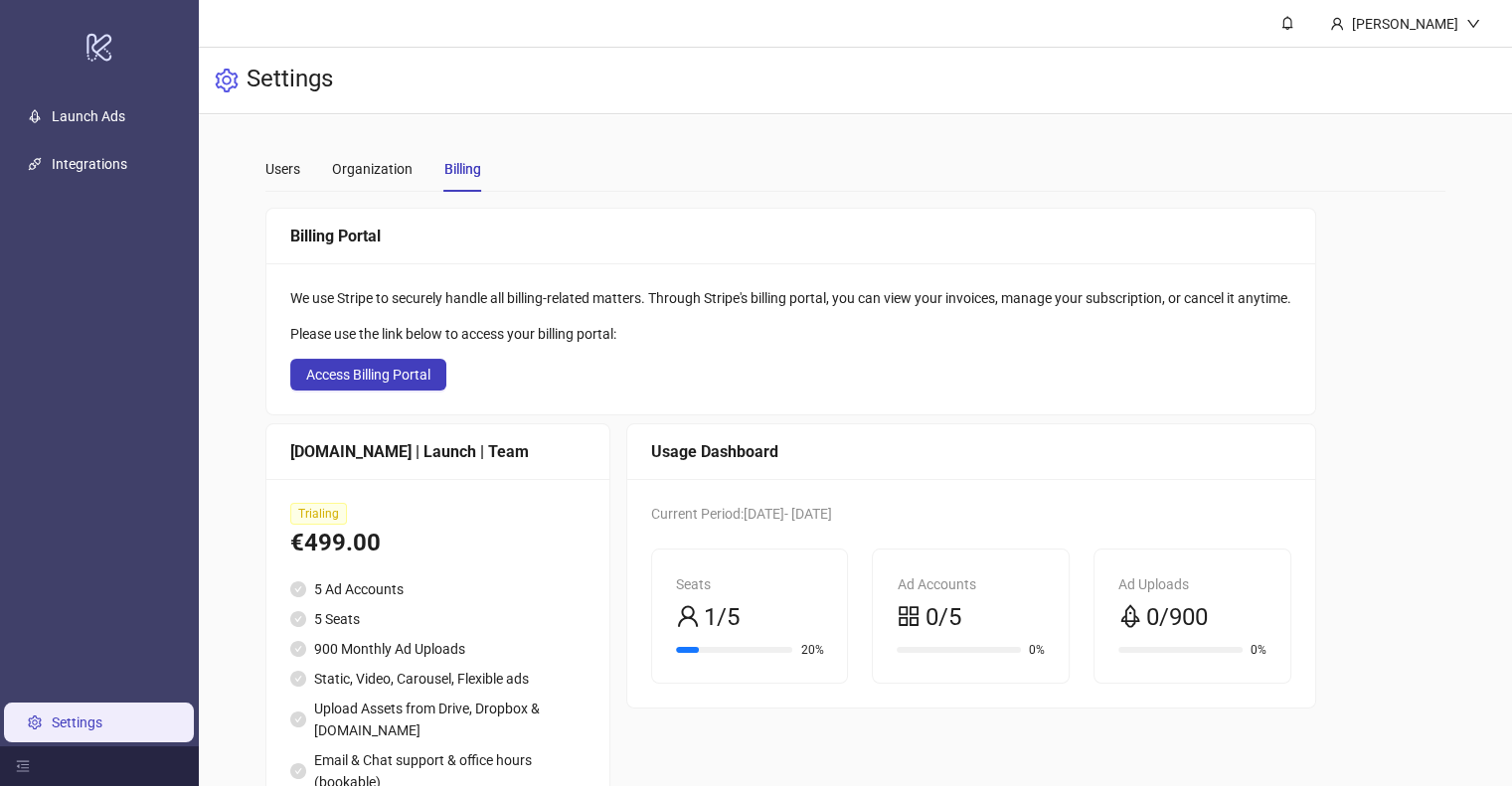 click on "Users Organization Billing" at bounding box center [373, 169] 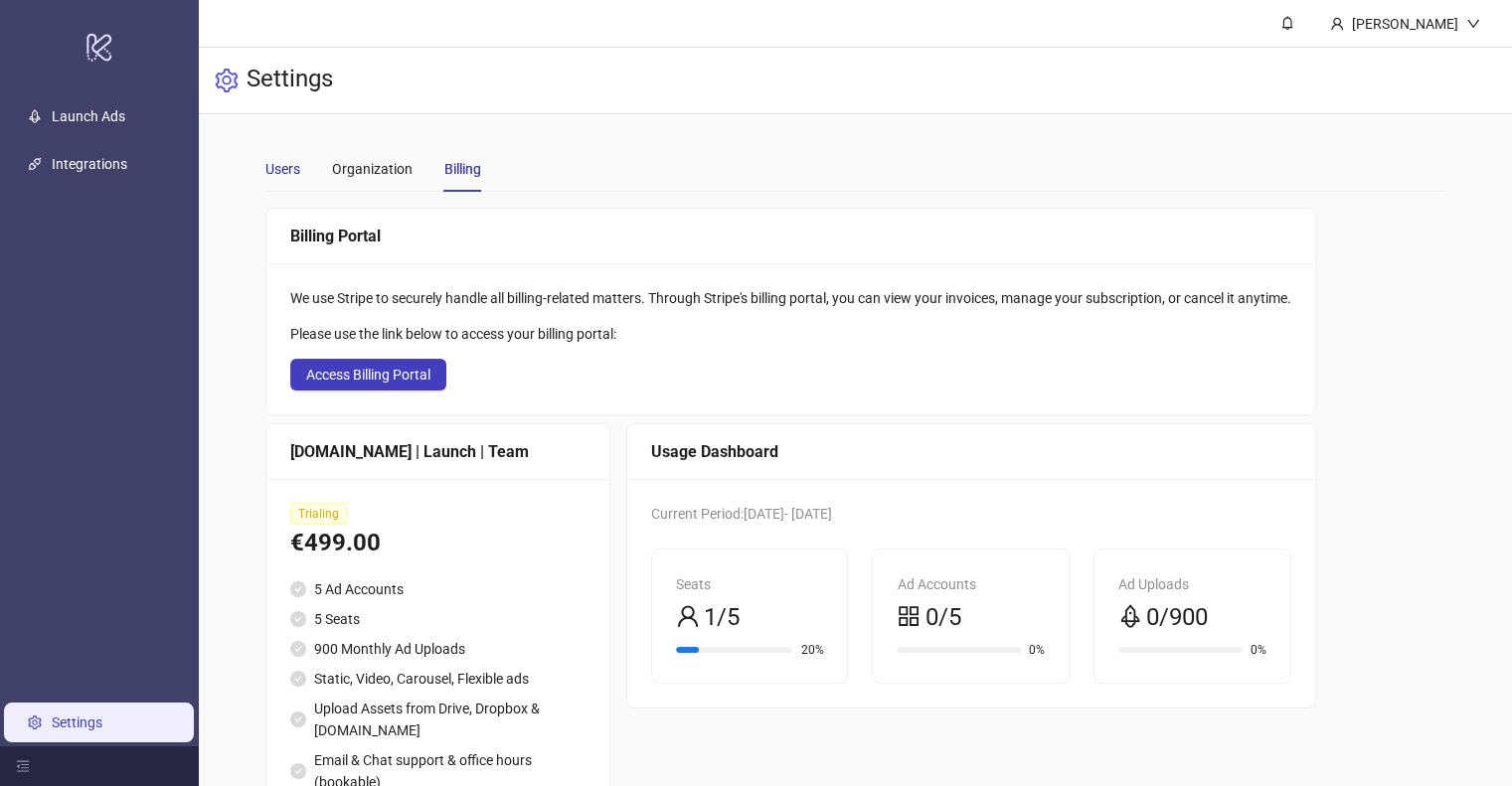 drag, startPoint x: 282, startPoint y: 166, endPoint x: 266, endPoint y: 165, distance: 16.03122 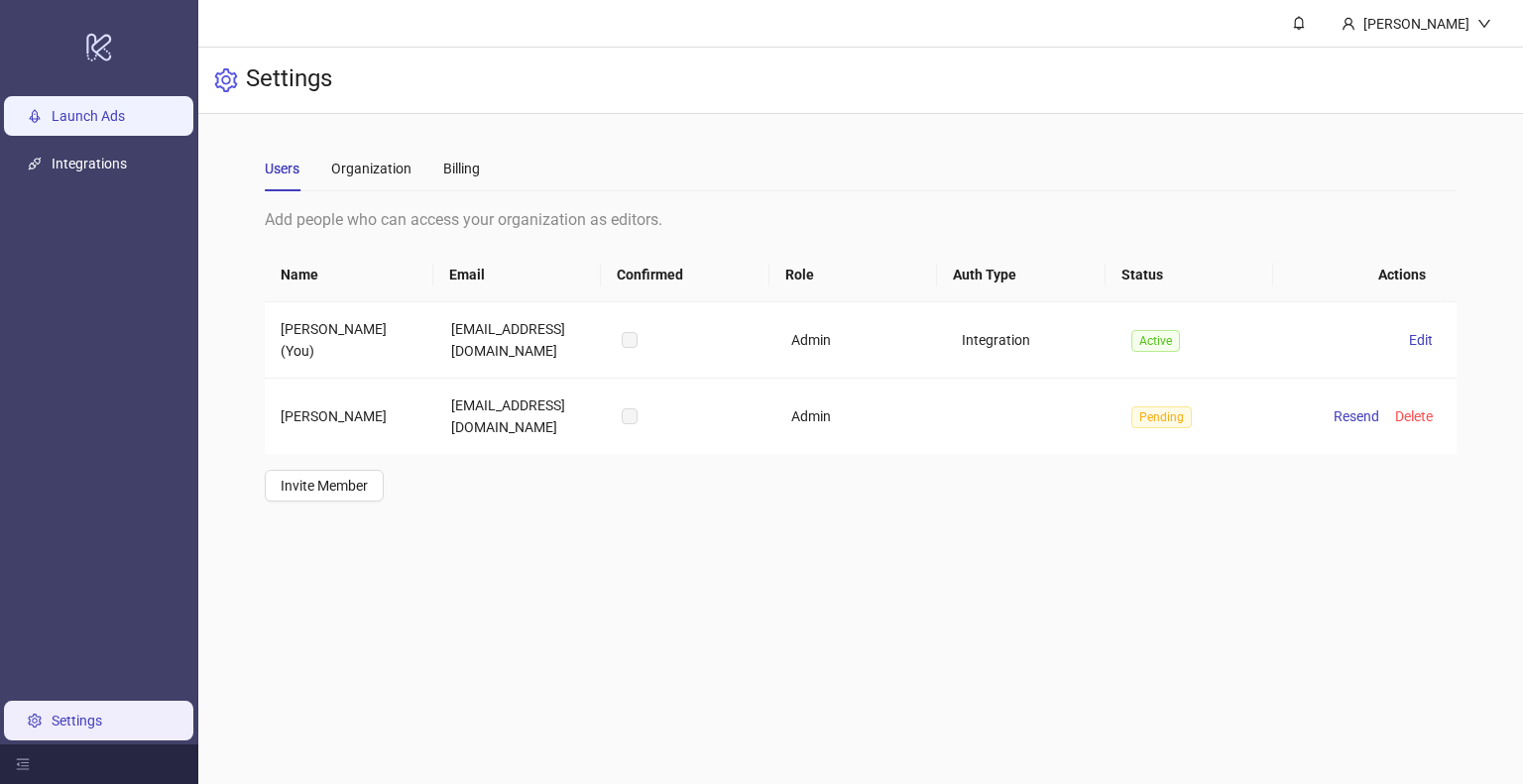 click on "Launch Ads" at bounding box center [88, 116] 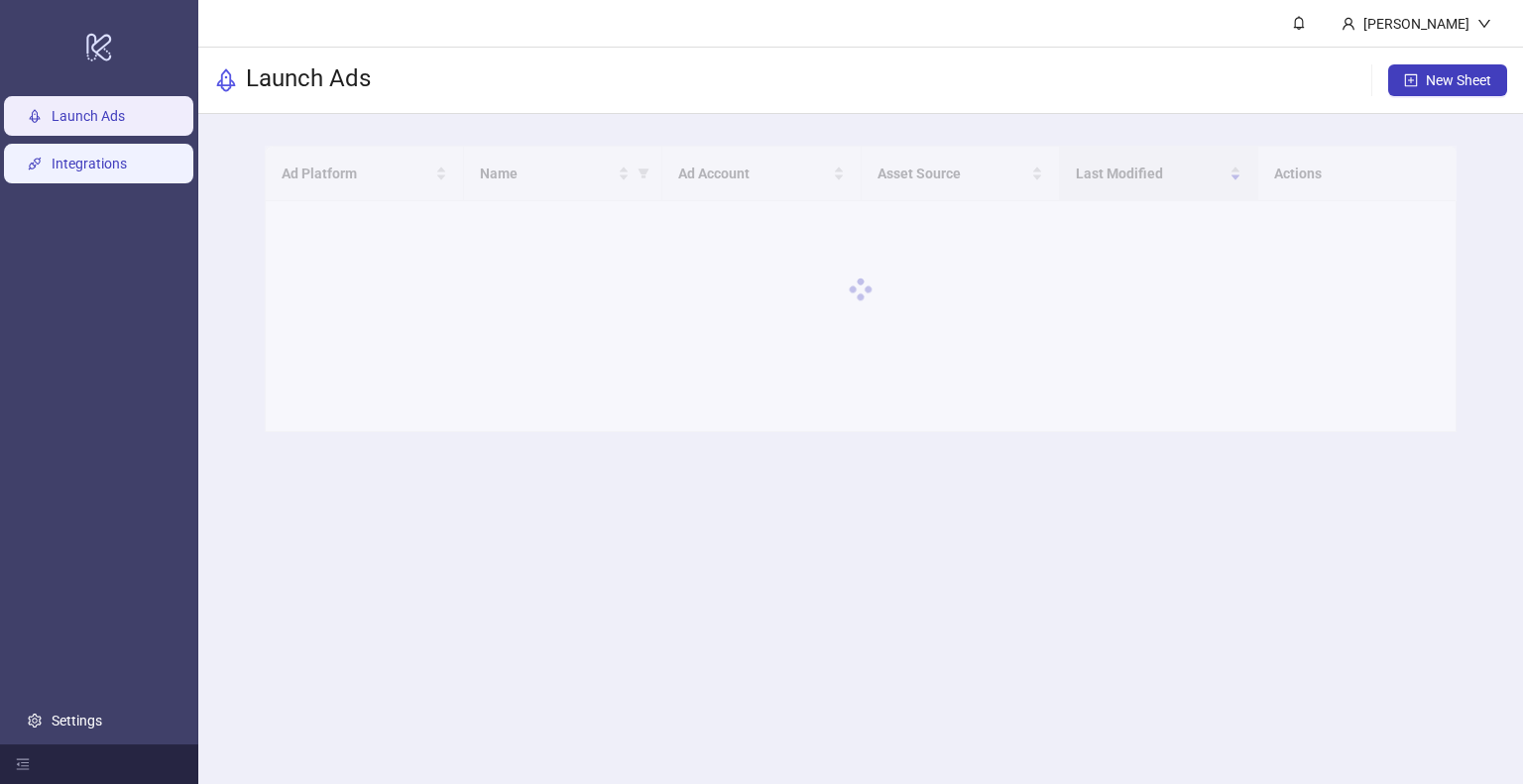 click on "Integrations" at bounding box center (89, 164) 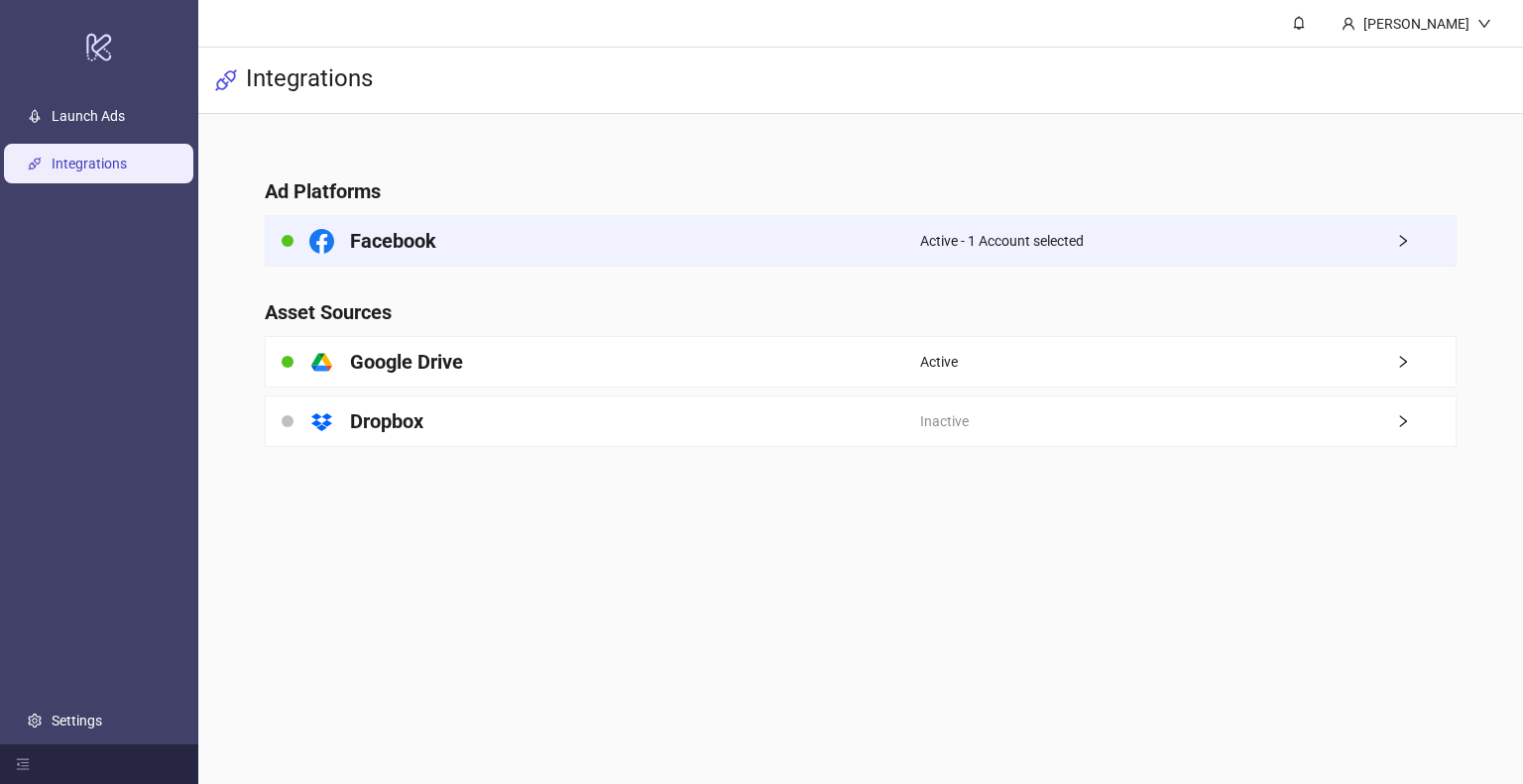 click on "Facebook" at bounding box center [393, 241] 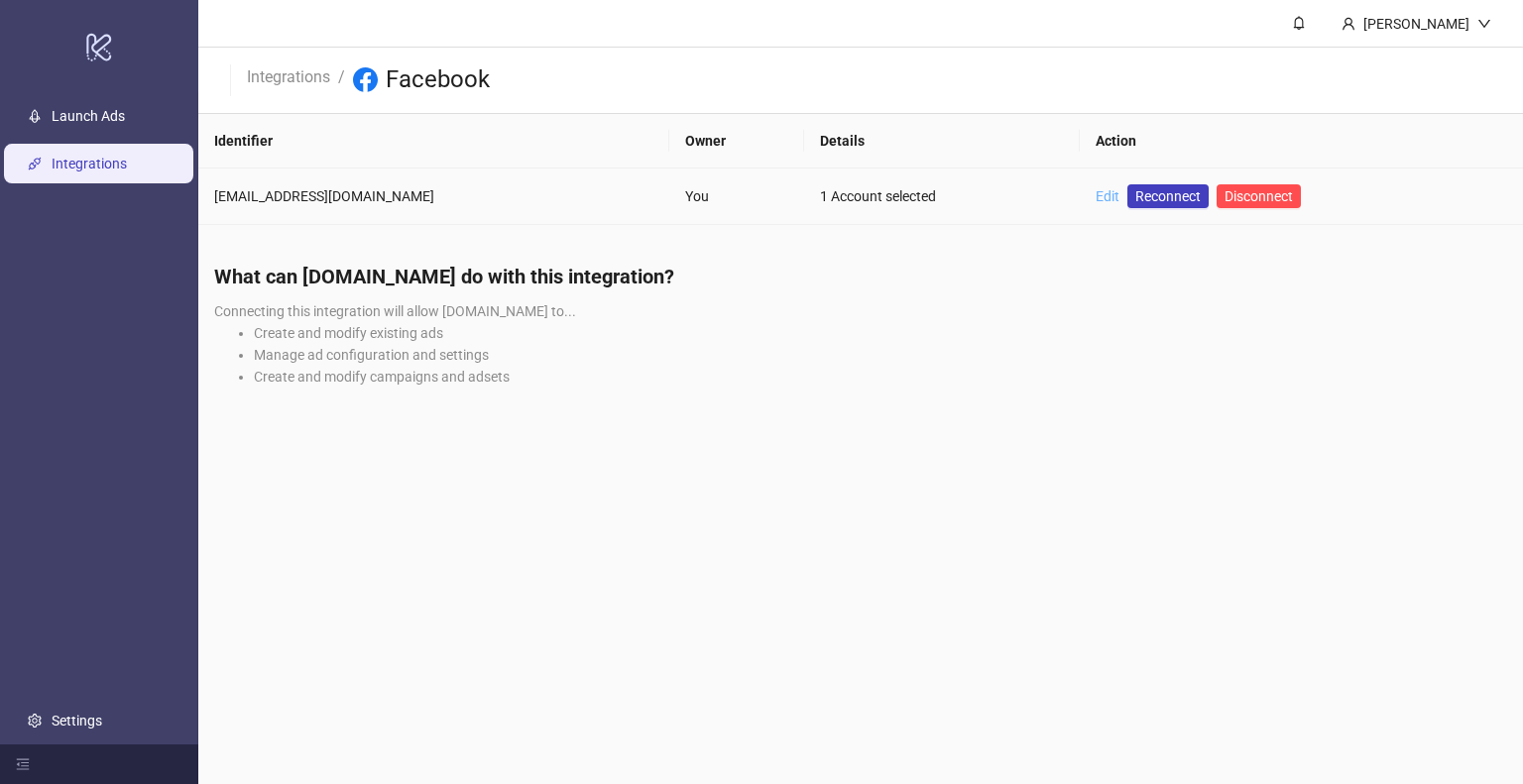 click on "Edit" at bounding box center (1108, 196) 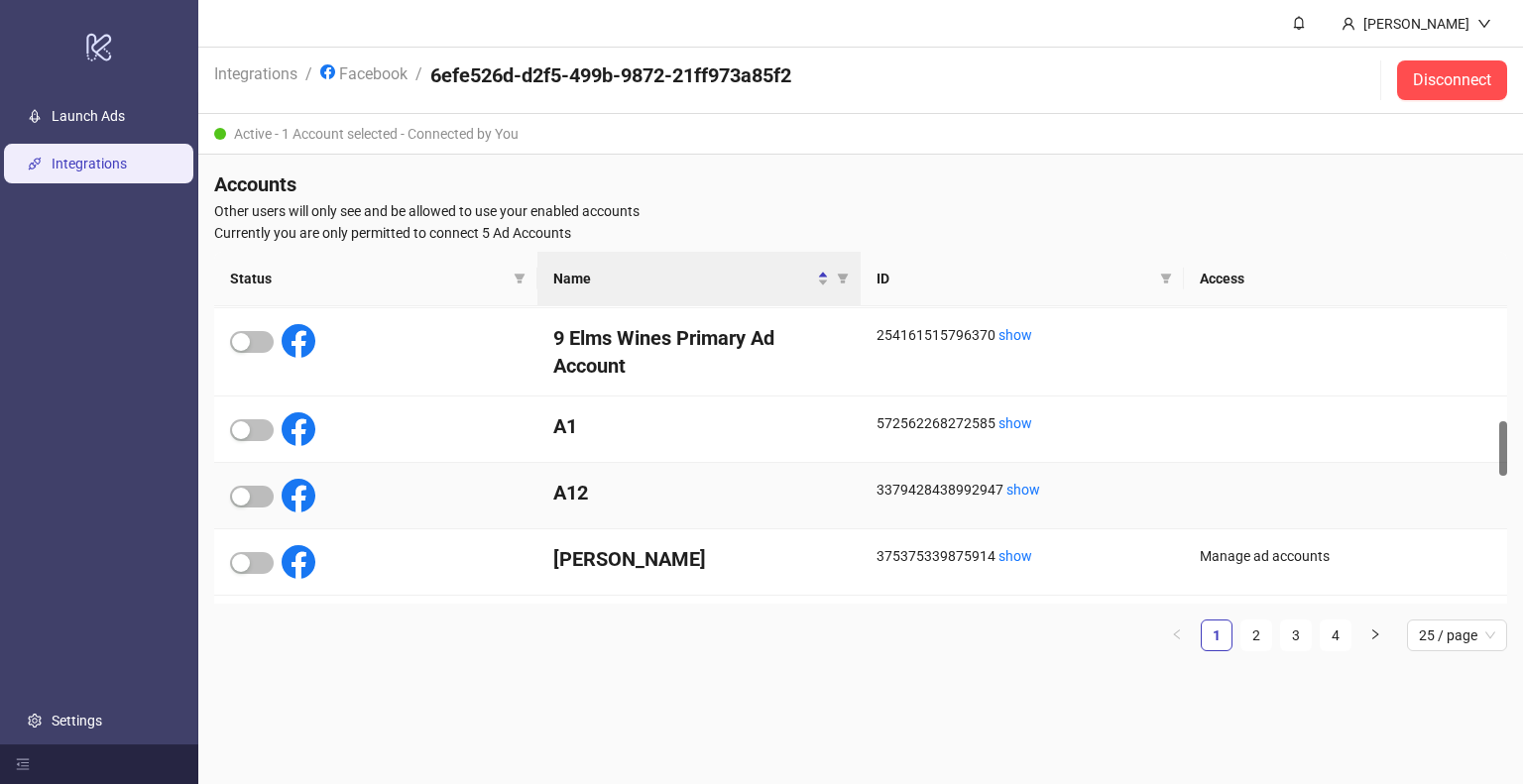scroll, scrollTop: 715, scrollLeft: 0, axis: vertical 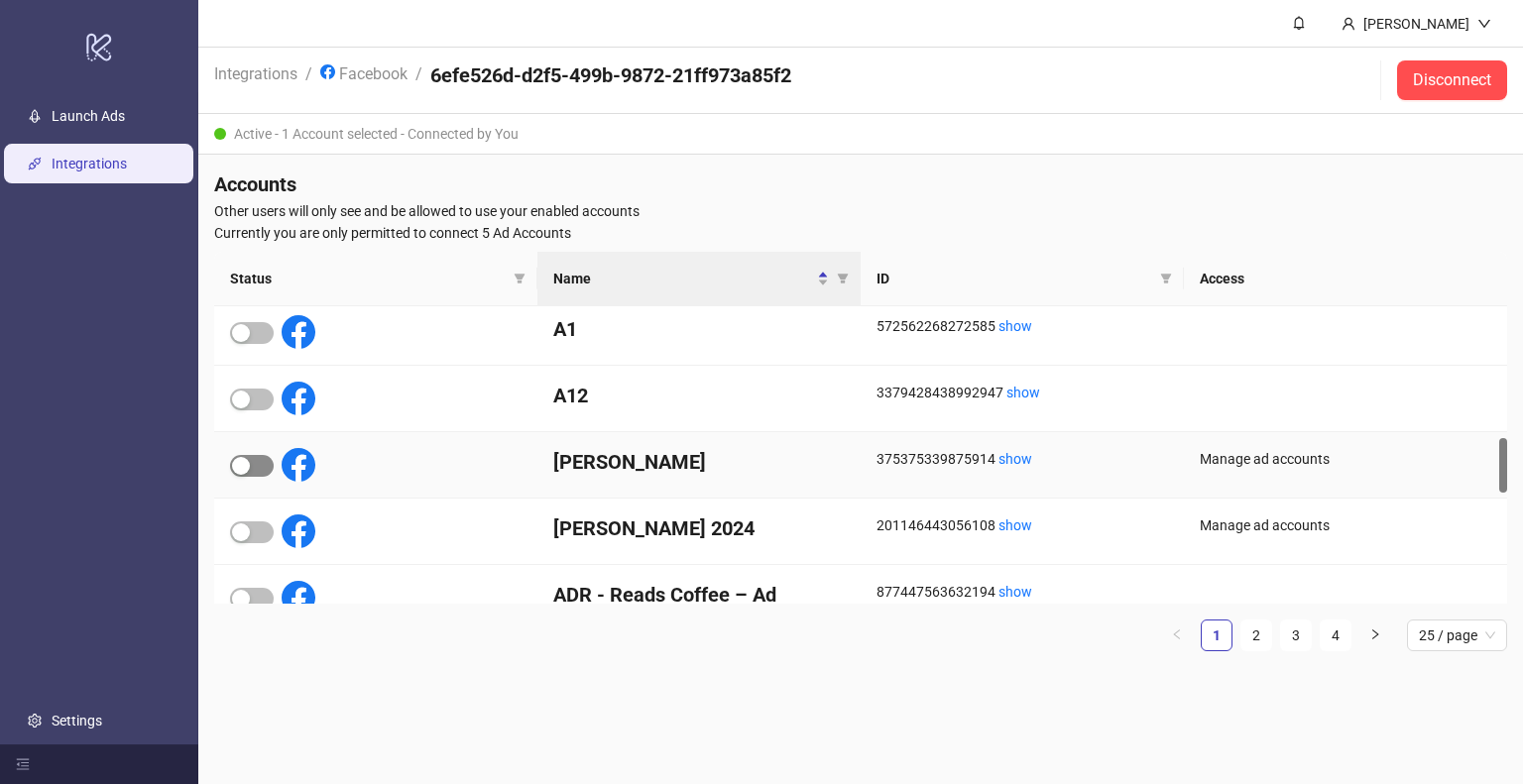 click at bounding box center [252, 466] 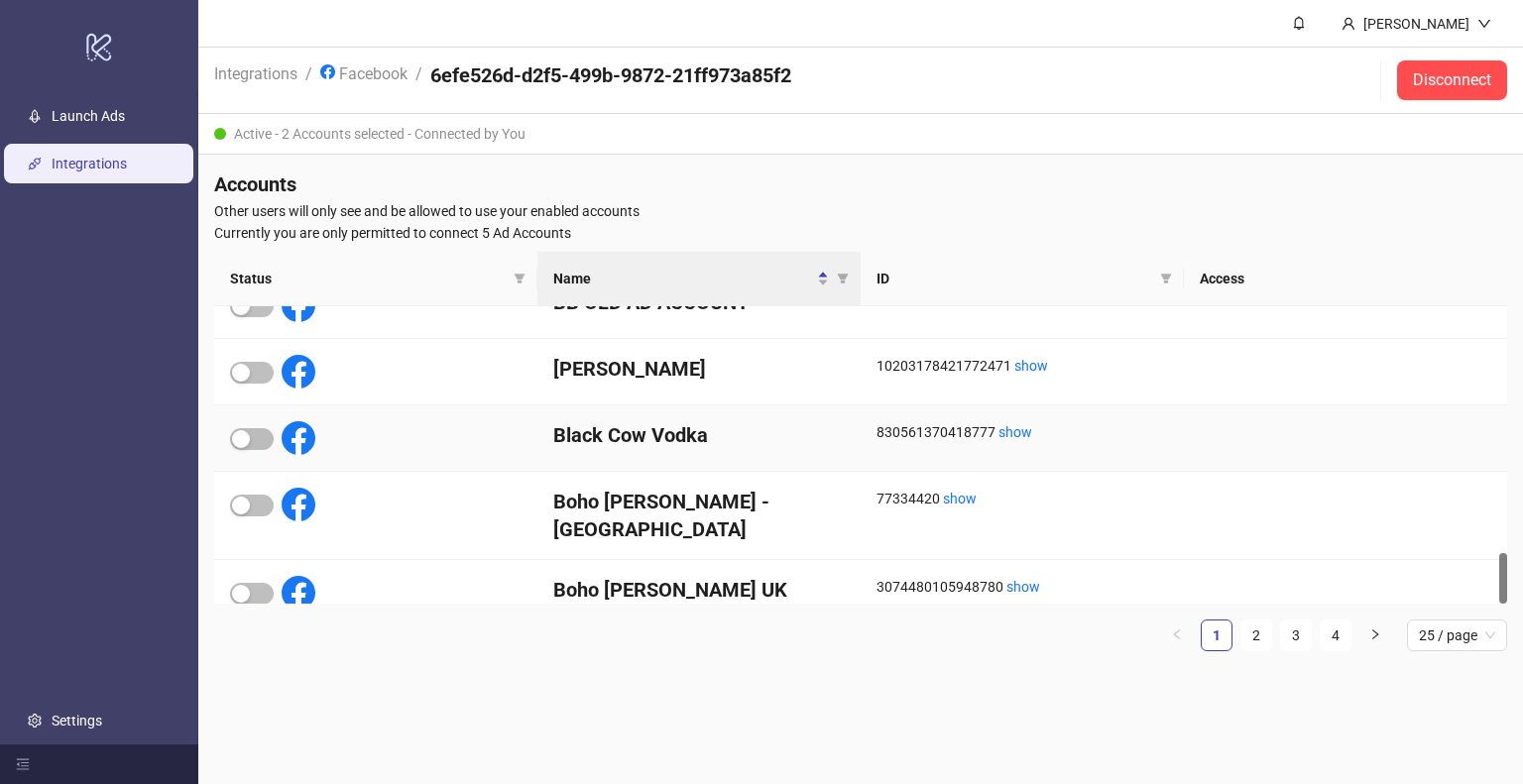 scroll, scrollTop: 1261, scrollLeft: 0, axis: vertical 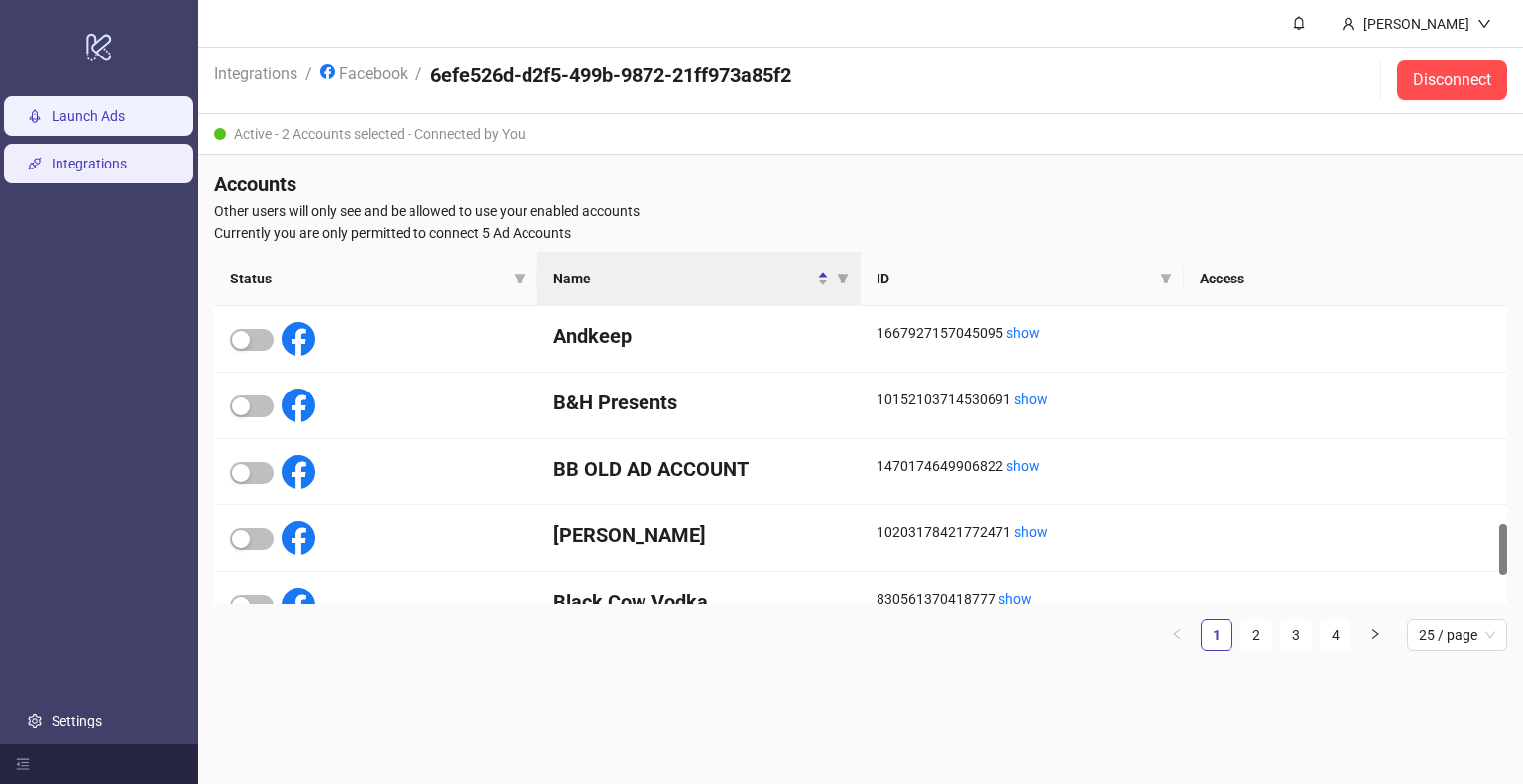 click on "Launch Ads" at bounding box center [88, 116] 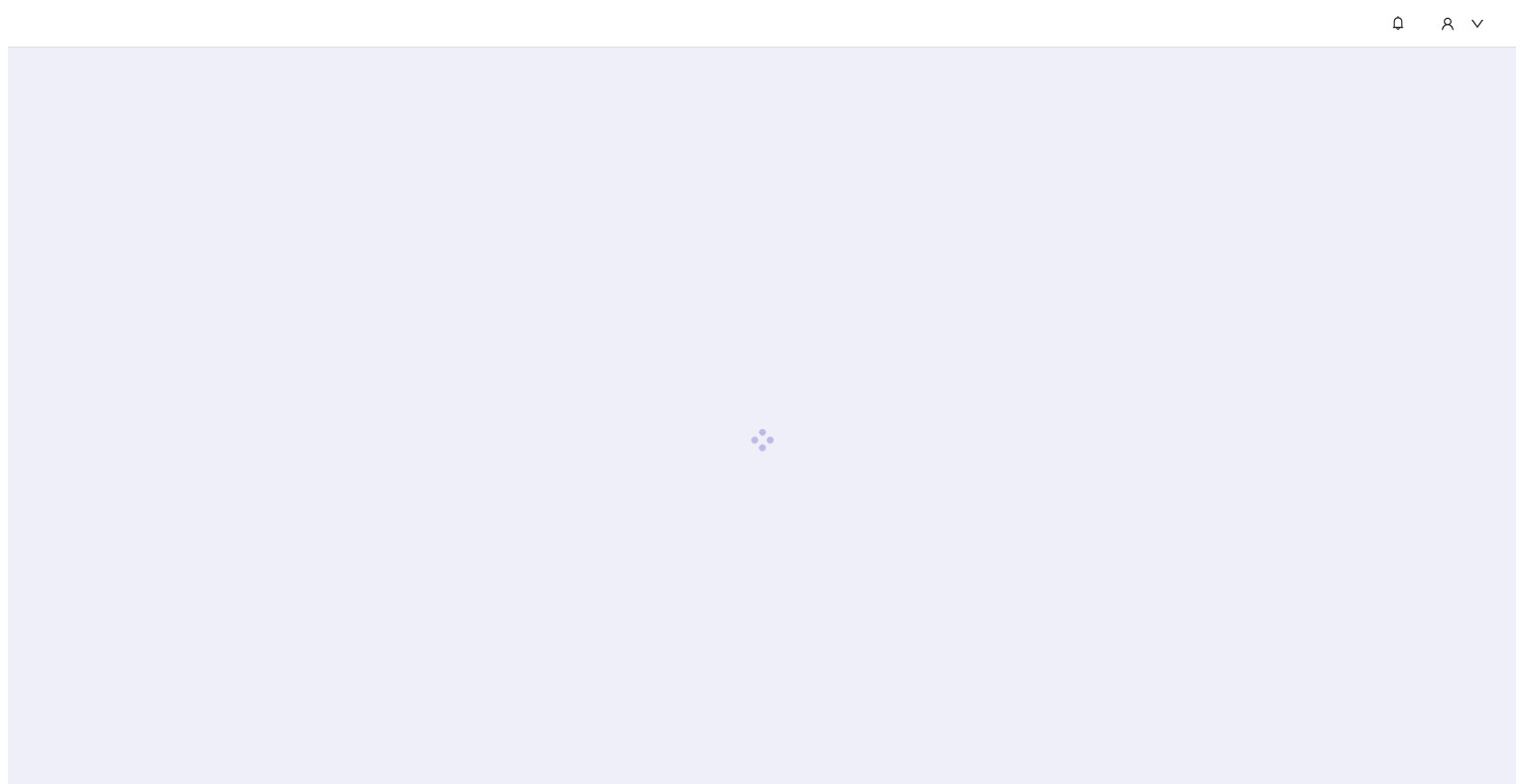 scroll, scrollTop: 0, scrollLeft: 0, axis: both 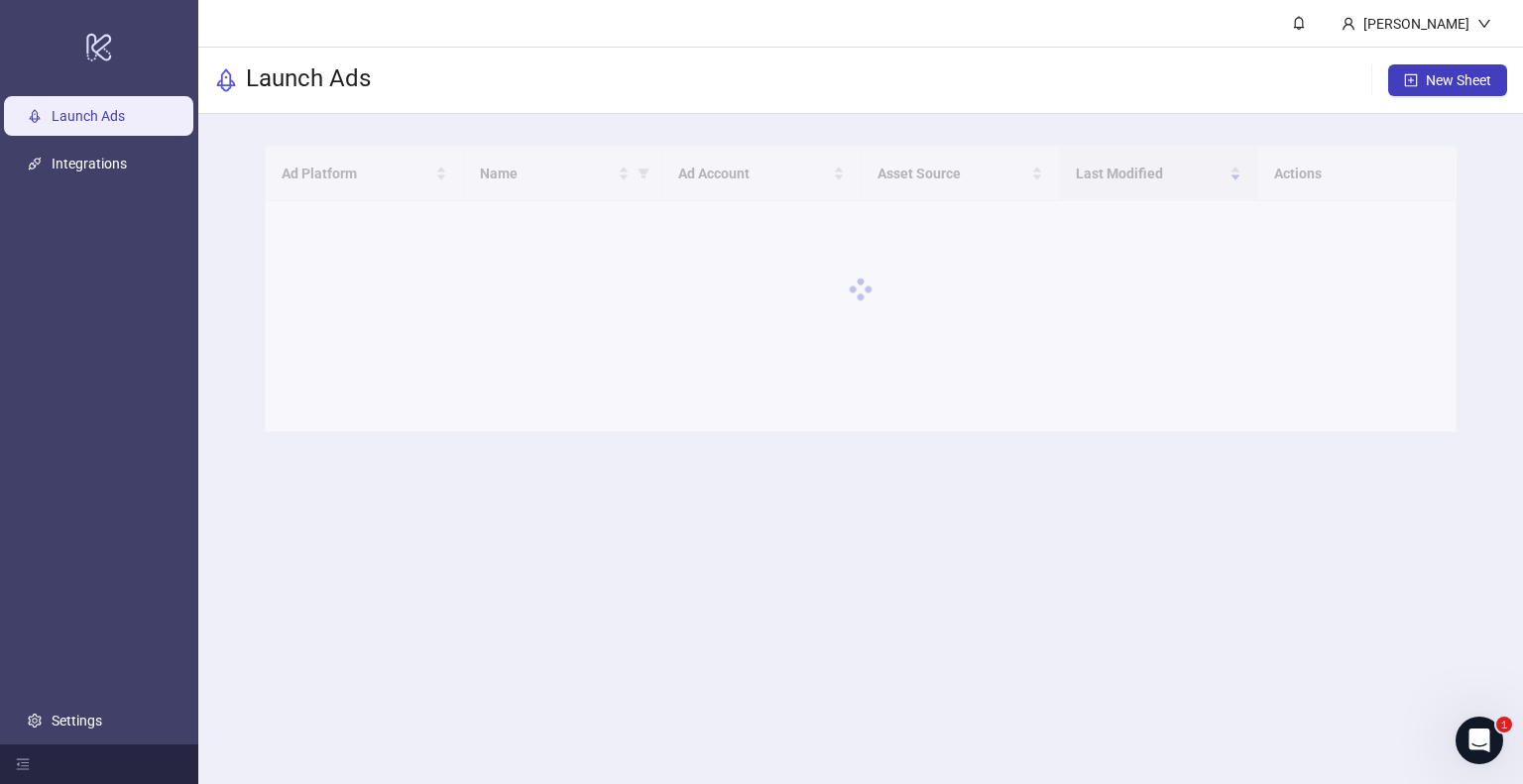 click 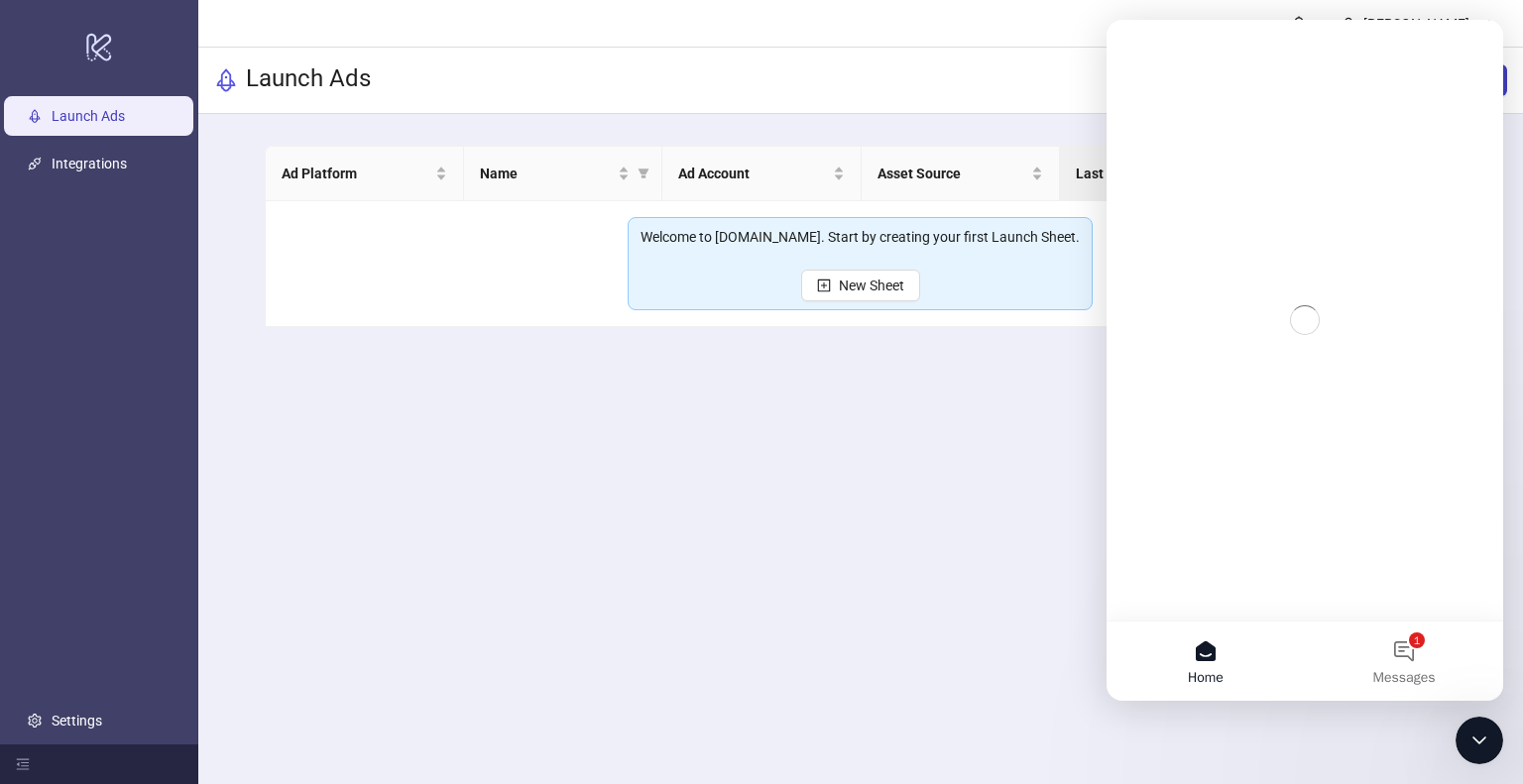 scroll, scrollTop: 0, scrollLeft: 0, axis: both 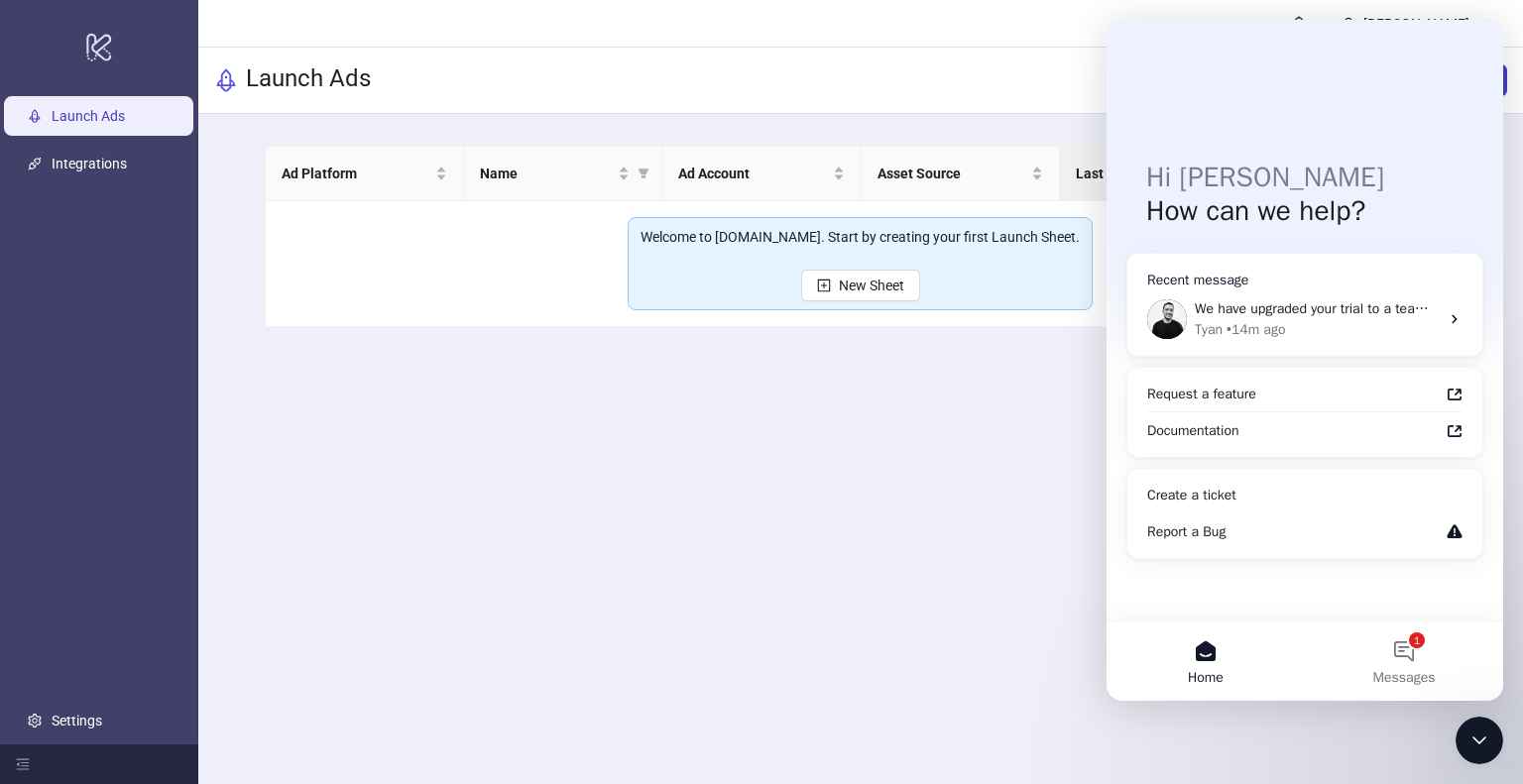 click on "•  14m ago" at bounding box center (1255, 329) 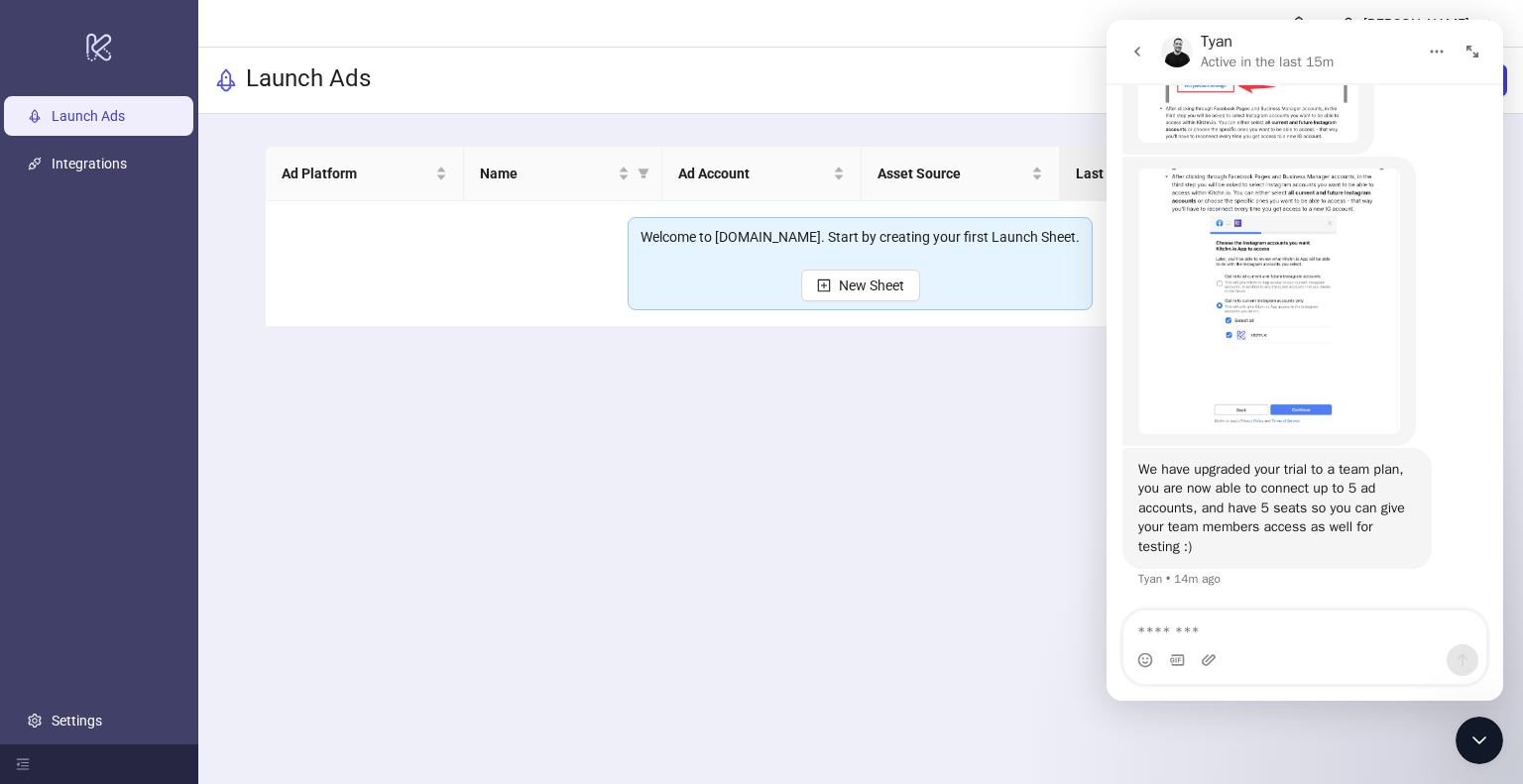 scroll, scrollTop: 2117, scrollLeft: 0, axis: vertical 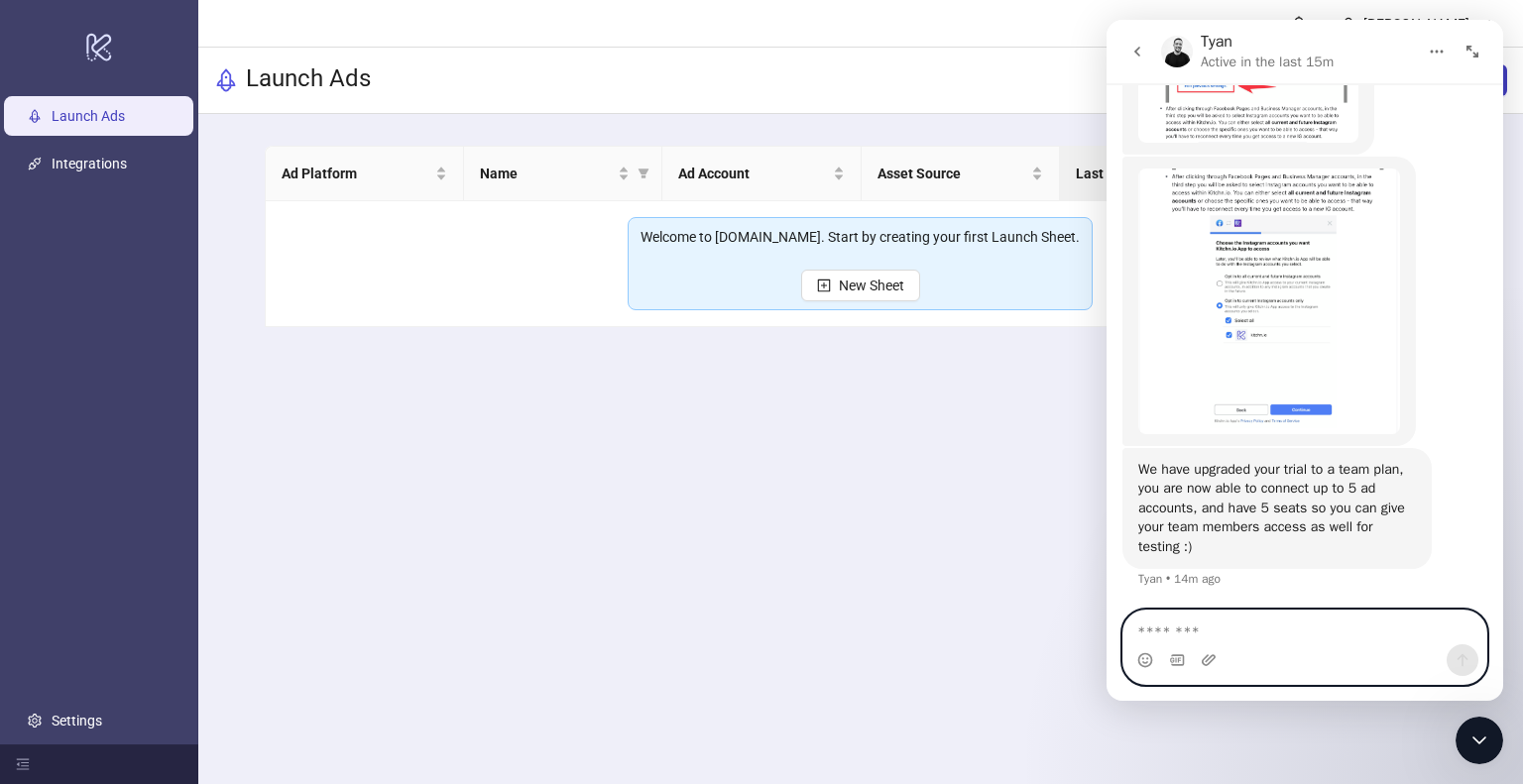 drag, startPoint x: 1202, startPoint y: 637, endPoint x: 1194, endPoint y: 617, distance: 21.540659 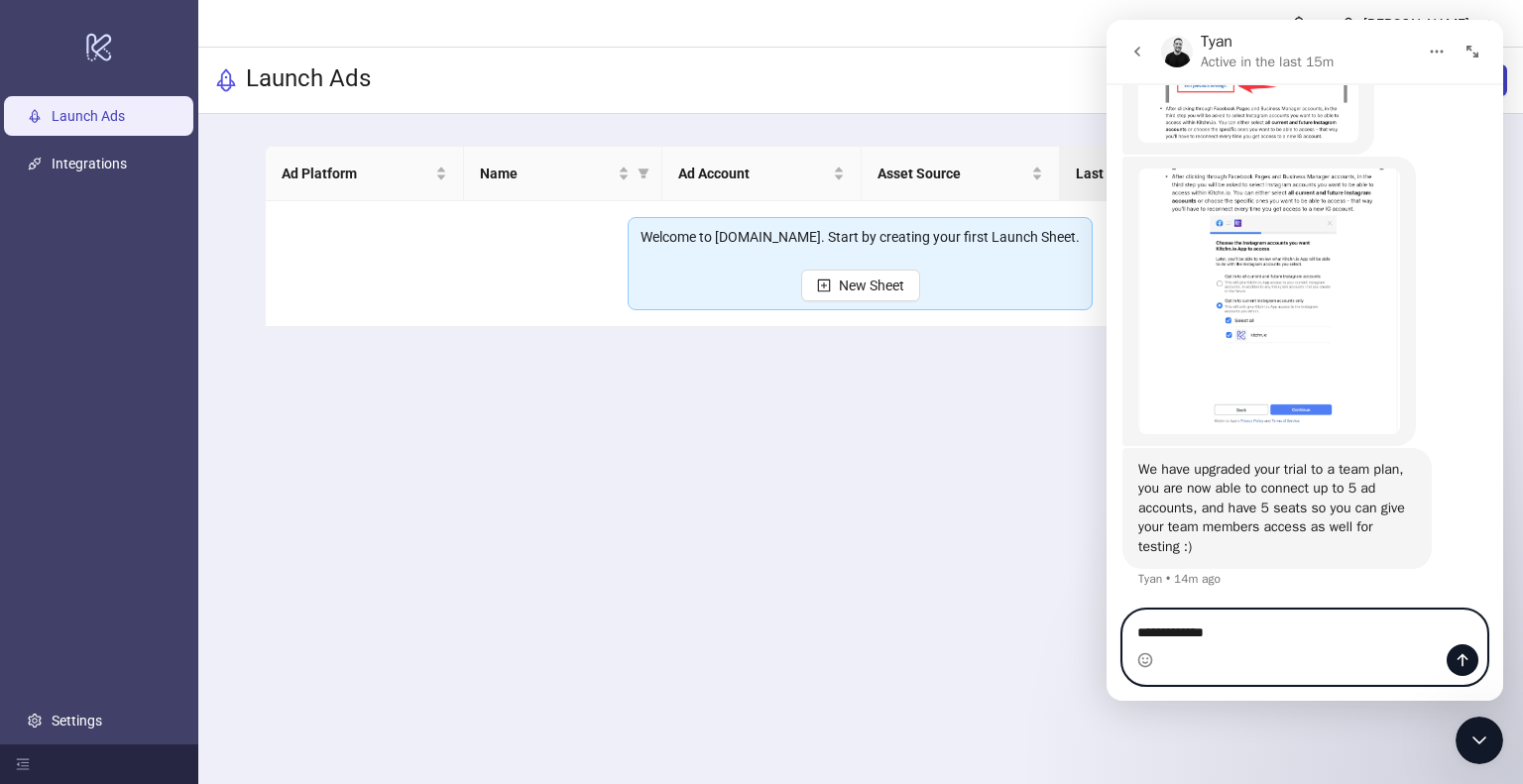 type on "**********" 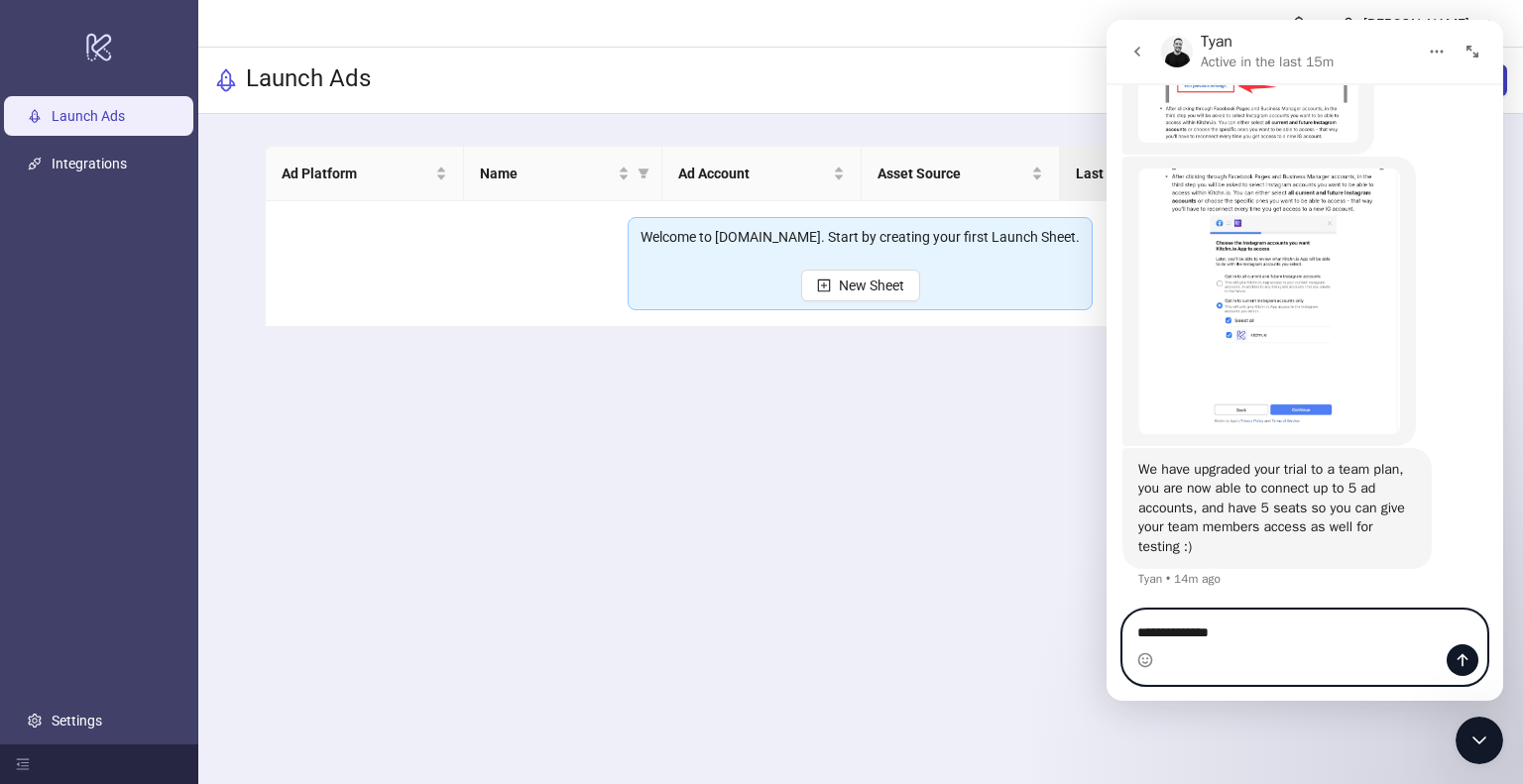type 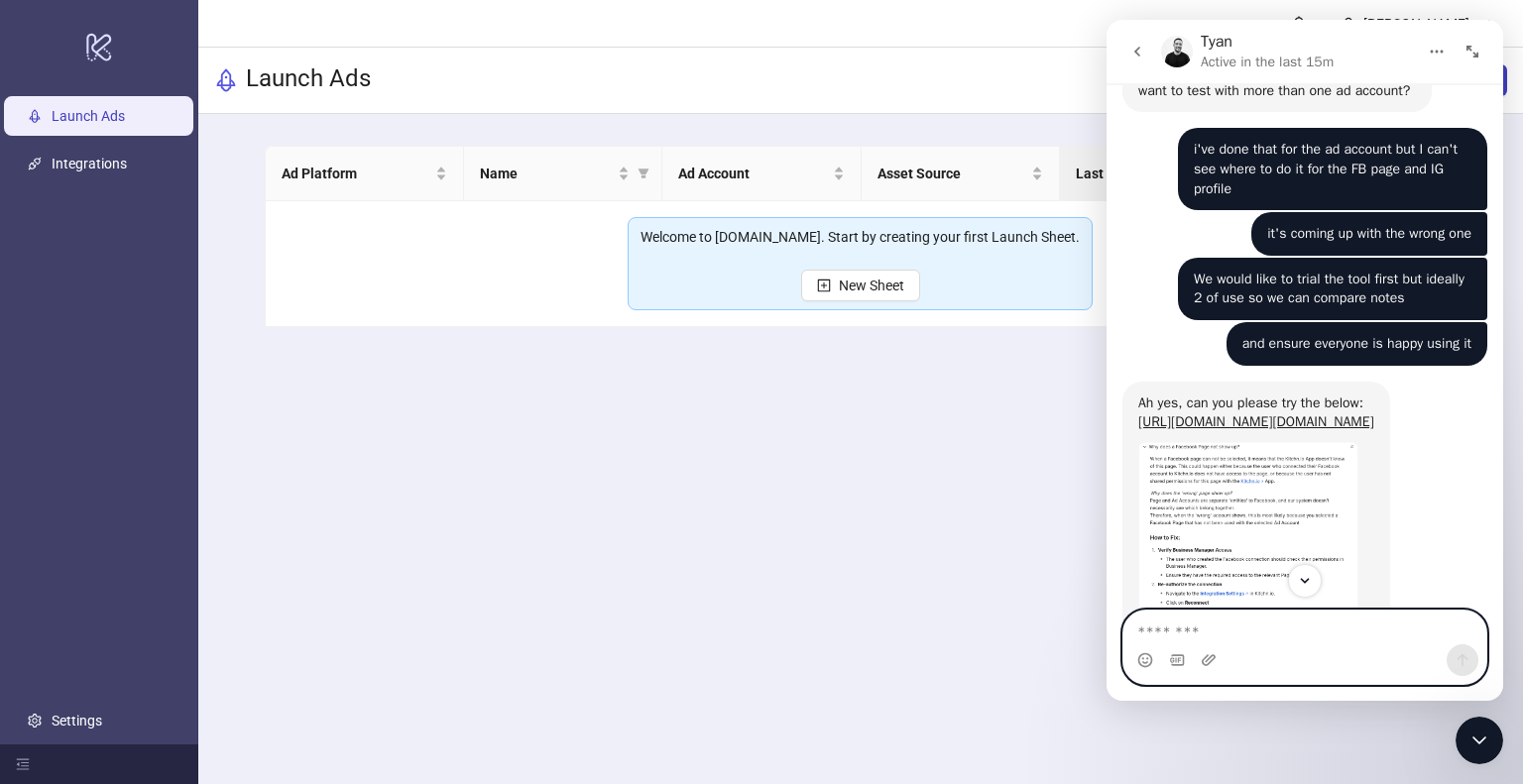 scroll, scrollTop: 1153, scrollLeft: 0, axis: vertical 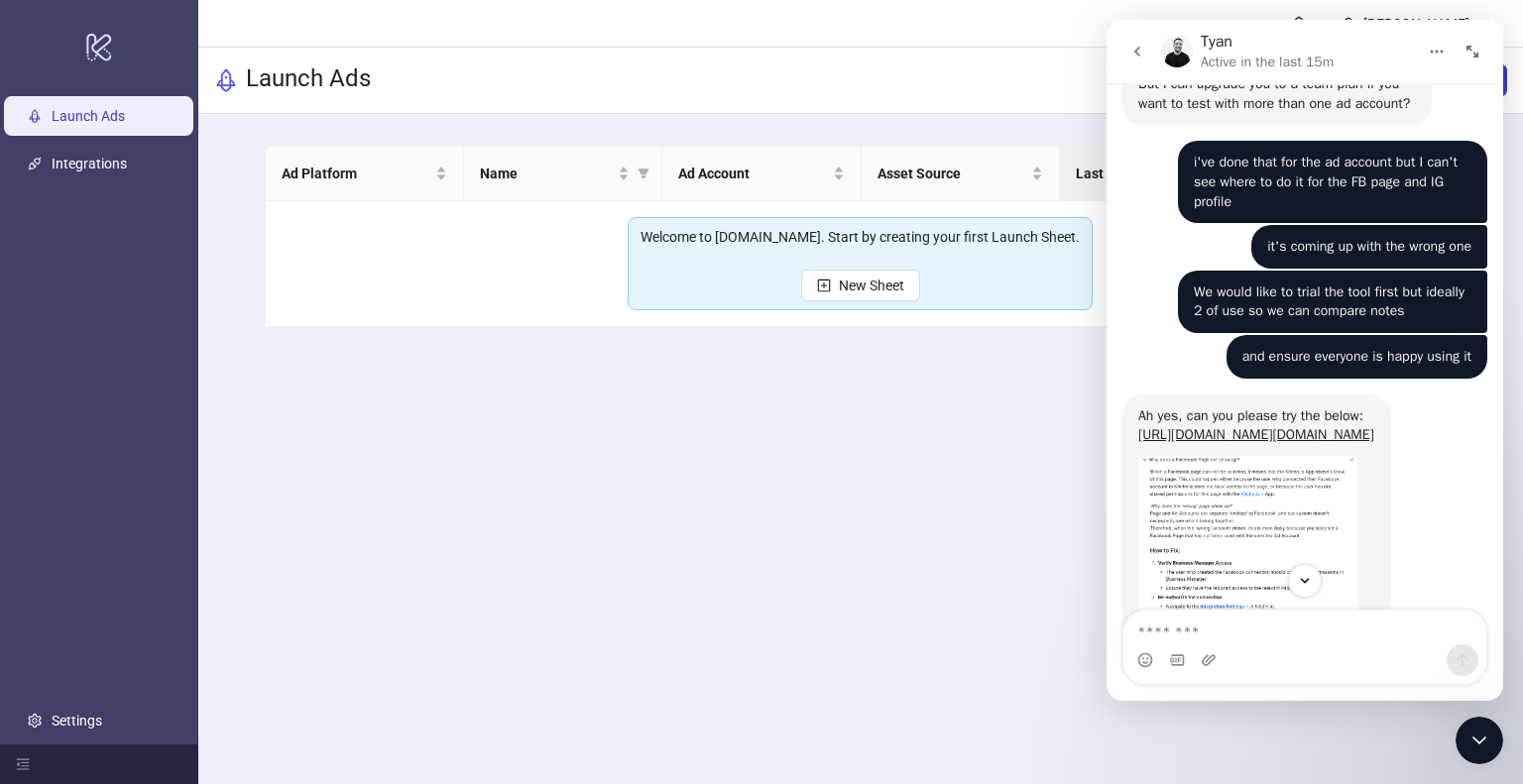 click at bounding box center [1248, 588] 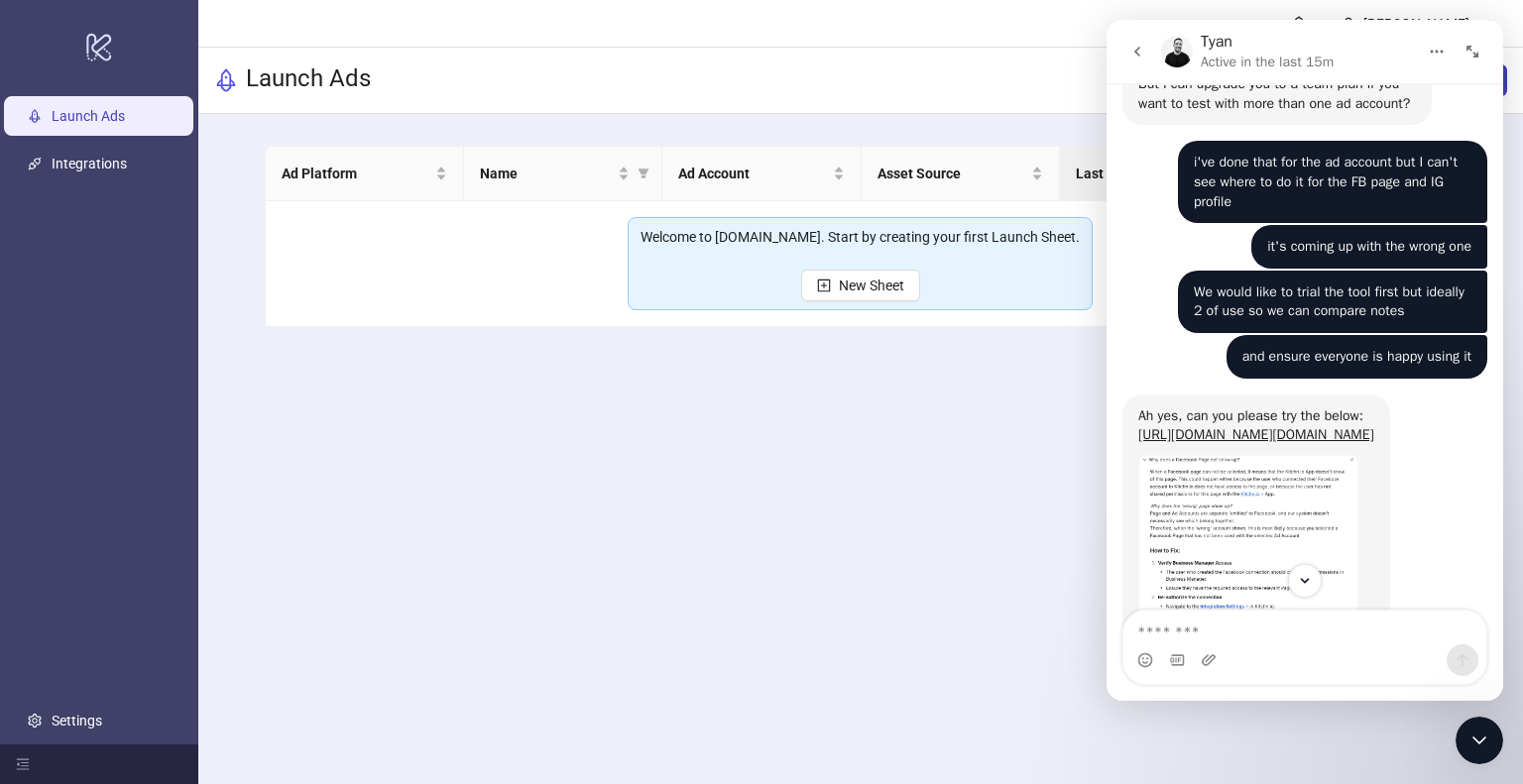 scroll, scrollTop: 0, scrollLeft: 0, axis: both 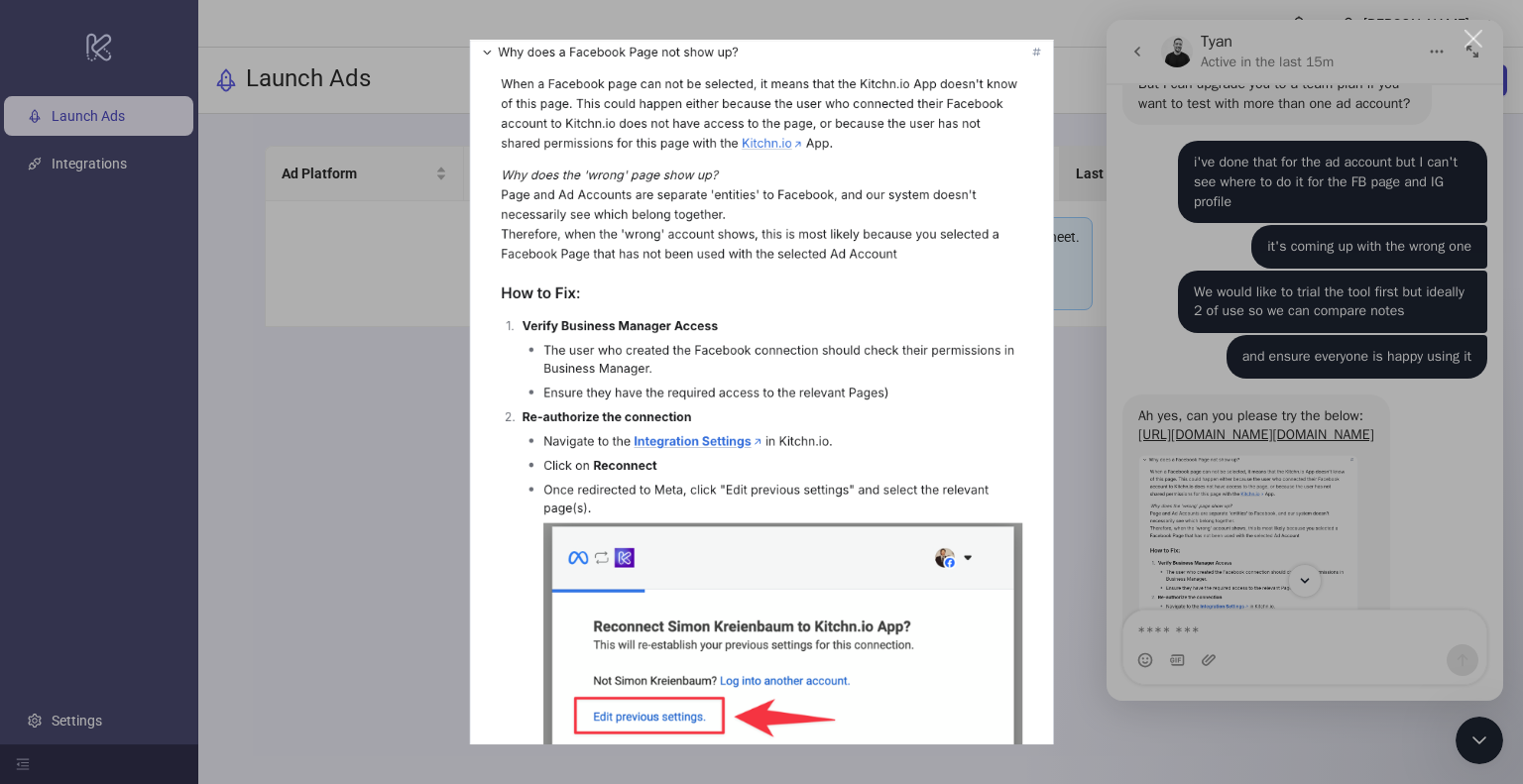 click at bounding box center (762, 392) 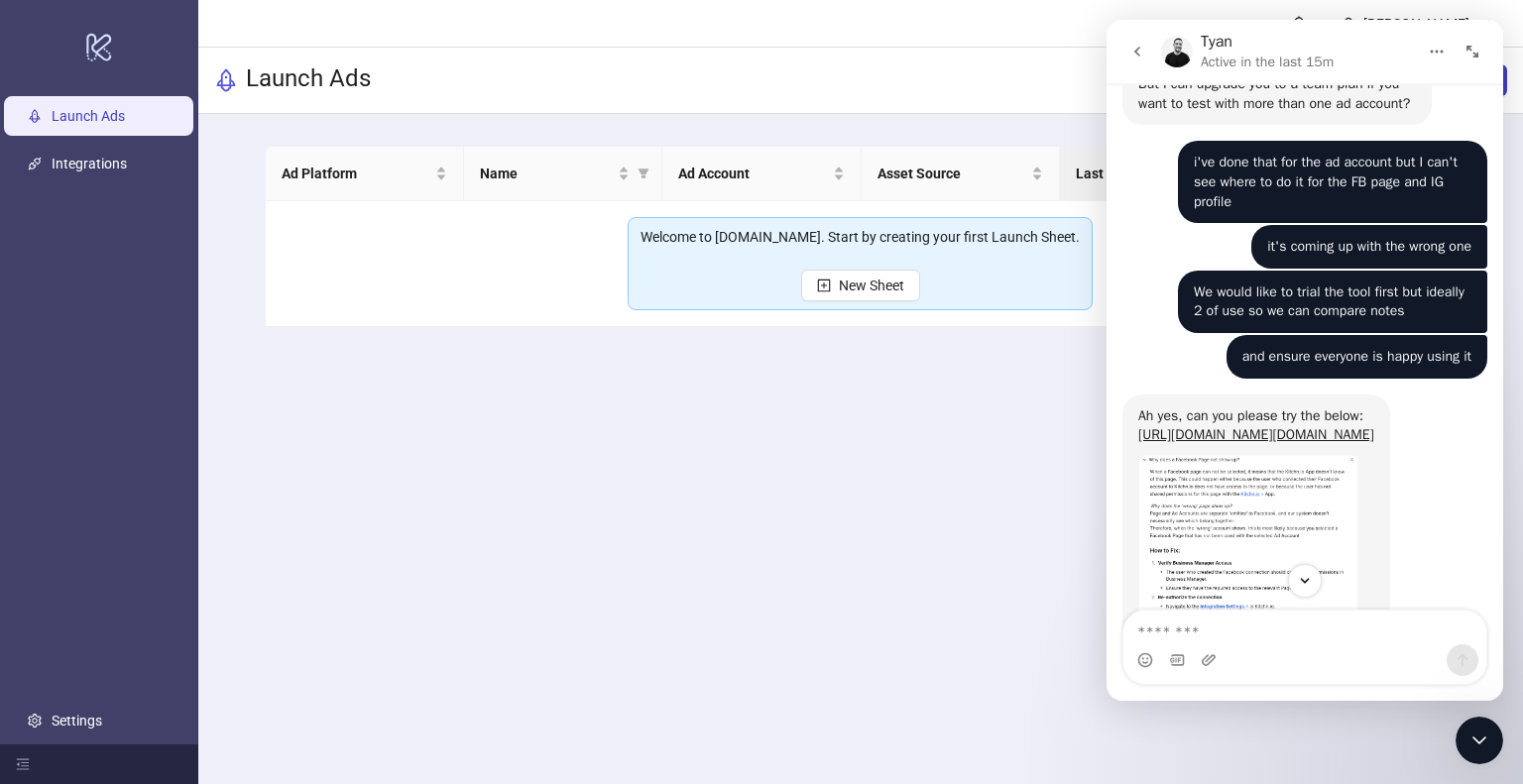 scroll, scrollTop: 1262, scrollLeft: 0, axis: vertical 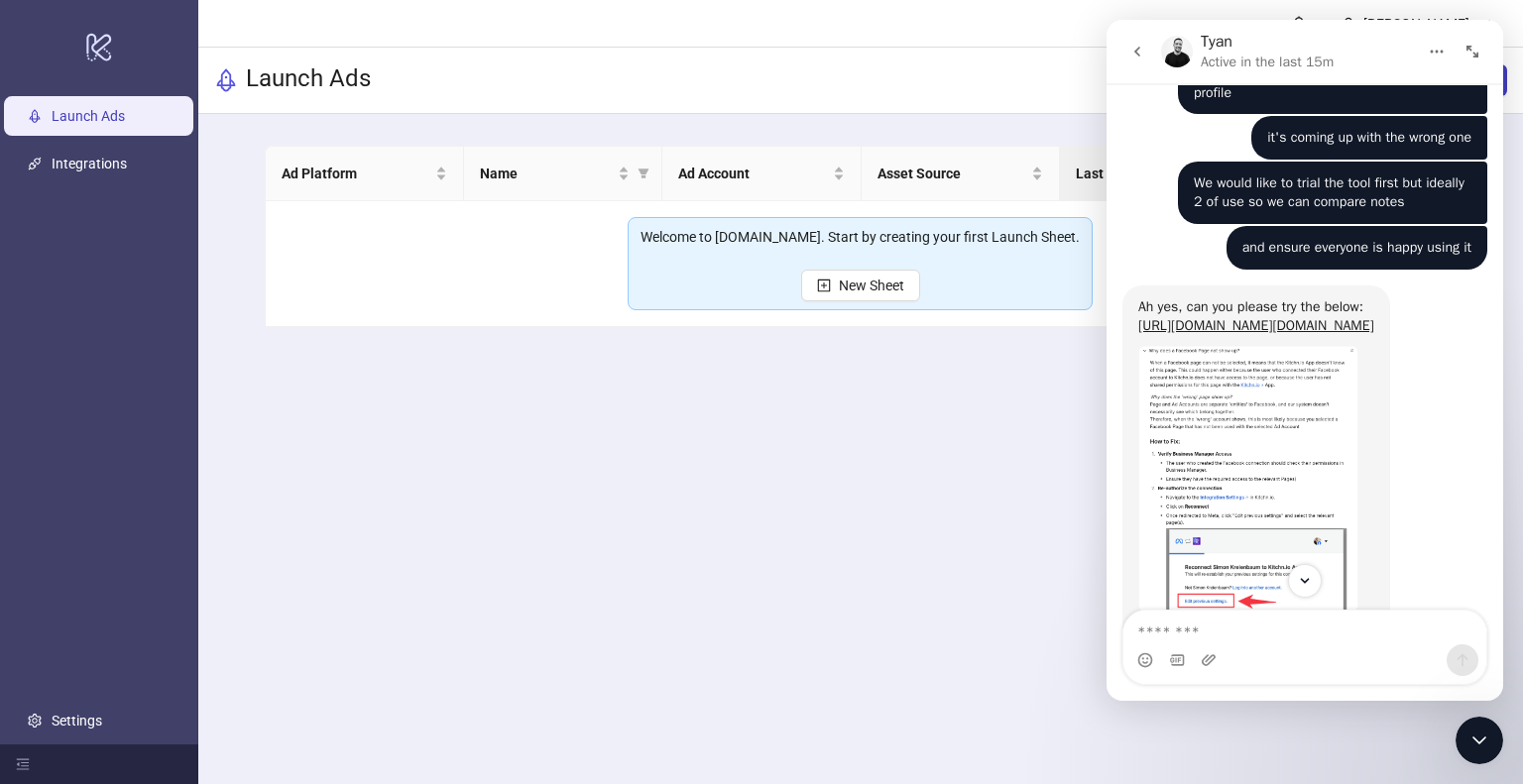 click on "Ad Platform Name Ad Account Asset Source Last Modified Actions             Welcome to Kitchn.io. Start by creating your first Launch Sheet. New Sheet" at bounding box center [860, 236] 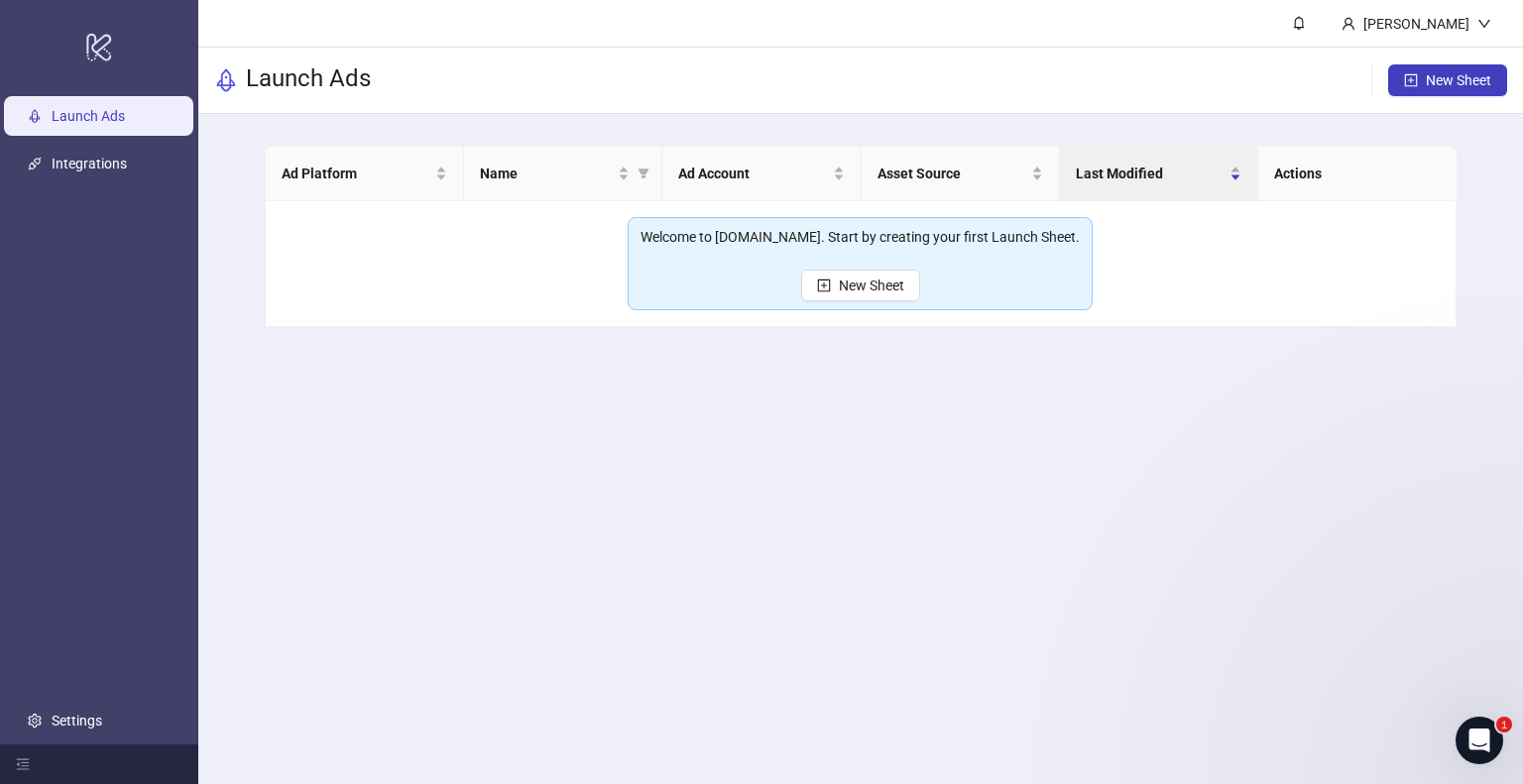 scroll, scrollTop: 0, scrollLeft: 0, axis: both 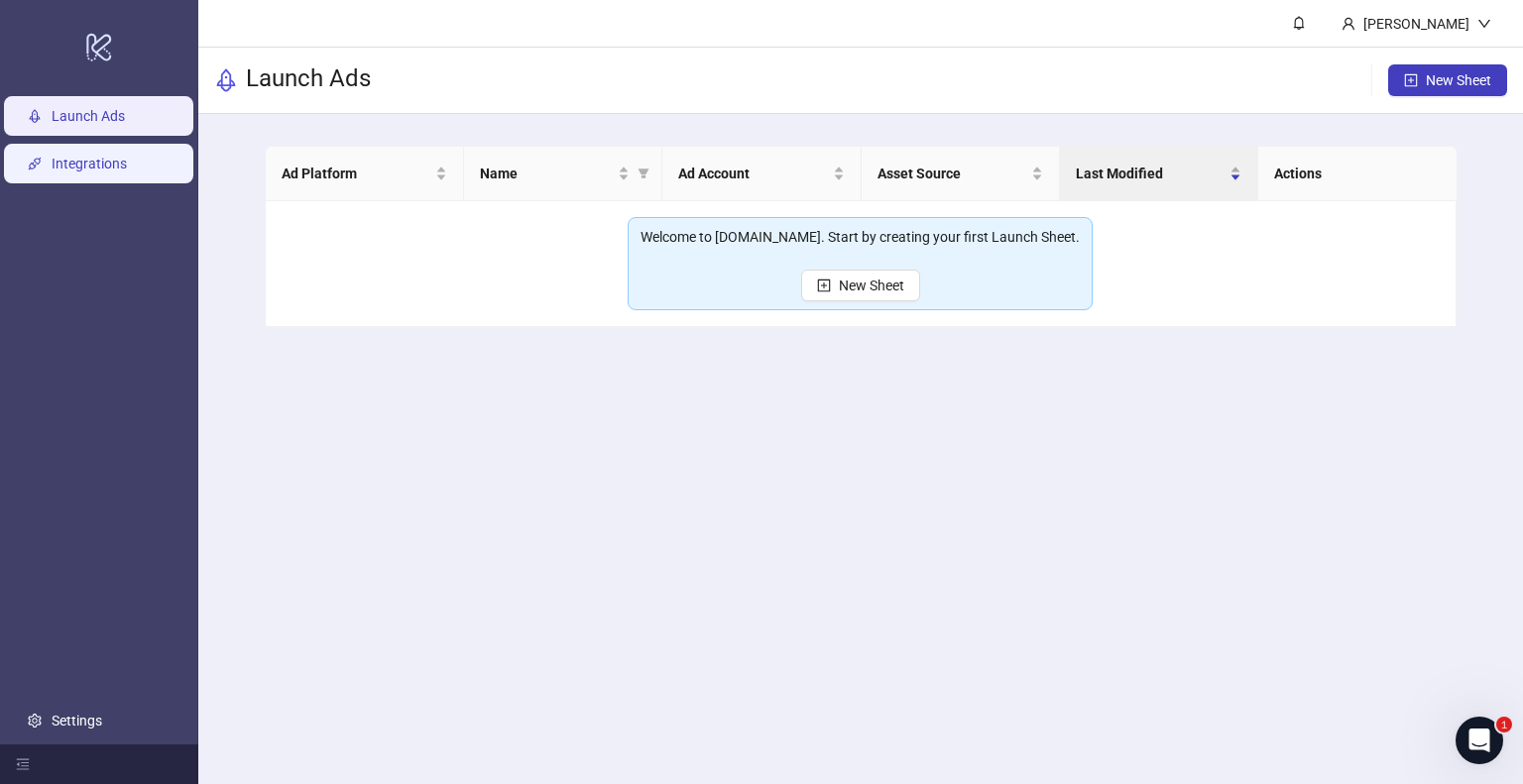 click on "Integrations" at bounding box center (89, 164) 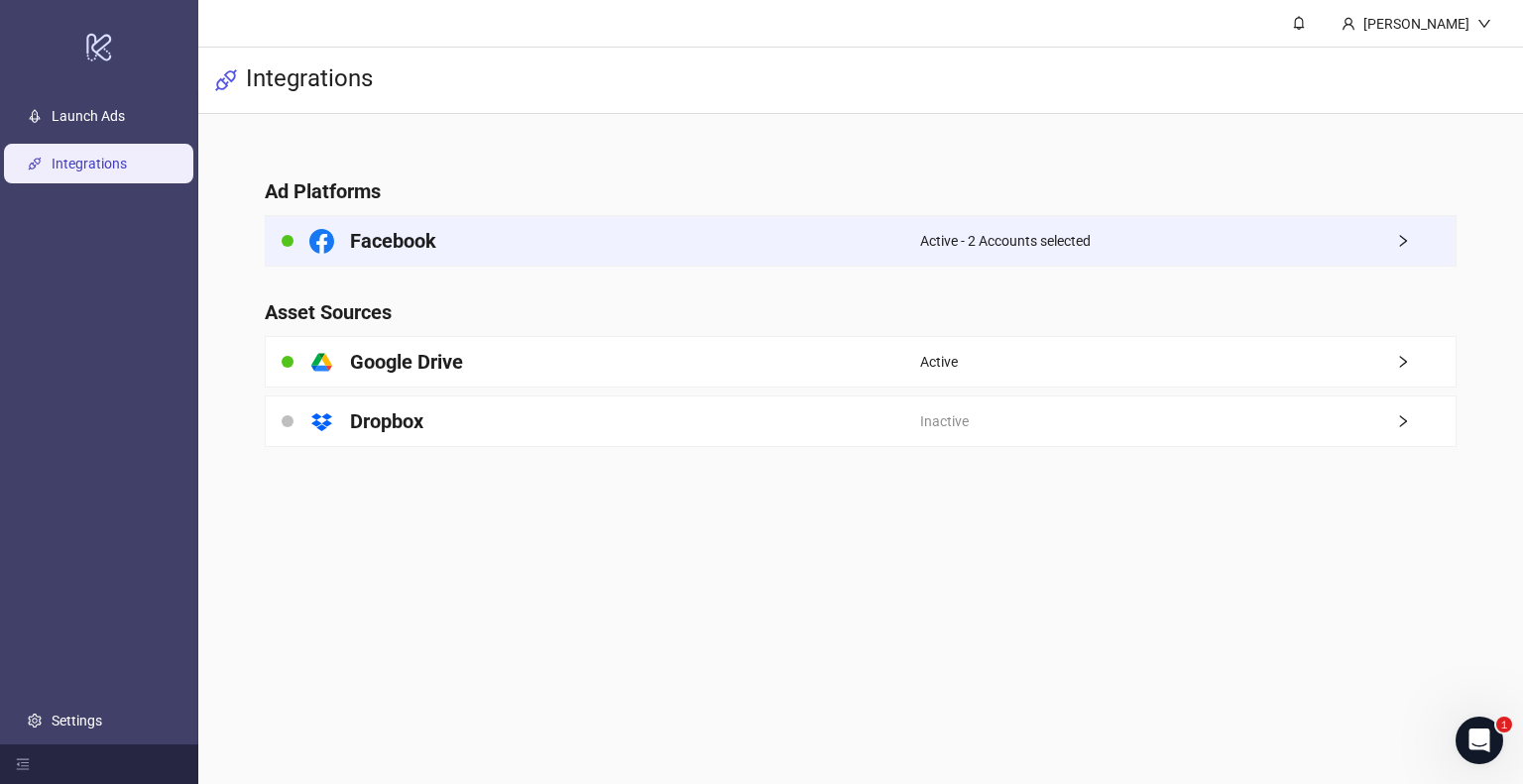 click on "Facebook" at bounding box center (593, 241) 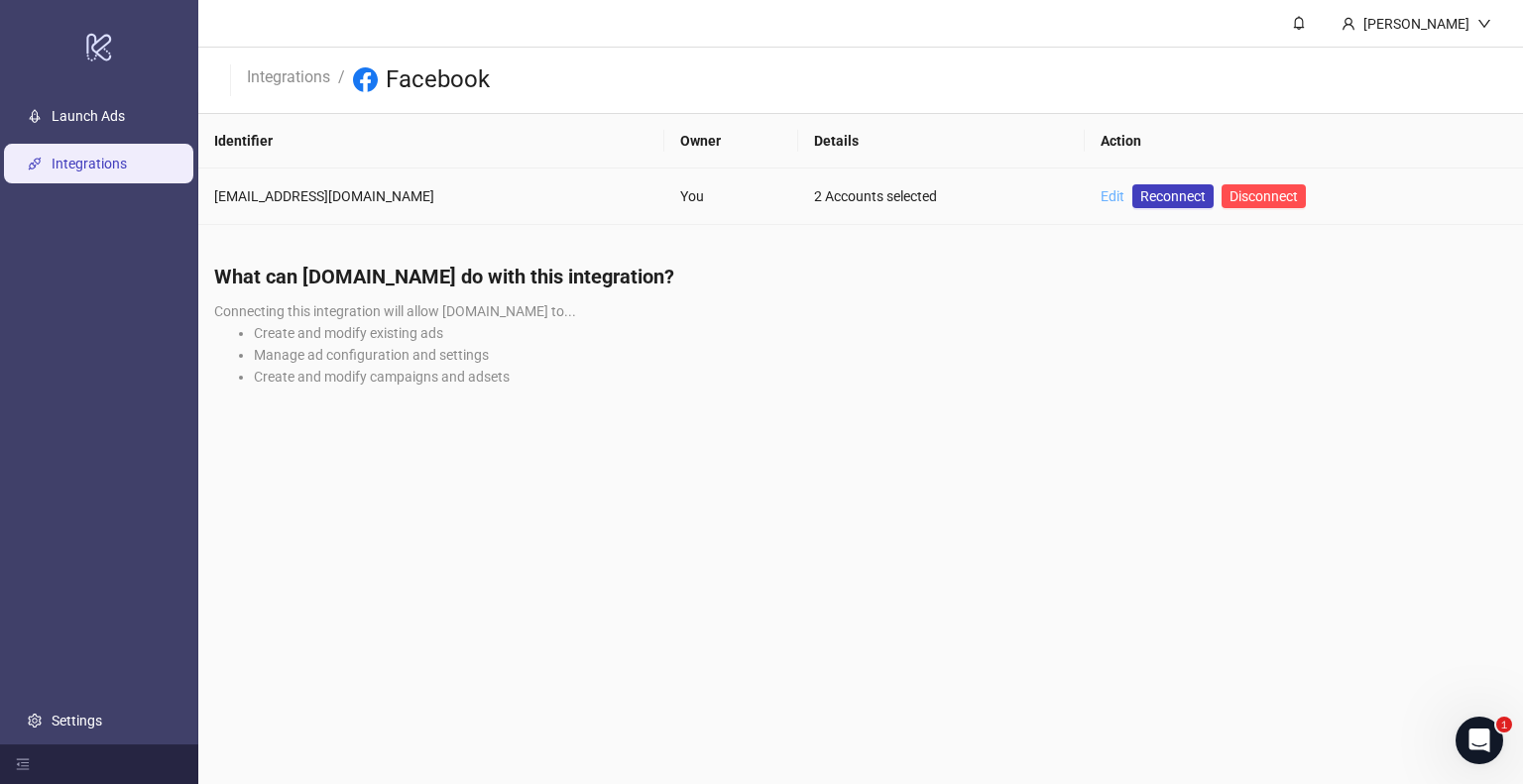 click on "Edit" at bounding box center (1113, 196) 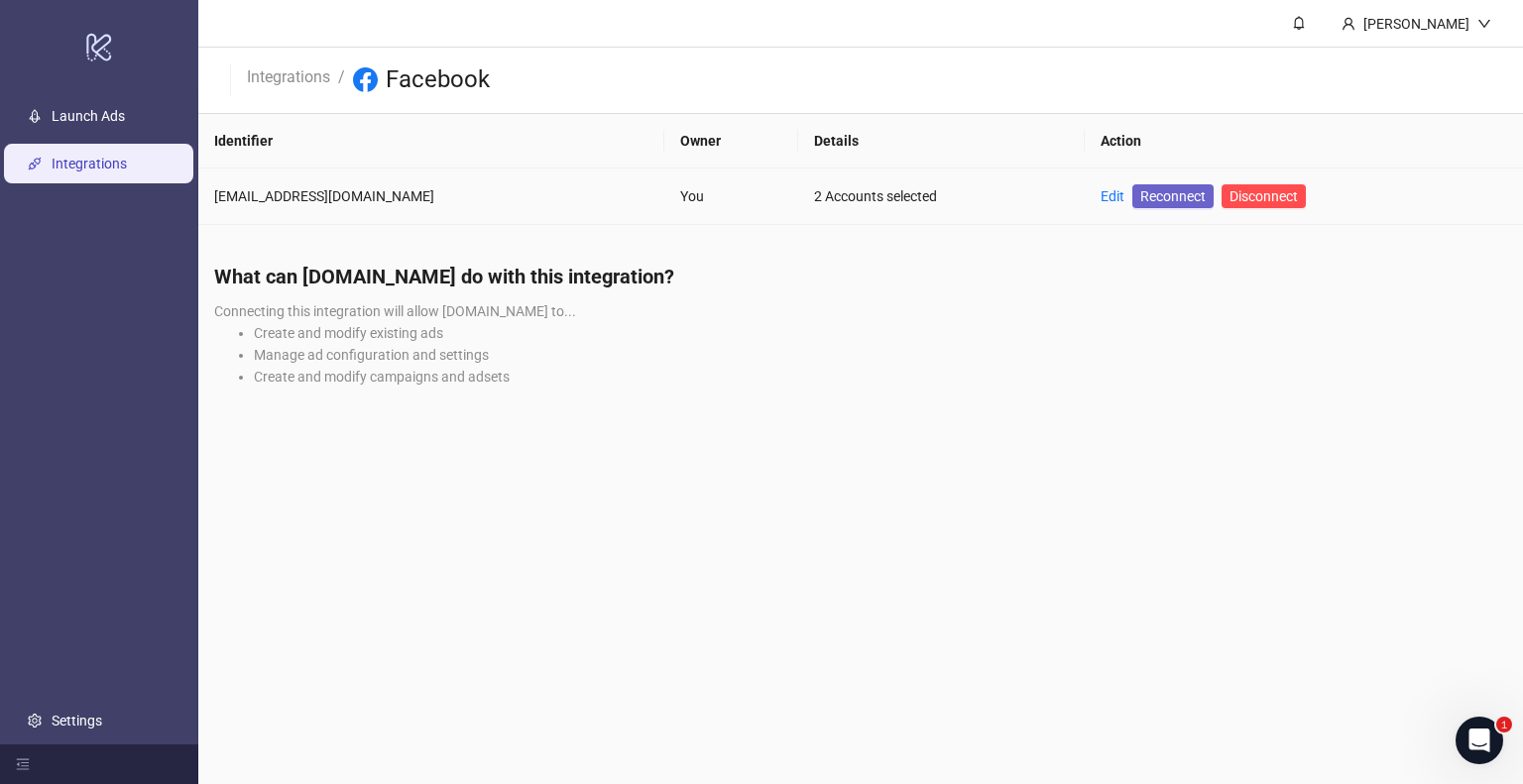 click on "Reconnect" at bounding box center [1173, 196] 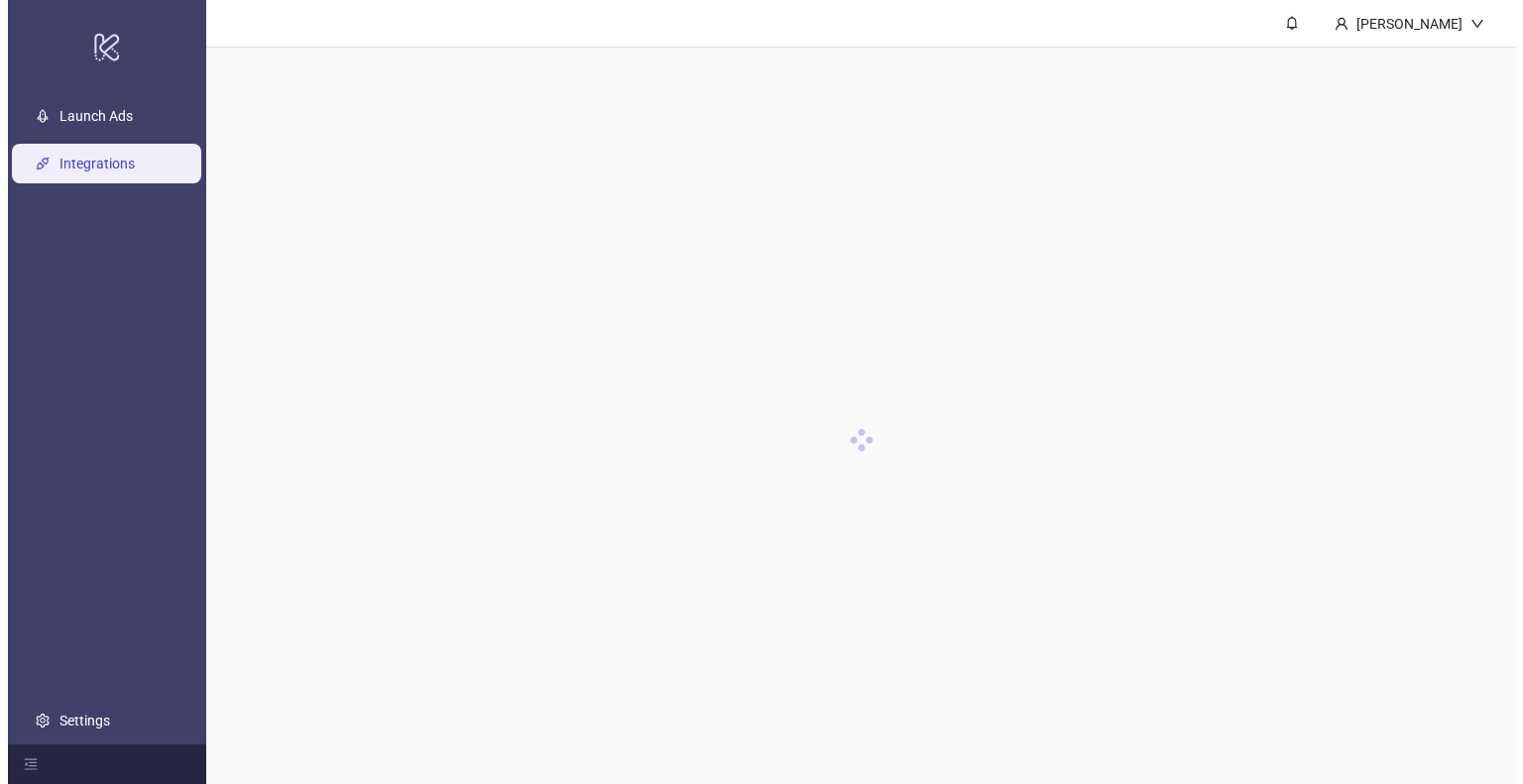 scroll, scrollTop: 0, scrollLeft: 0, axis: both 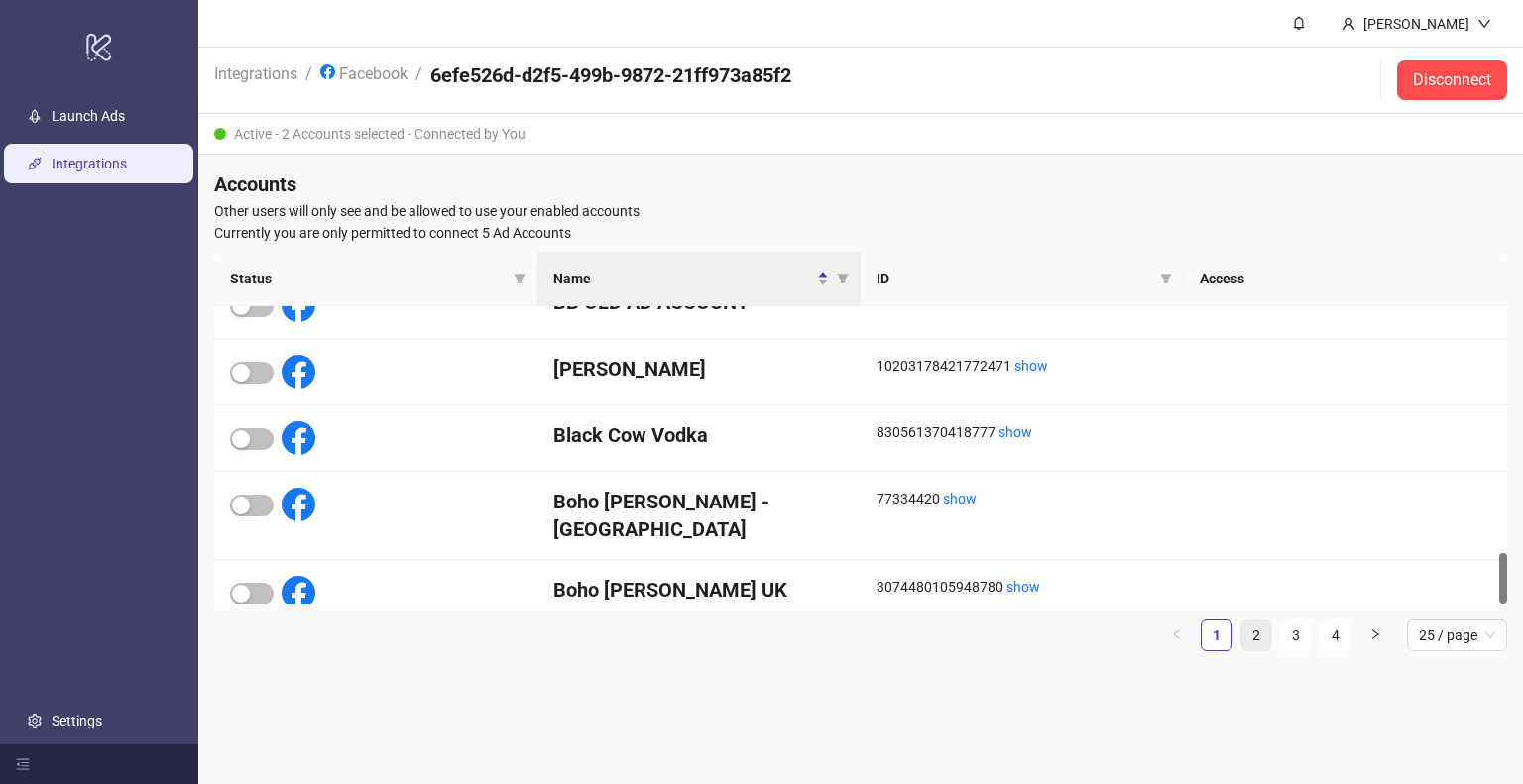 click on "2" at bounding box center (1256, 635) 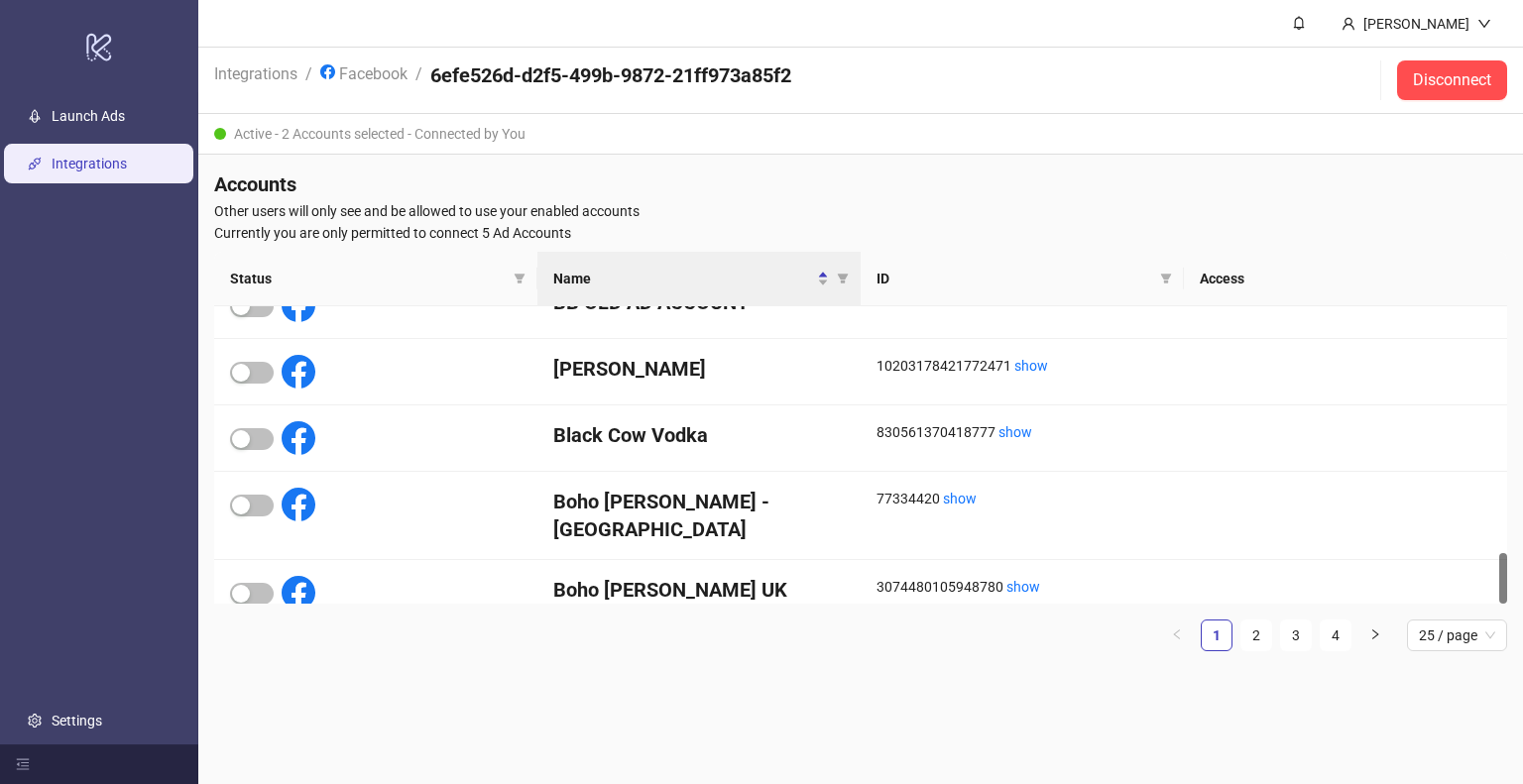 scroll, scrollTop: 1065, scrollLeft: 0, axis: vertical 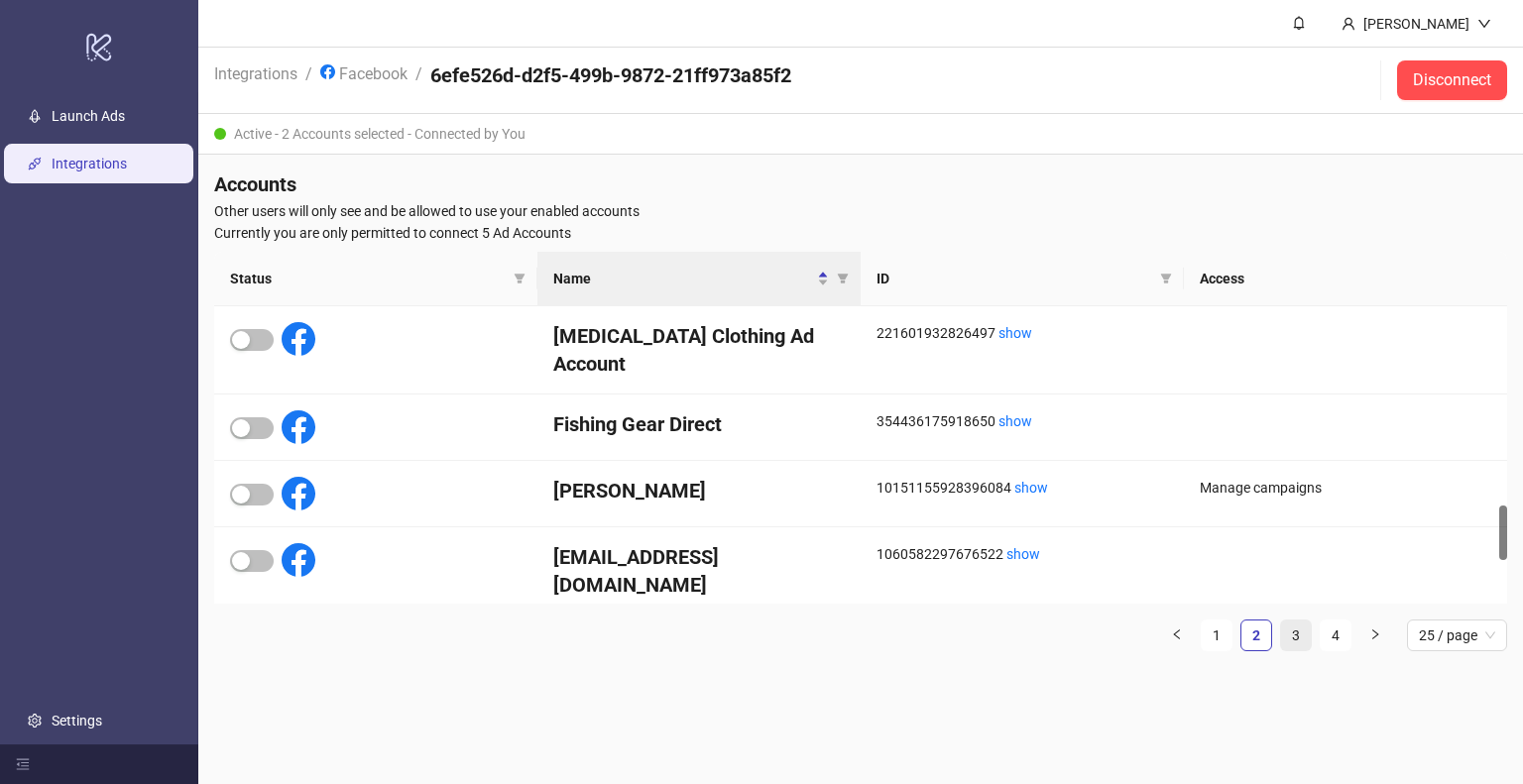 click on "3" at bounding box center (1296, 635) 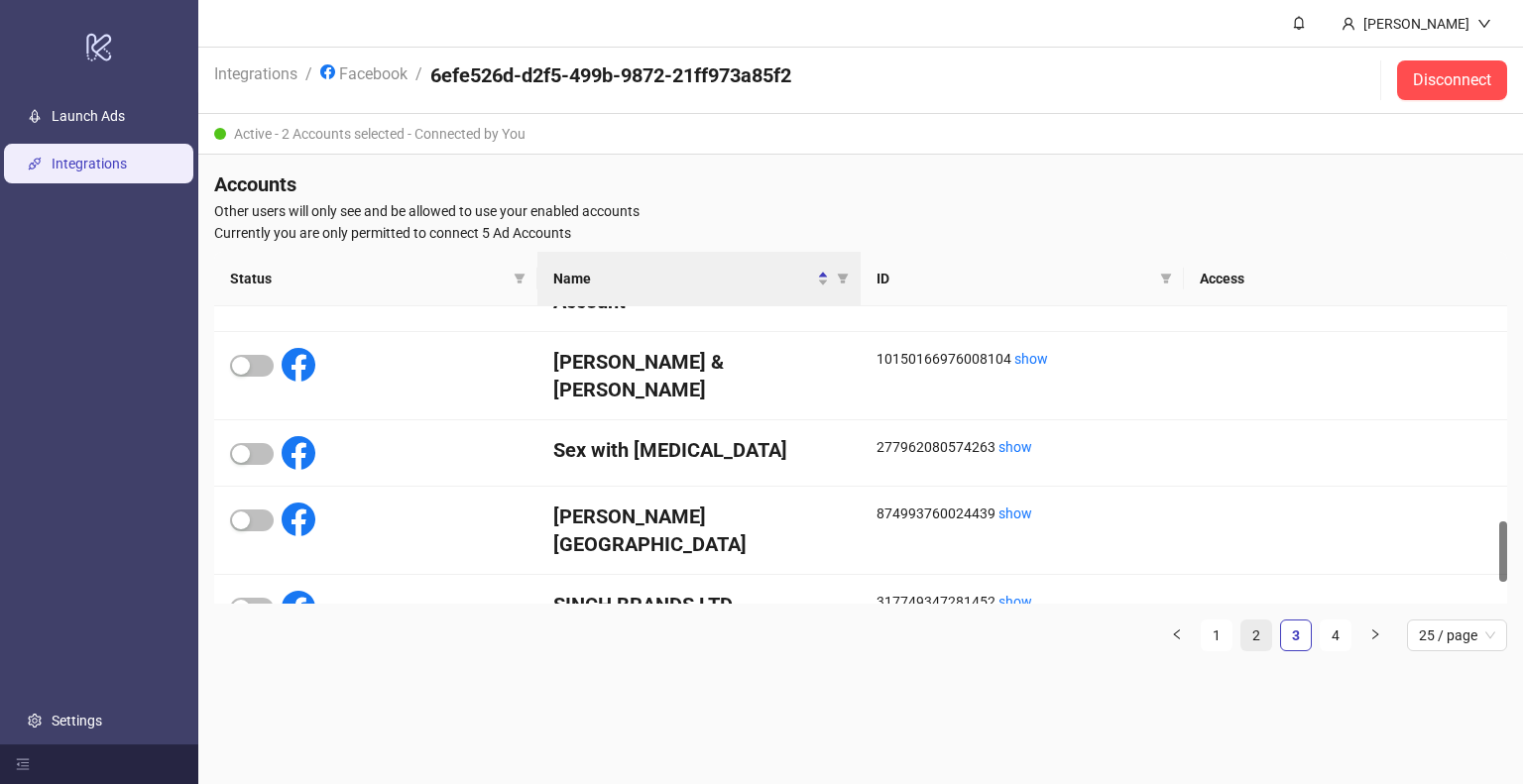 click on "2" at bounding box center (1256, 635) 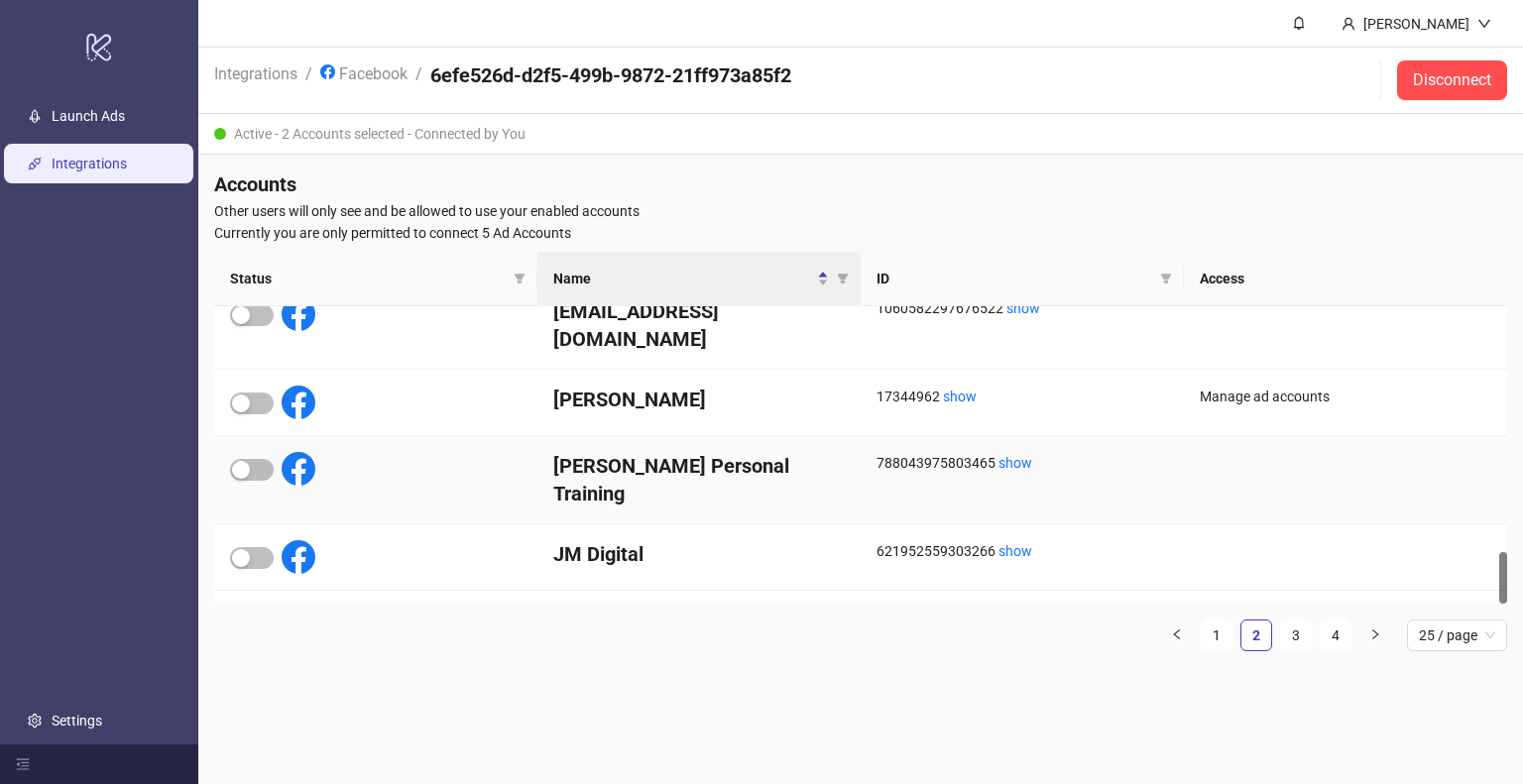 scroll, scrollTop: 1405, scrollLeft: 0, axis: vertical 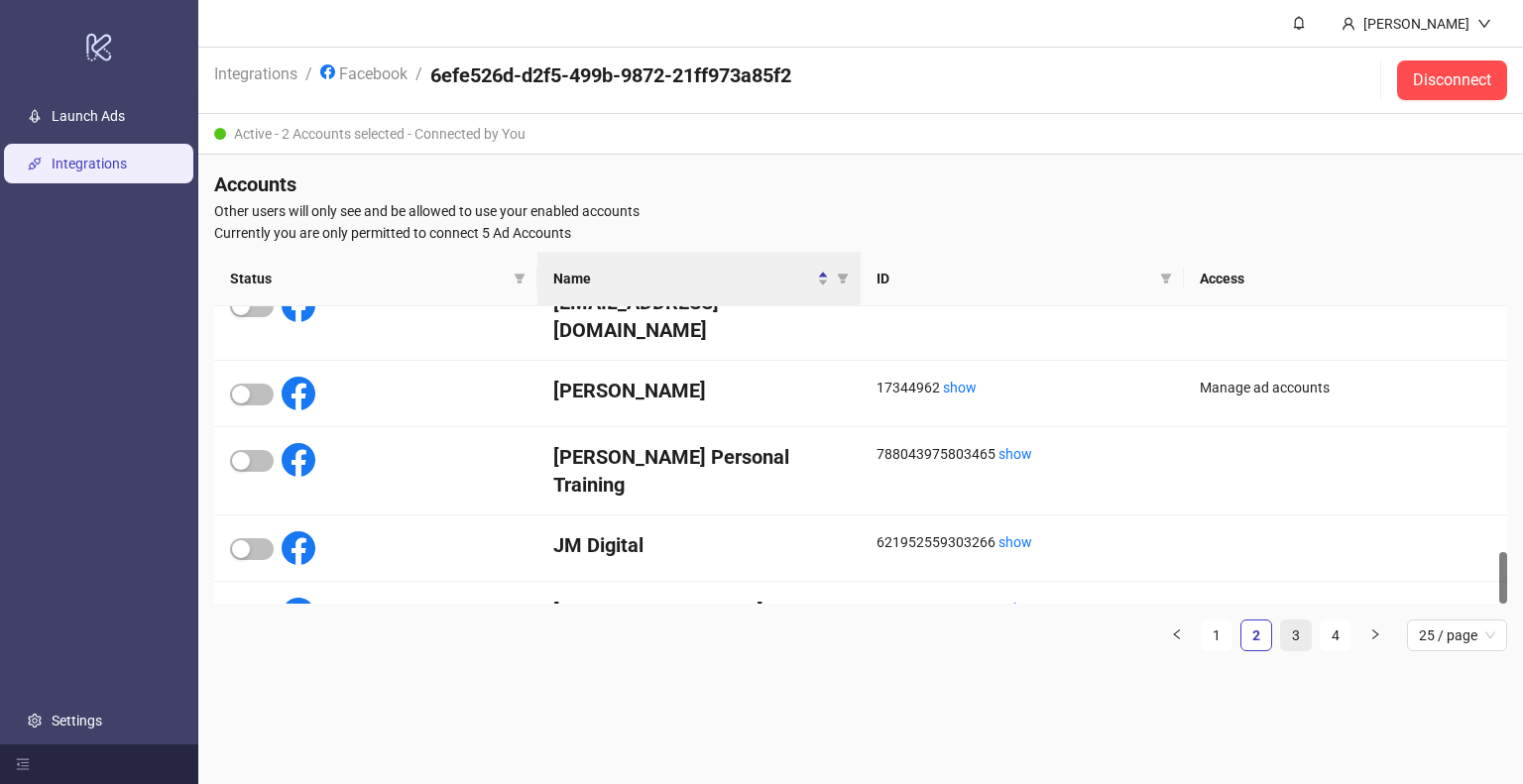 click on "3" at bounding box center [1296, 635] 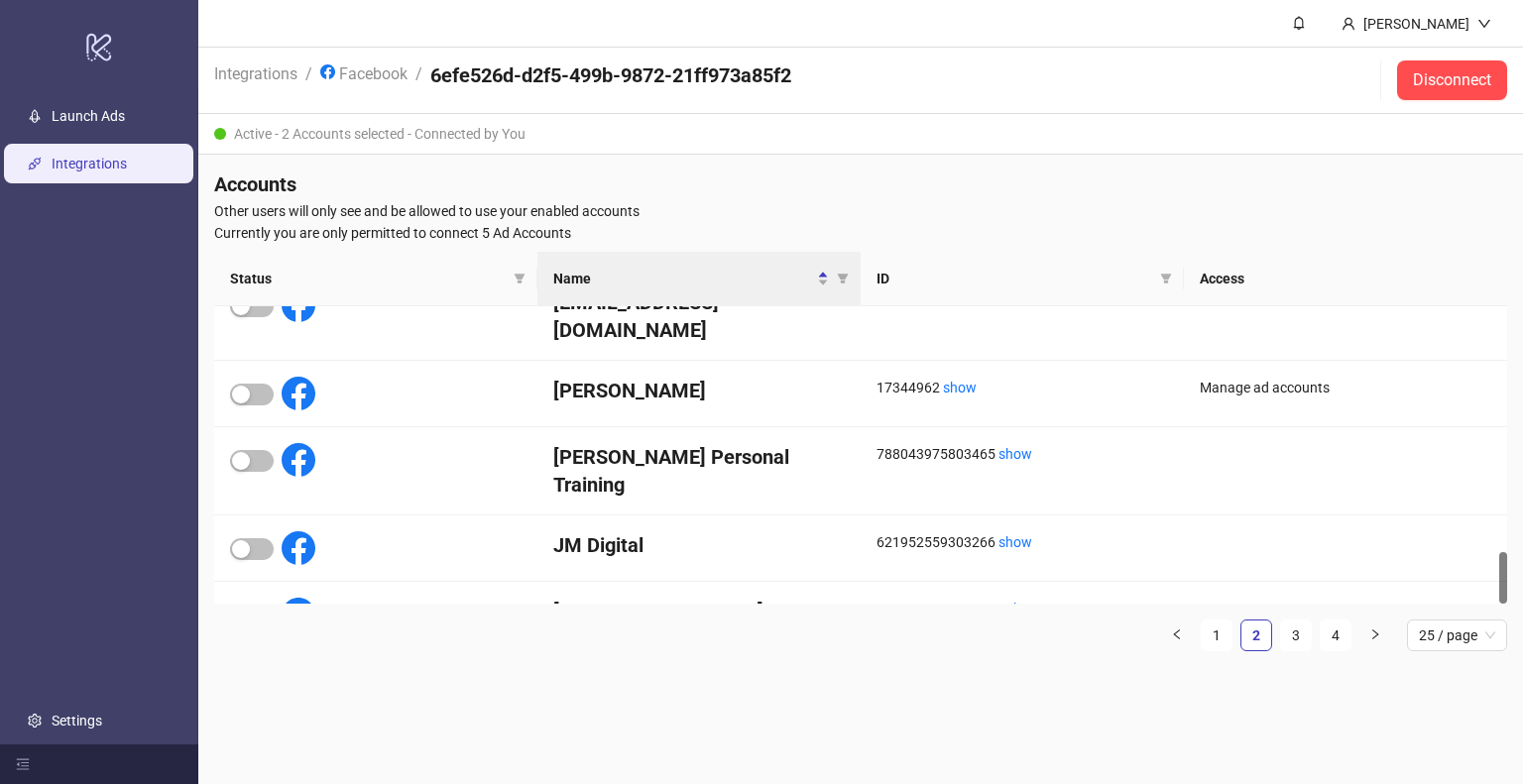 scroll, scrollTop: 1148, scrollLeft: 0, axis: vertical 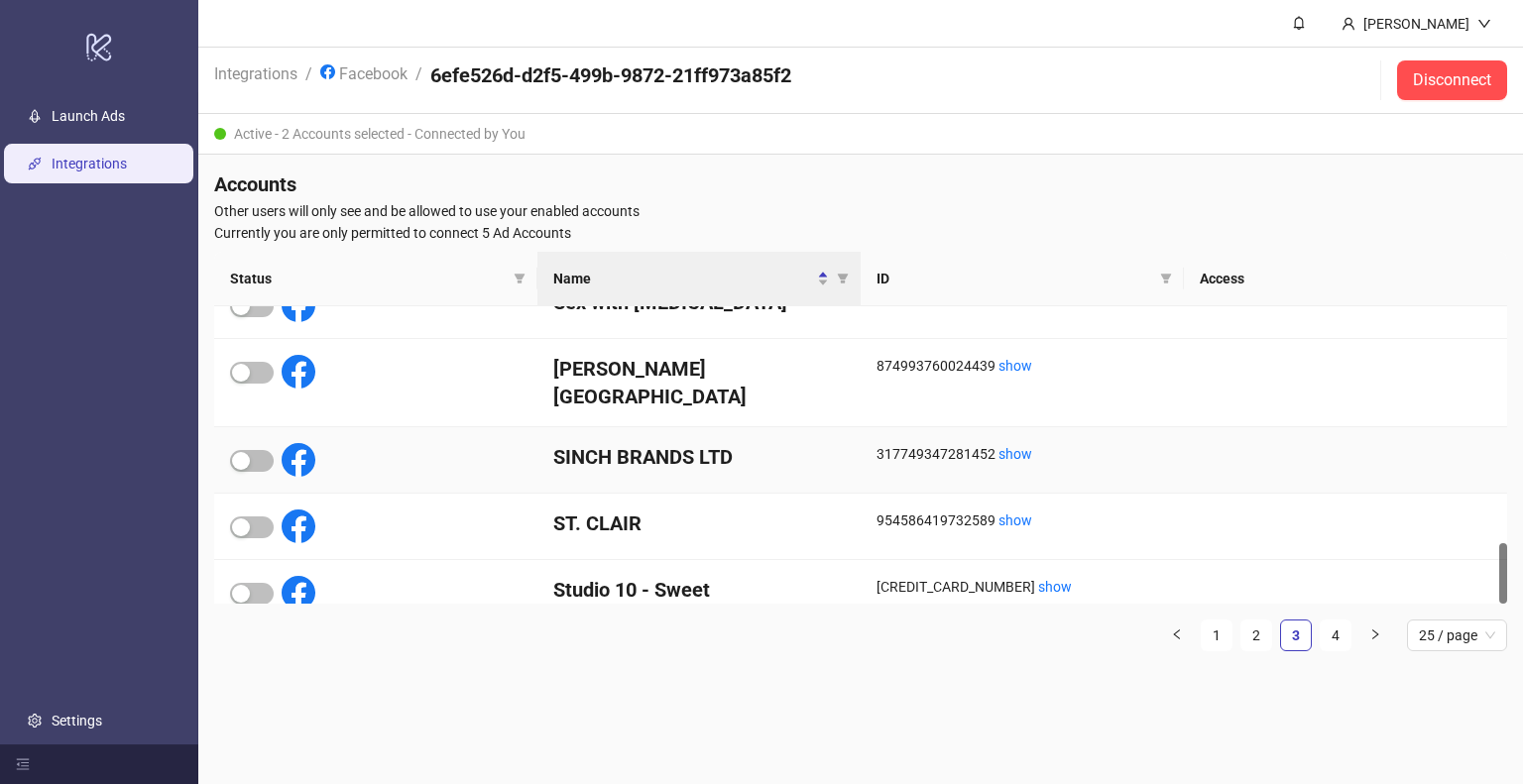type 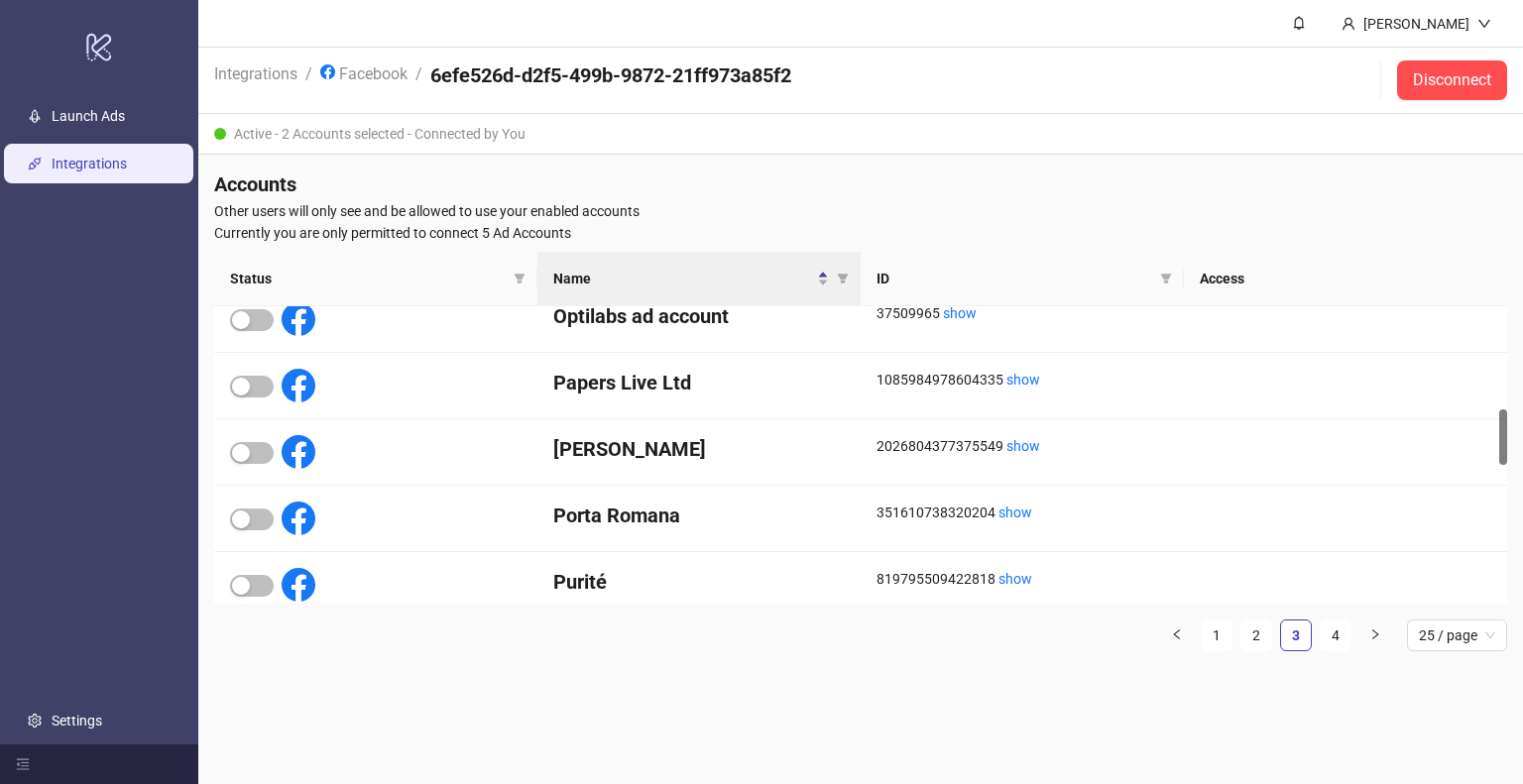 scroll, scrollTop: 380, scrollLeft: 0, axis: vertical 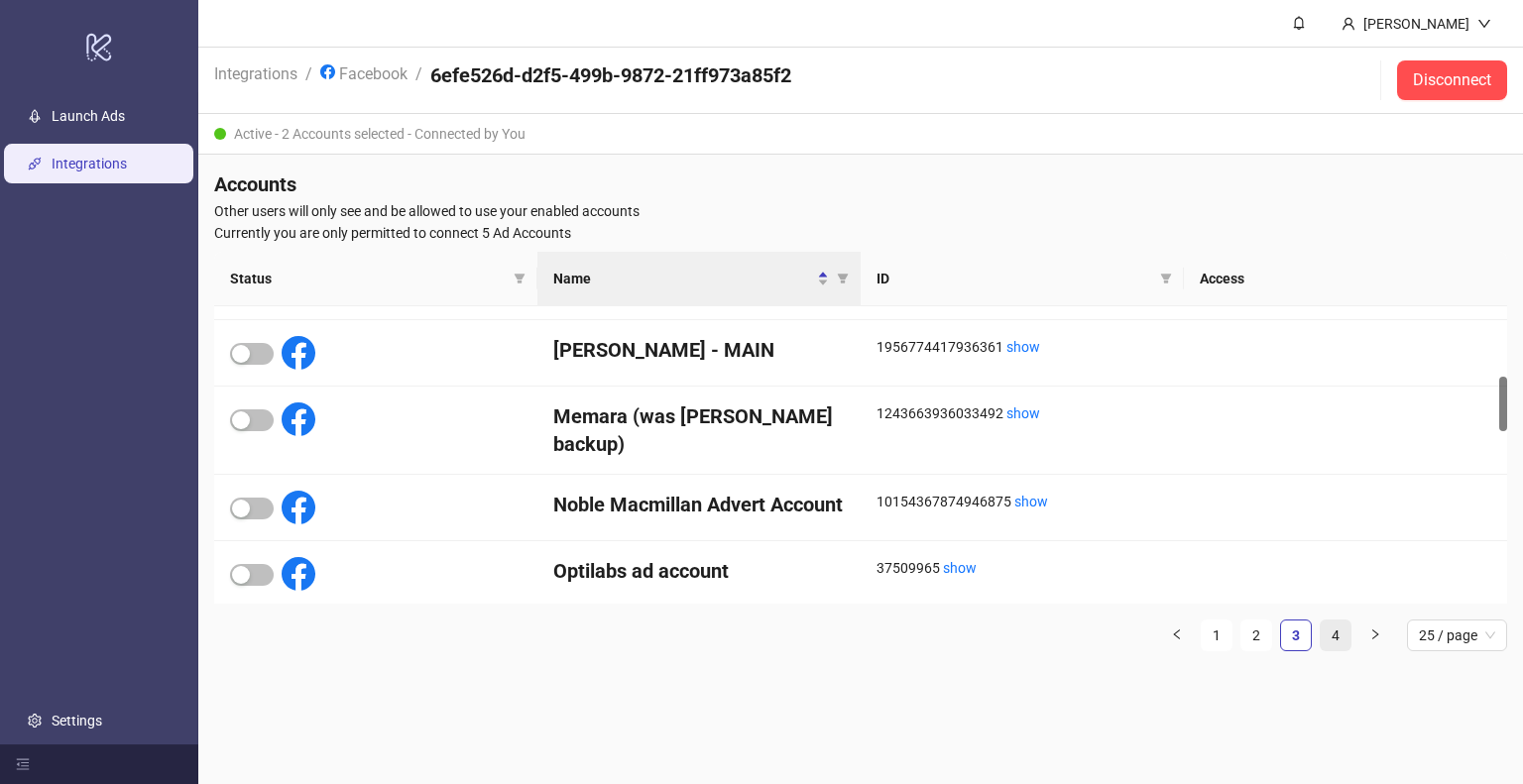 click on "4" at bounding box center (1336, 635) 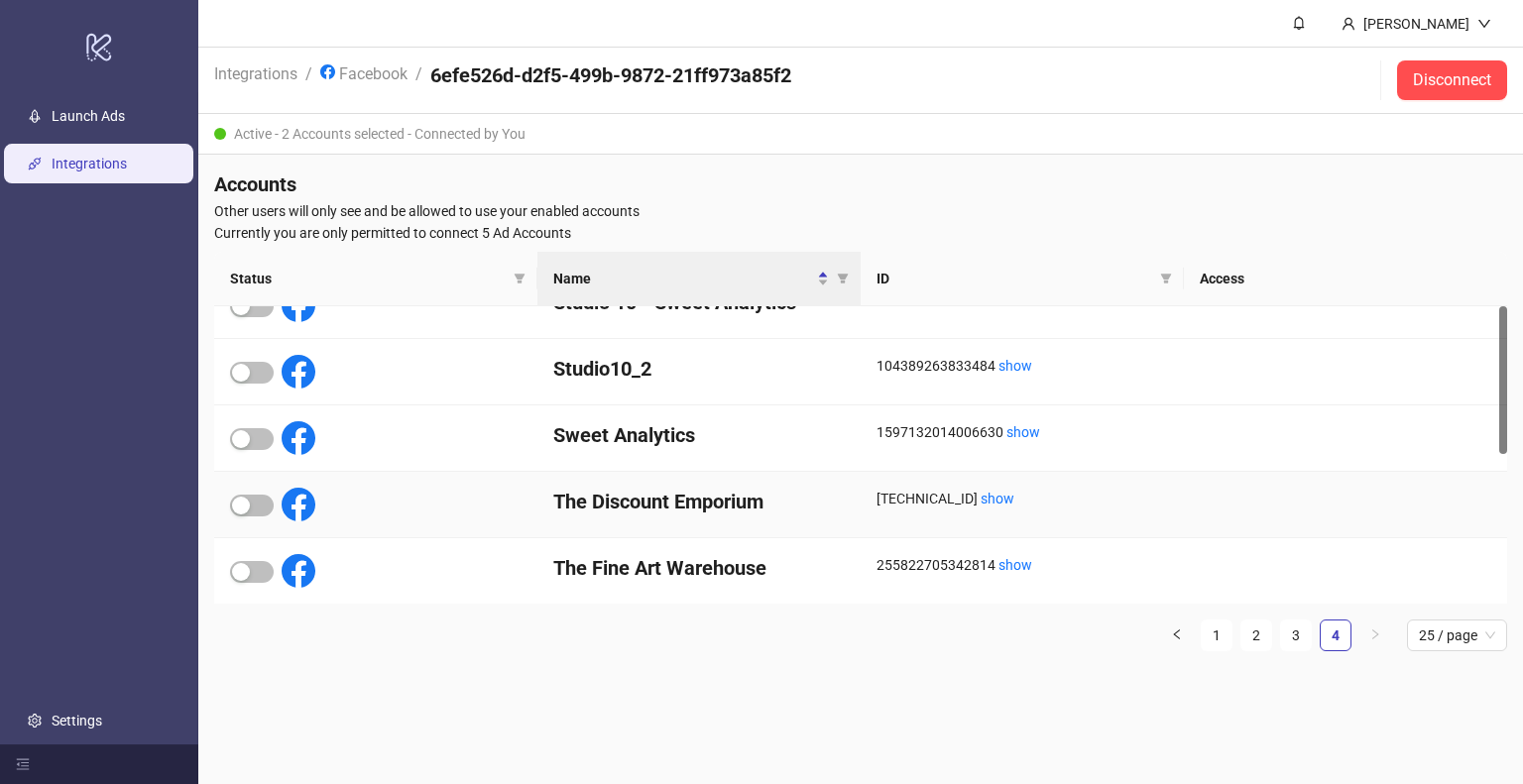 scroll, scrollTop: 0, scrollLeft: 0, axis: both 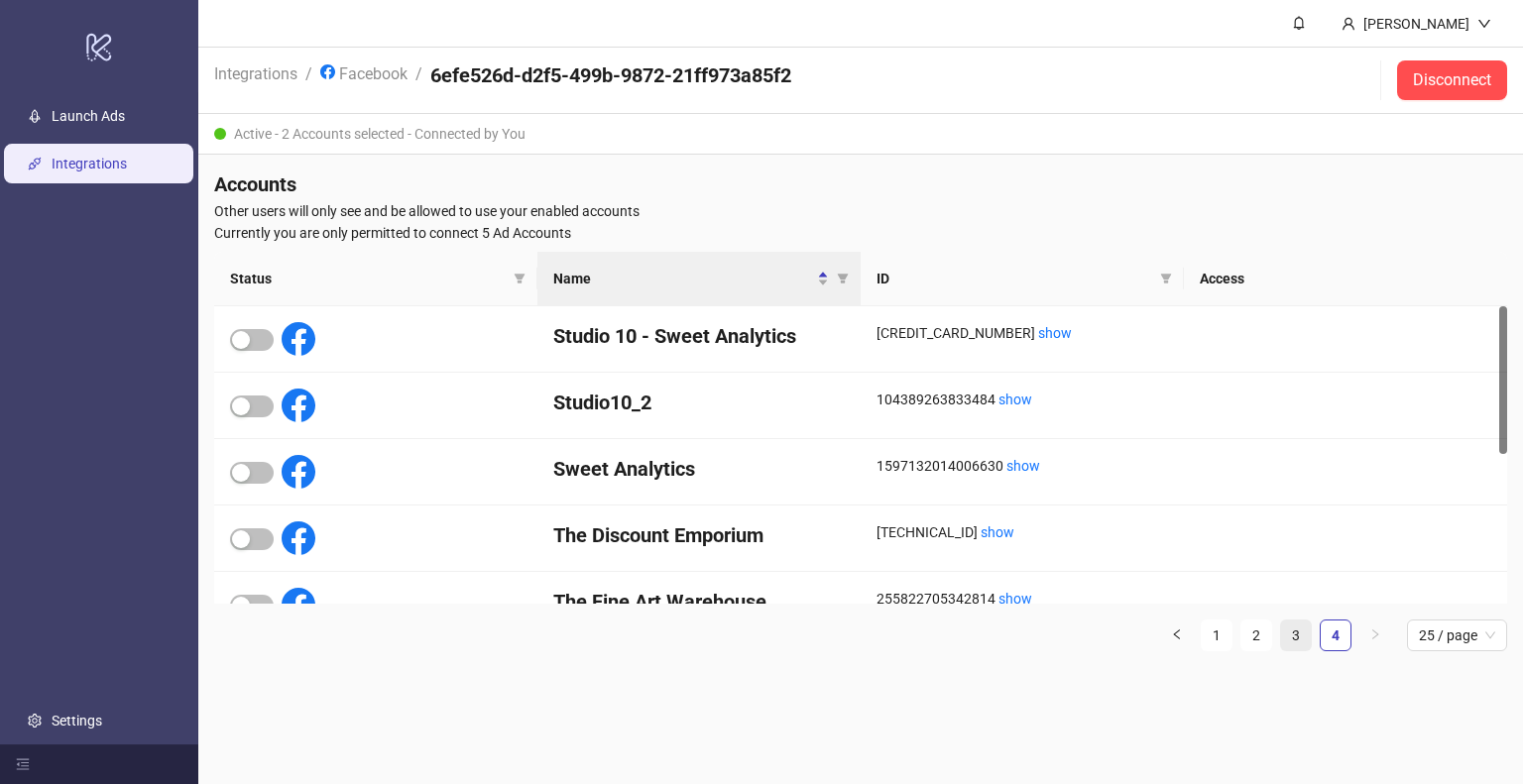 click on "3" at bounding box center (1296, 635) 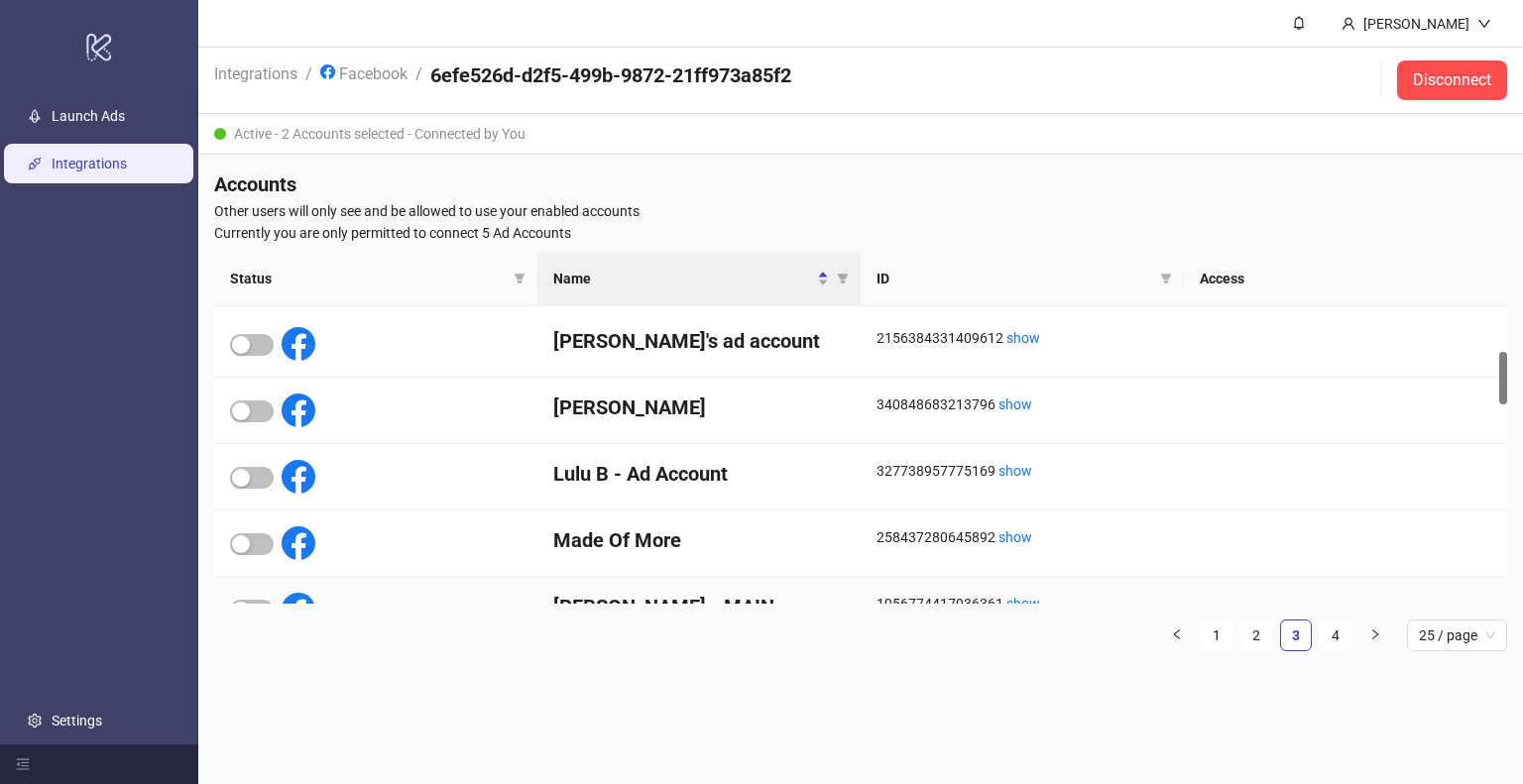 scroll, scrollTop: 260, scrollLeft: 0, axis: vertical 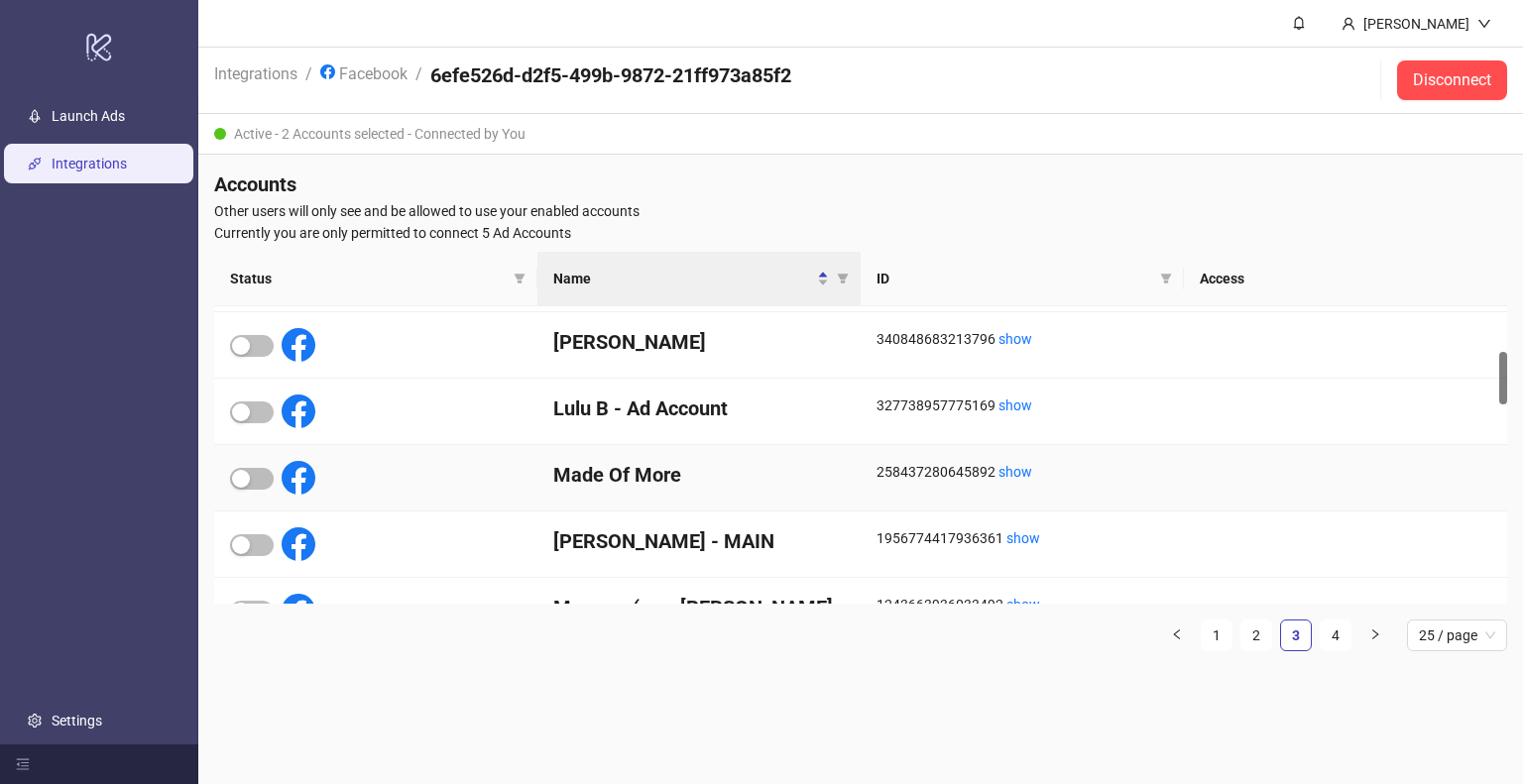 click on "Made Of More" at bounding box center [699, 475] 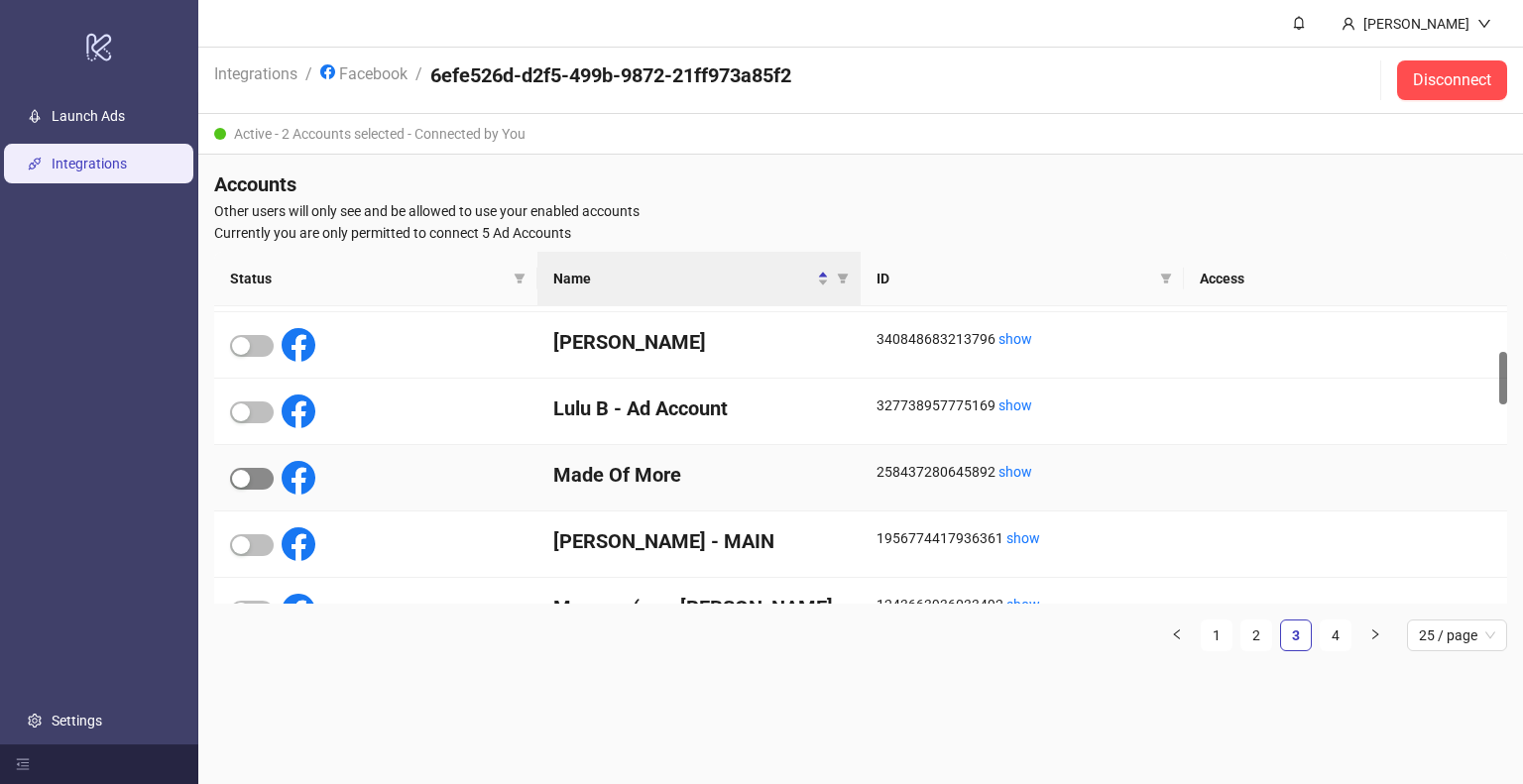 click at bounding box center [252, 479] 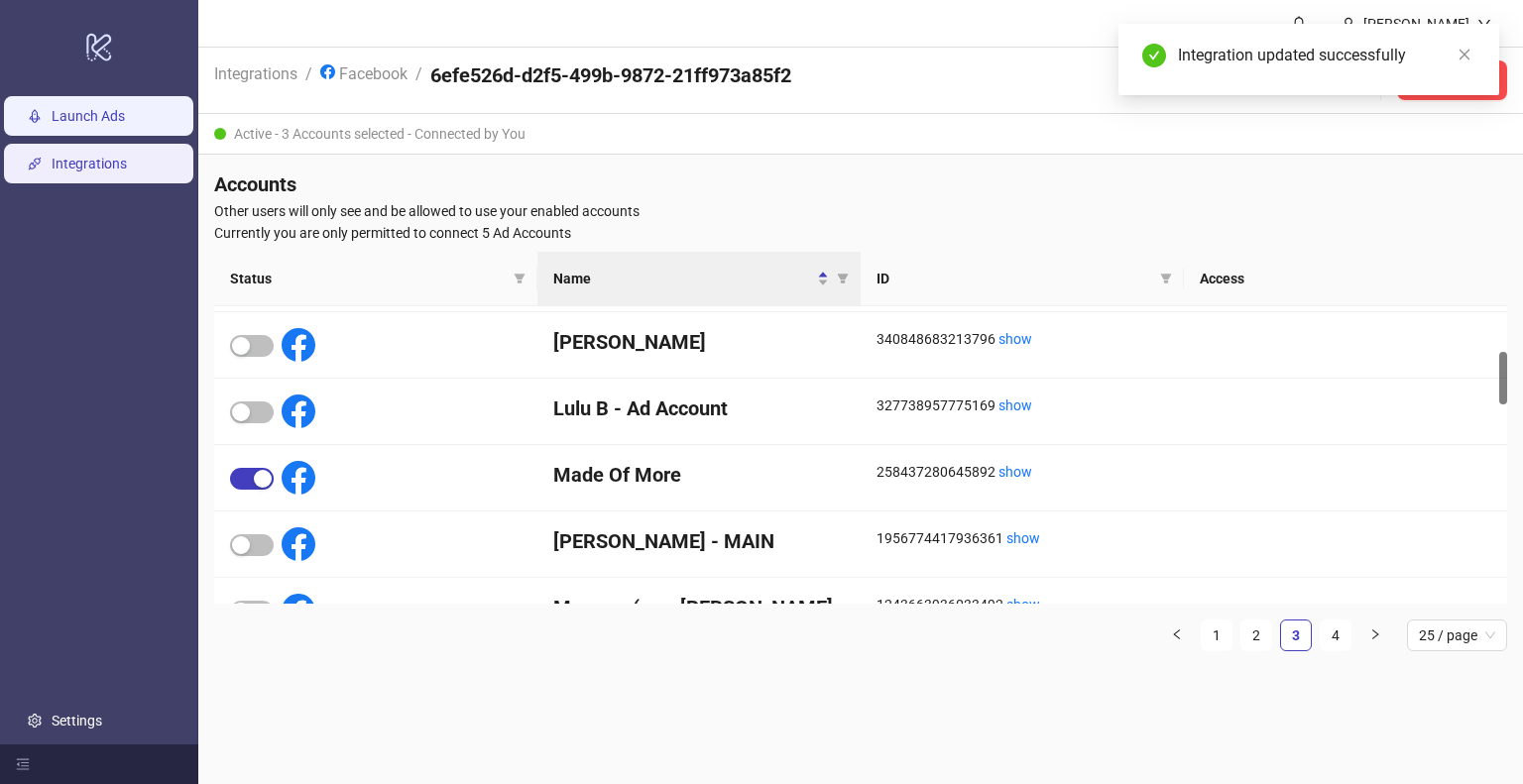 click on "Launch Ads" at bounding box center [88, 116] 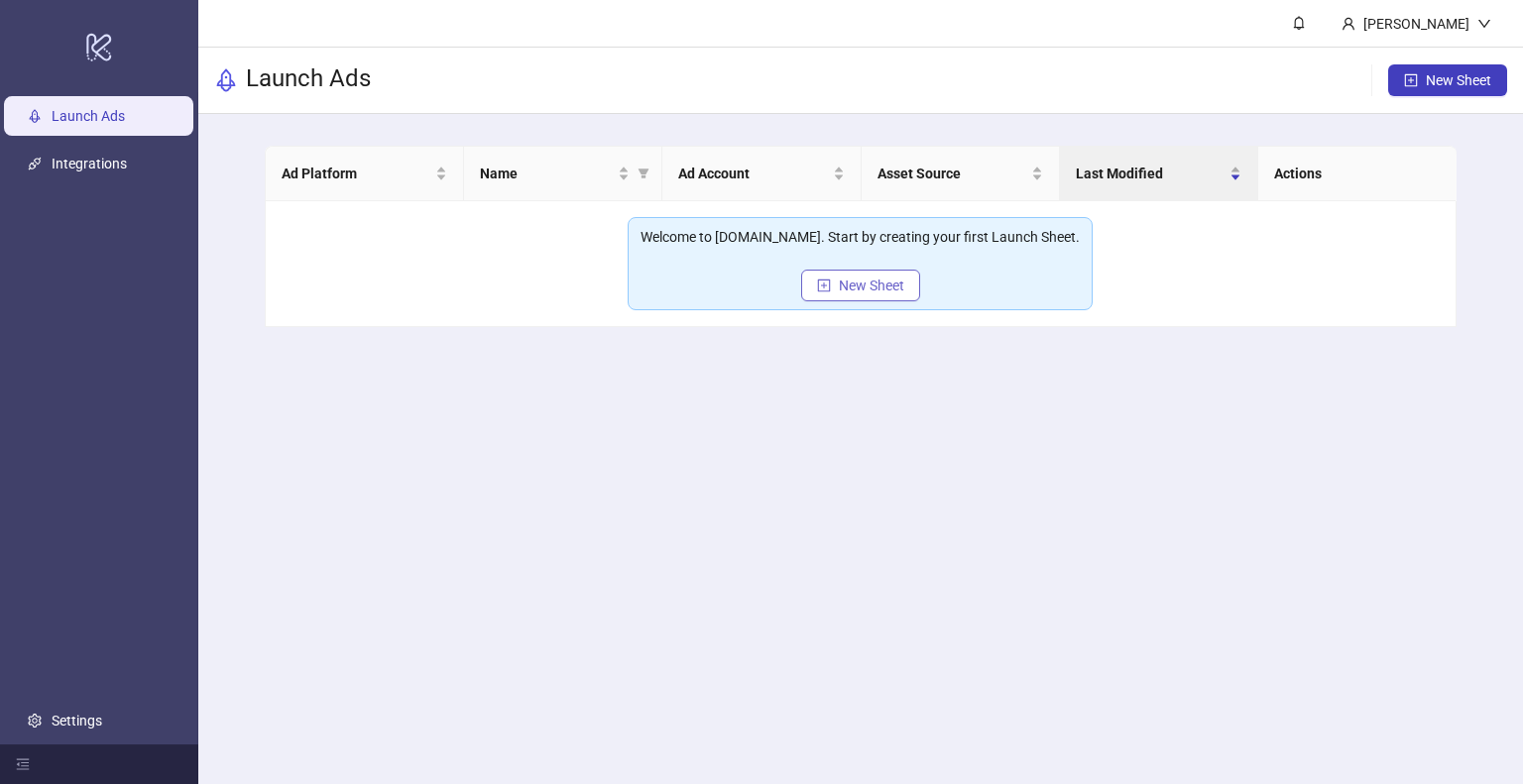 click on "New Sheet" at bounding box center [872, 285] 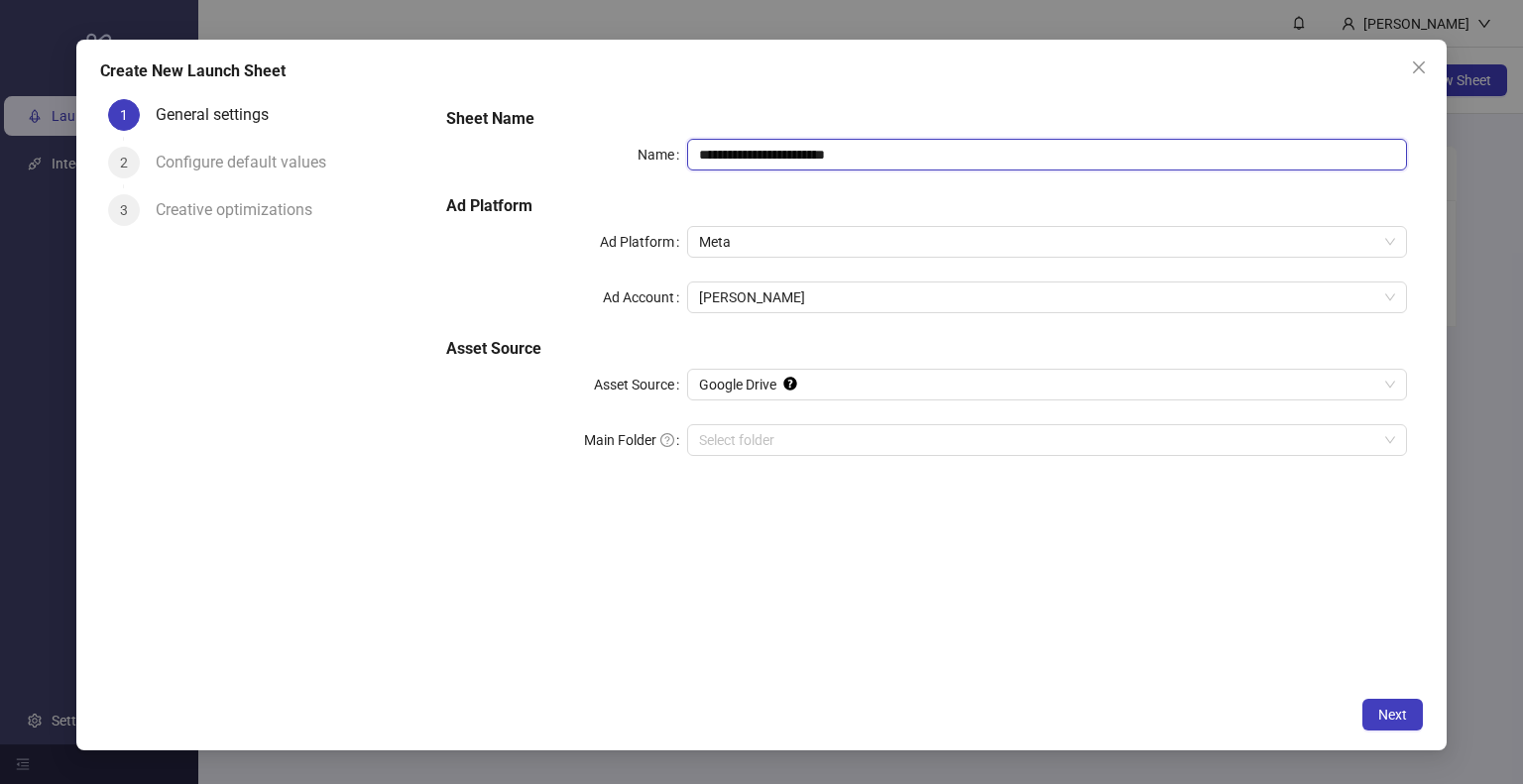 click on "**********" at bounding box center (1047, 155) 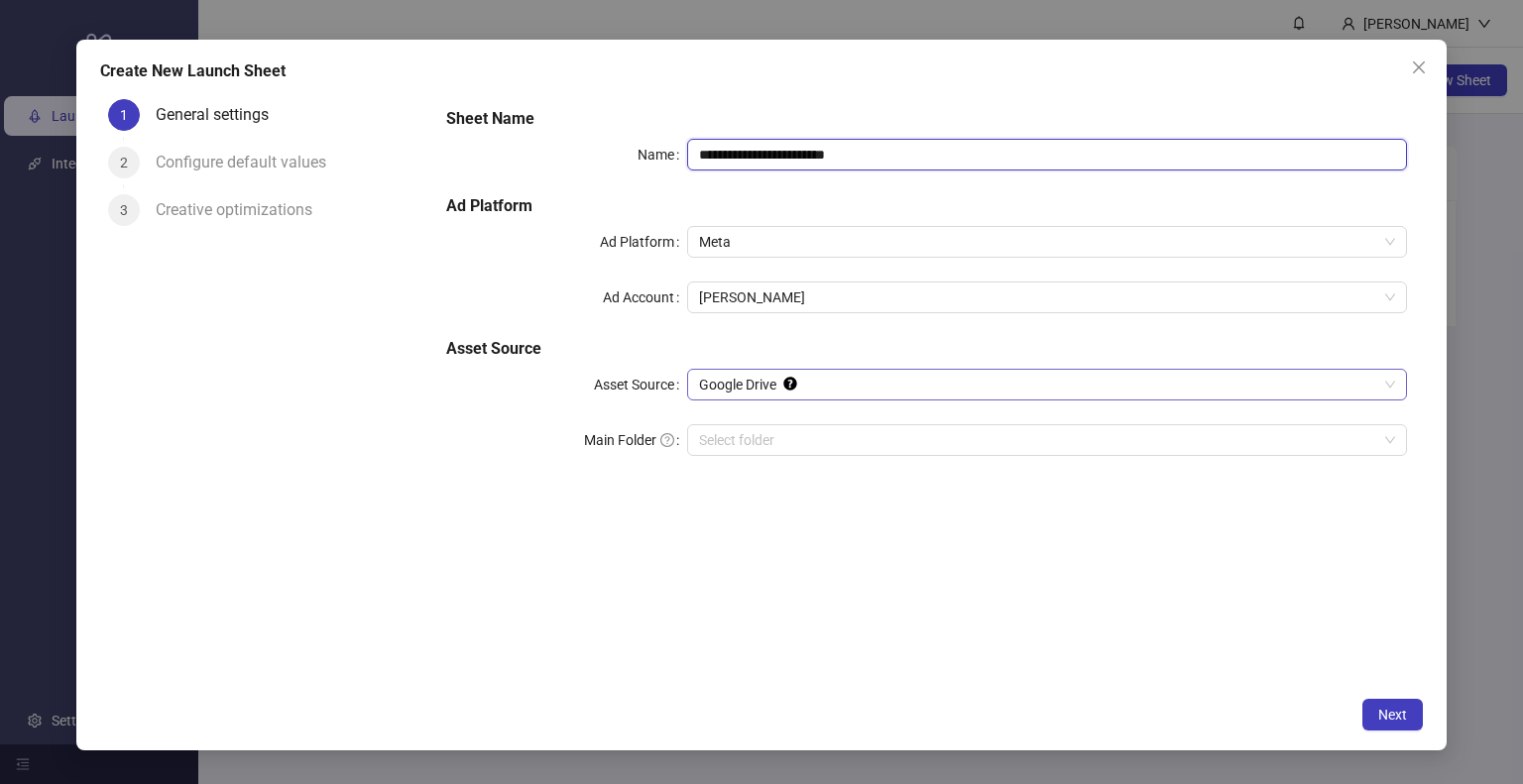 click on "Google Drive" at bounding box center (1047, 385) 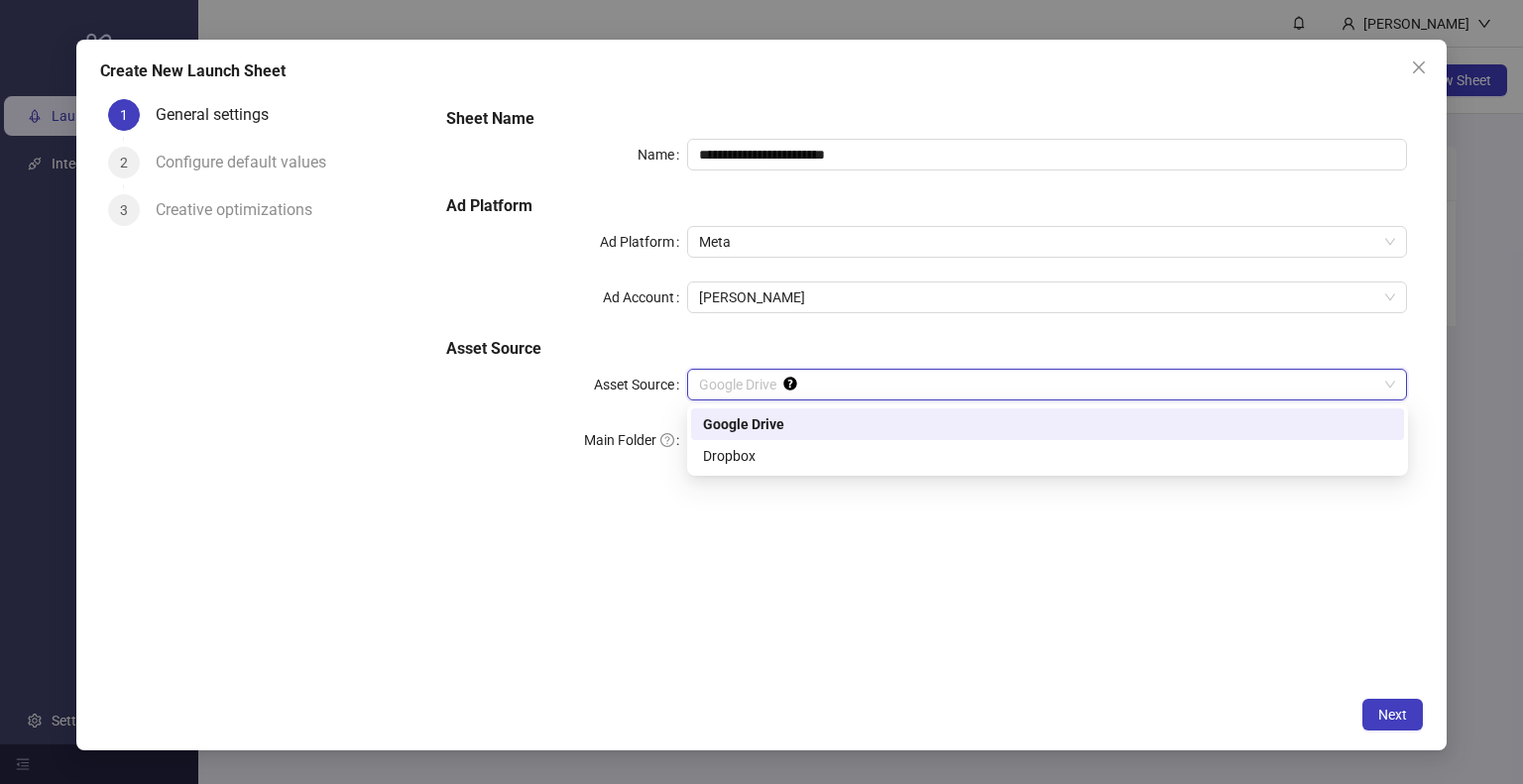 click on "**********" at bounding box center [926, 293] 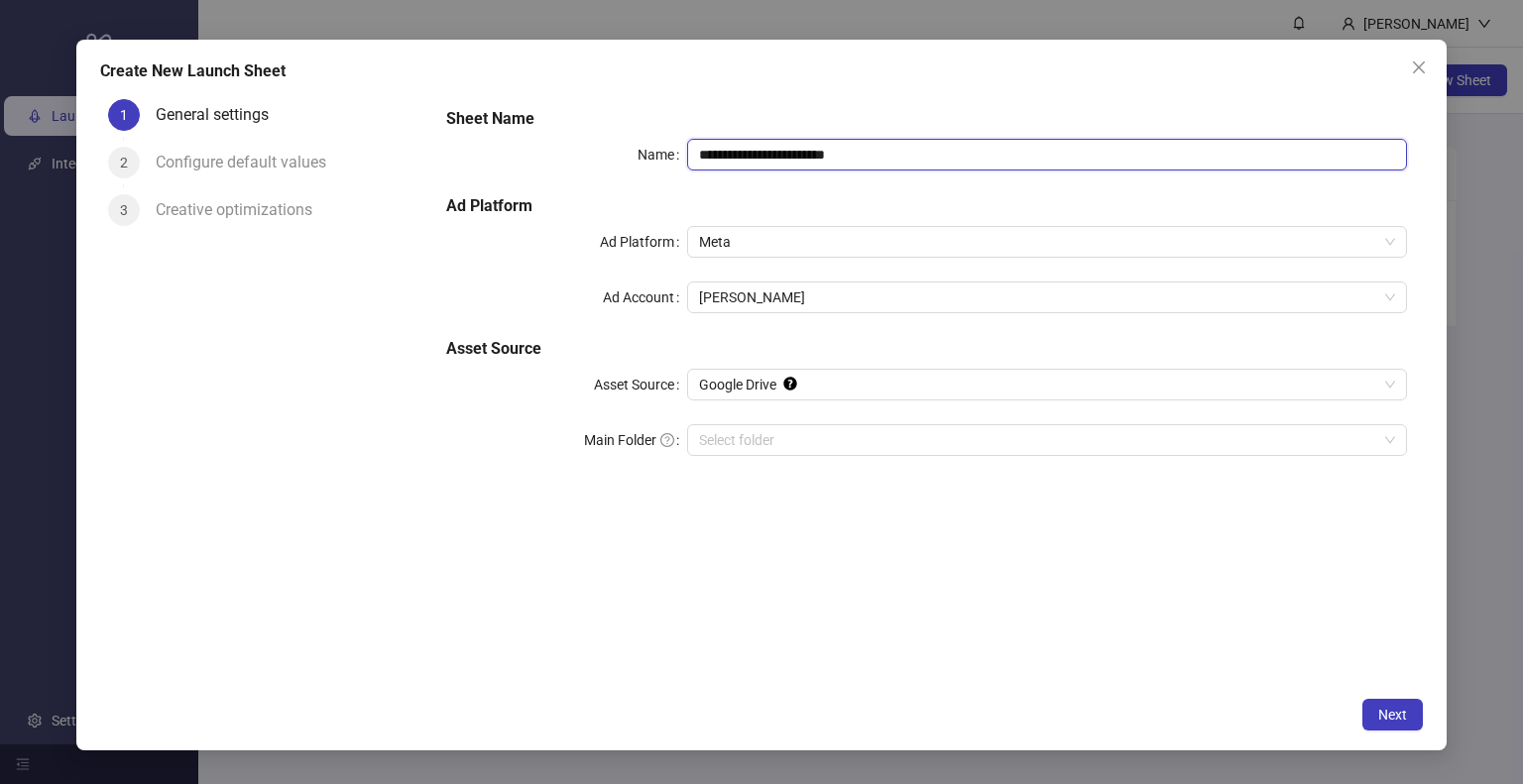 drag, startPoint x: 788, startPoint y: 155, endPoint x: 658, endPoint y: 155, distance: 130 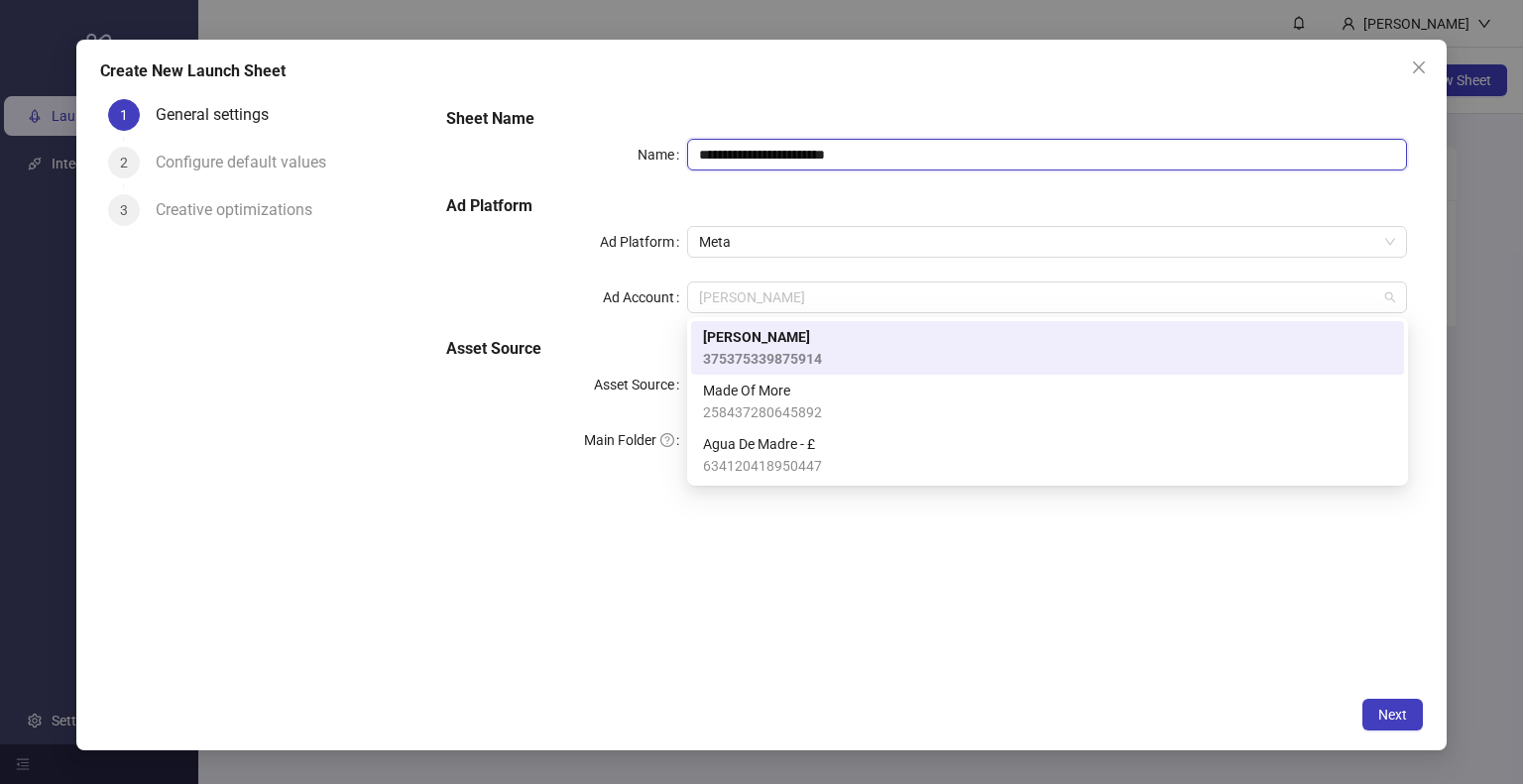 drag, startPoint x: 849, startPoint y: 300, endPoint x: 571, endPoint y: 276, distance: 279.03405 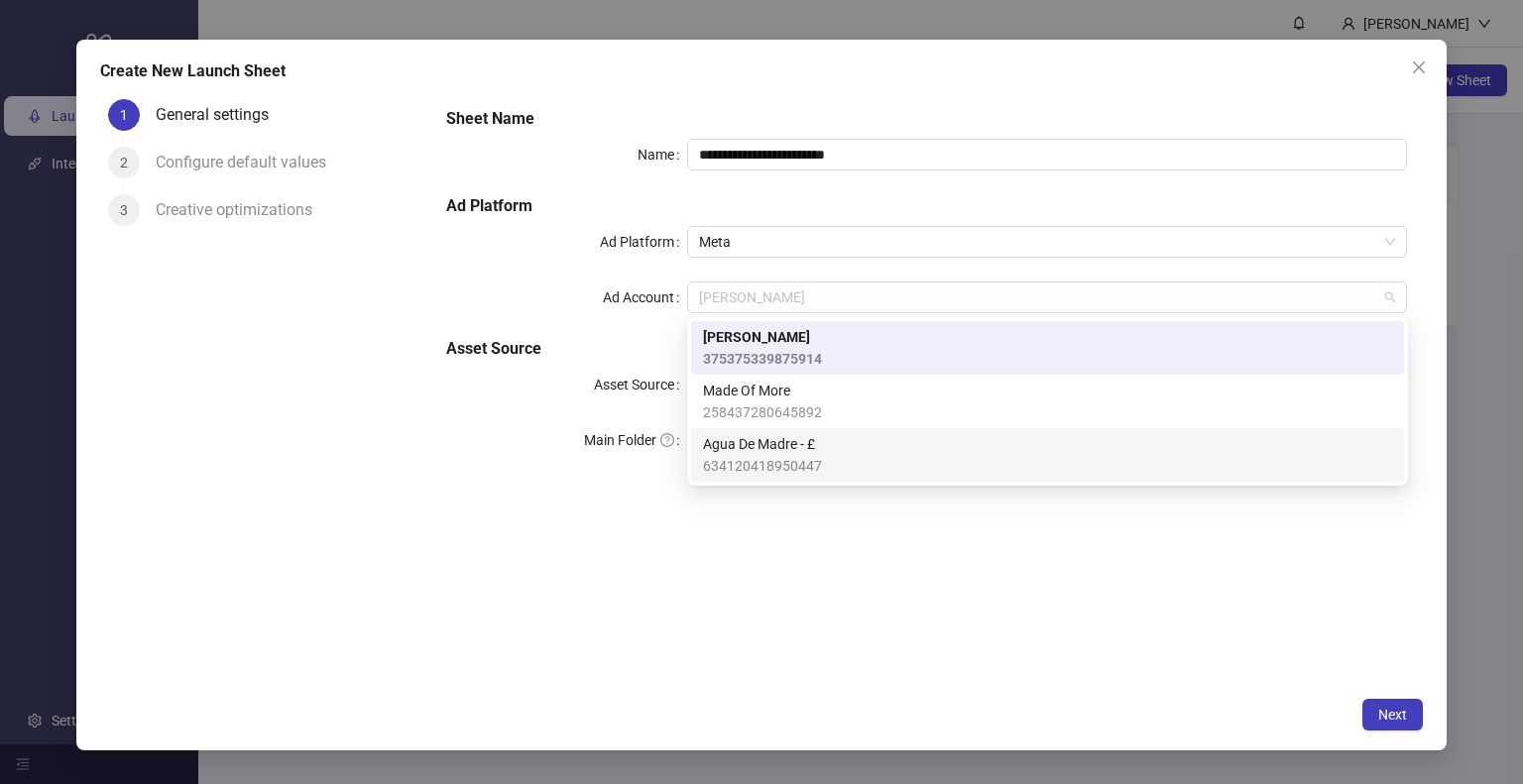 click on "Agua De Madre - £" at bounding box center (762, 444) 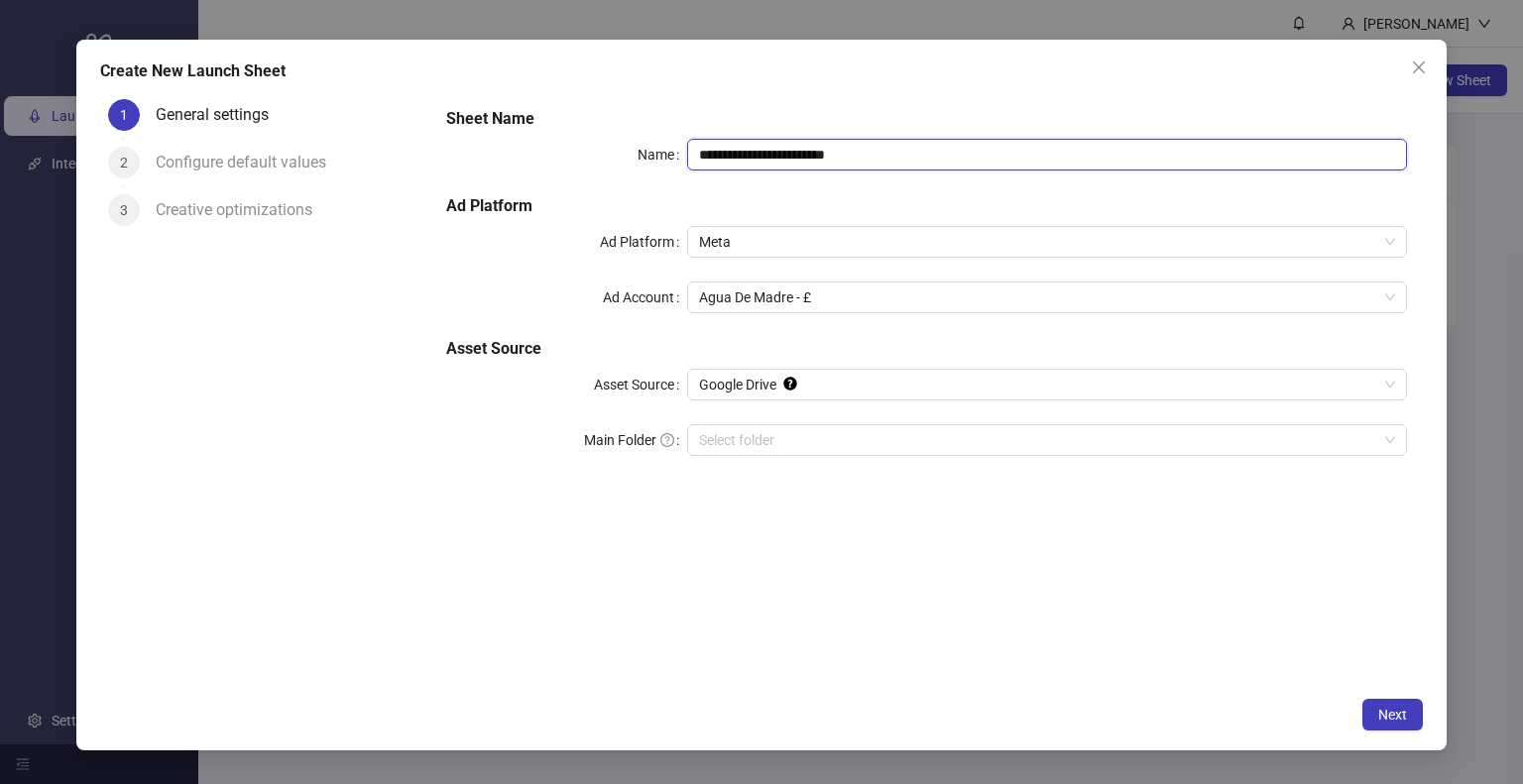 drag, startPoint x: 781, startPoint y: 146, endPoint x: 628, endPoint y: 128, distance: 154.05518 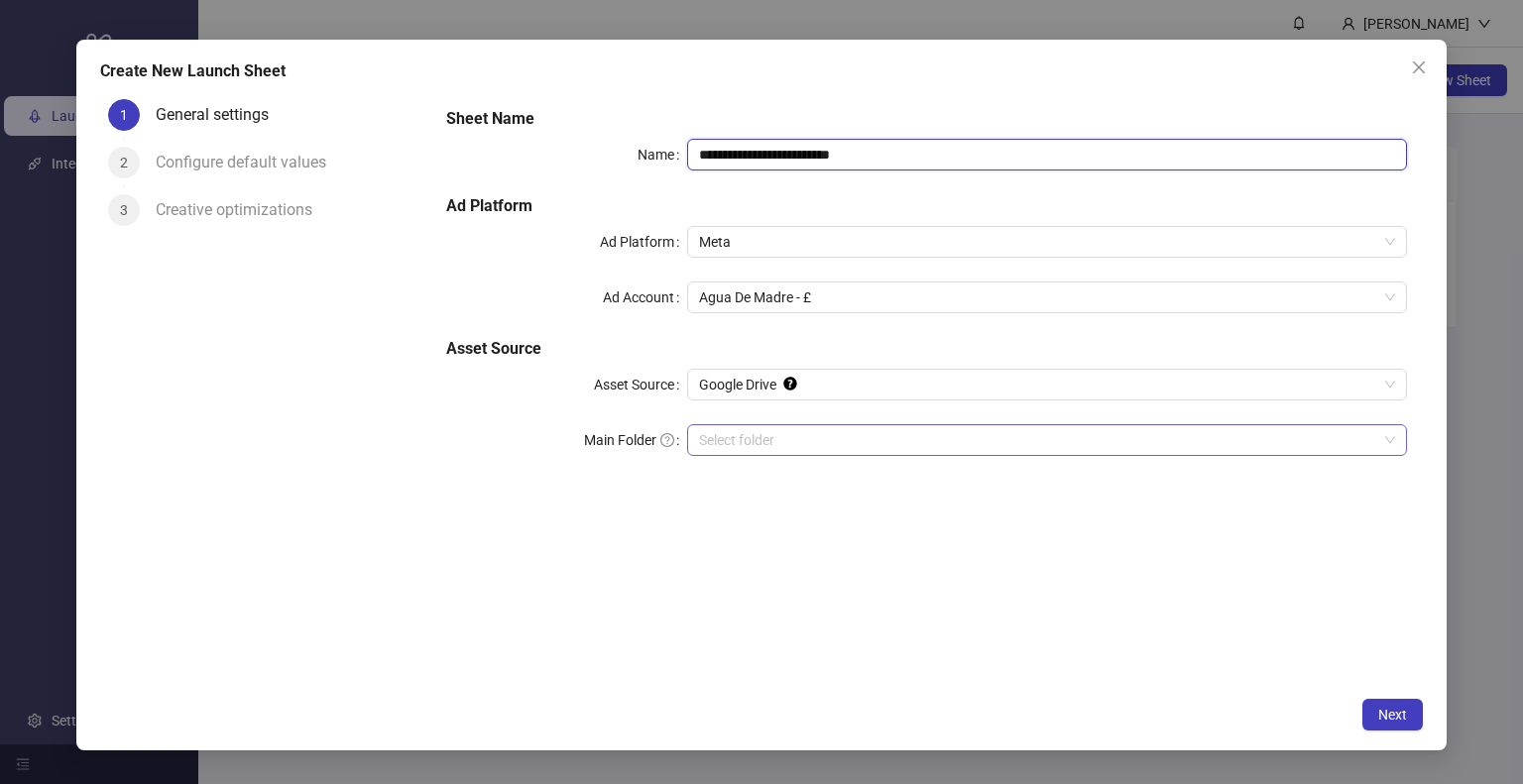 type on "**********" 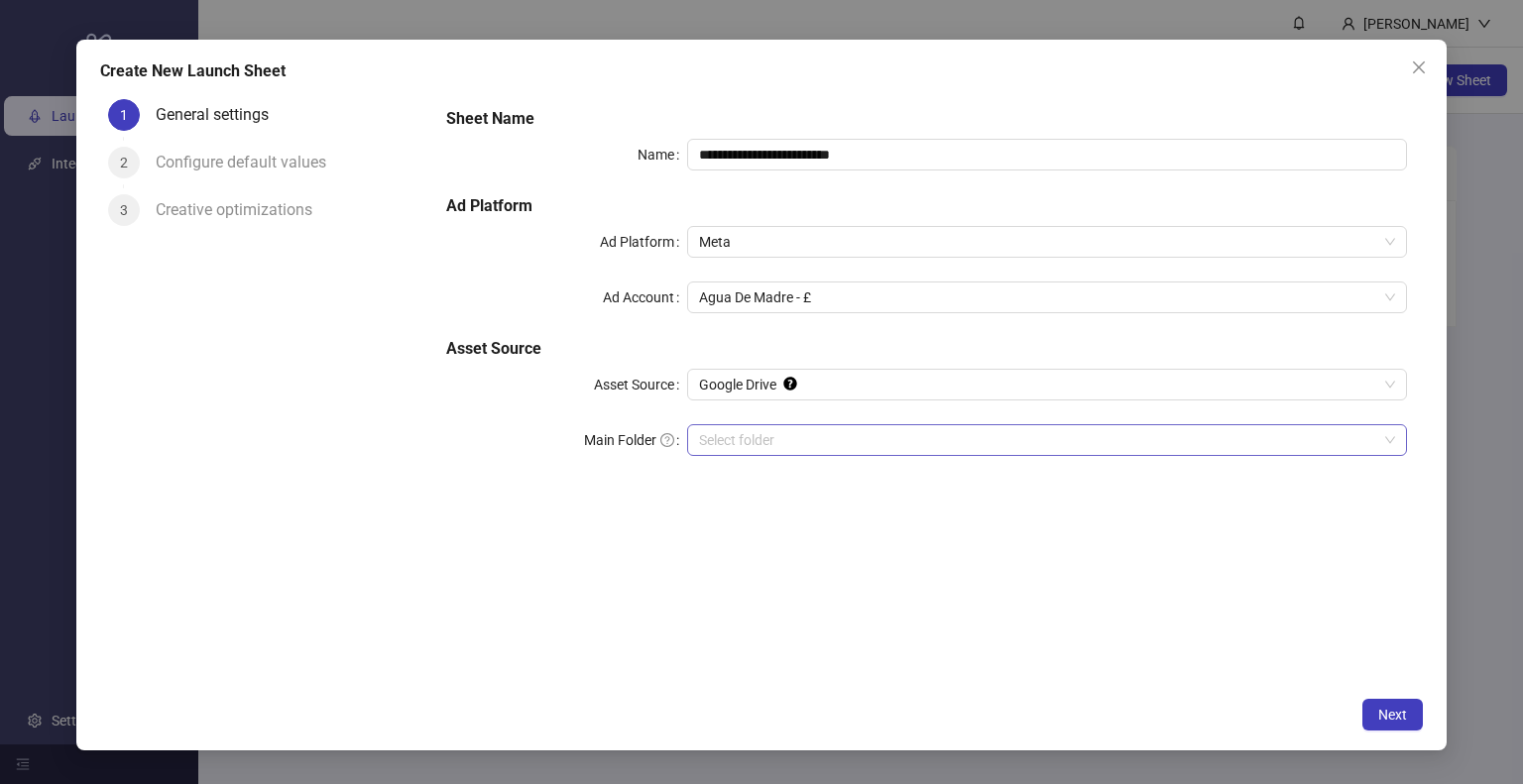 click on "Main Folder" at bounding box center (1038, 440) 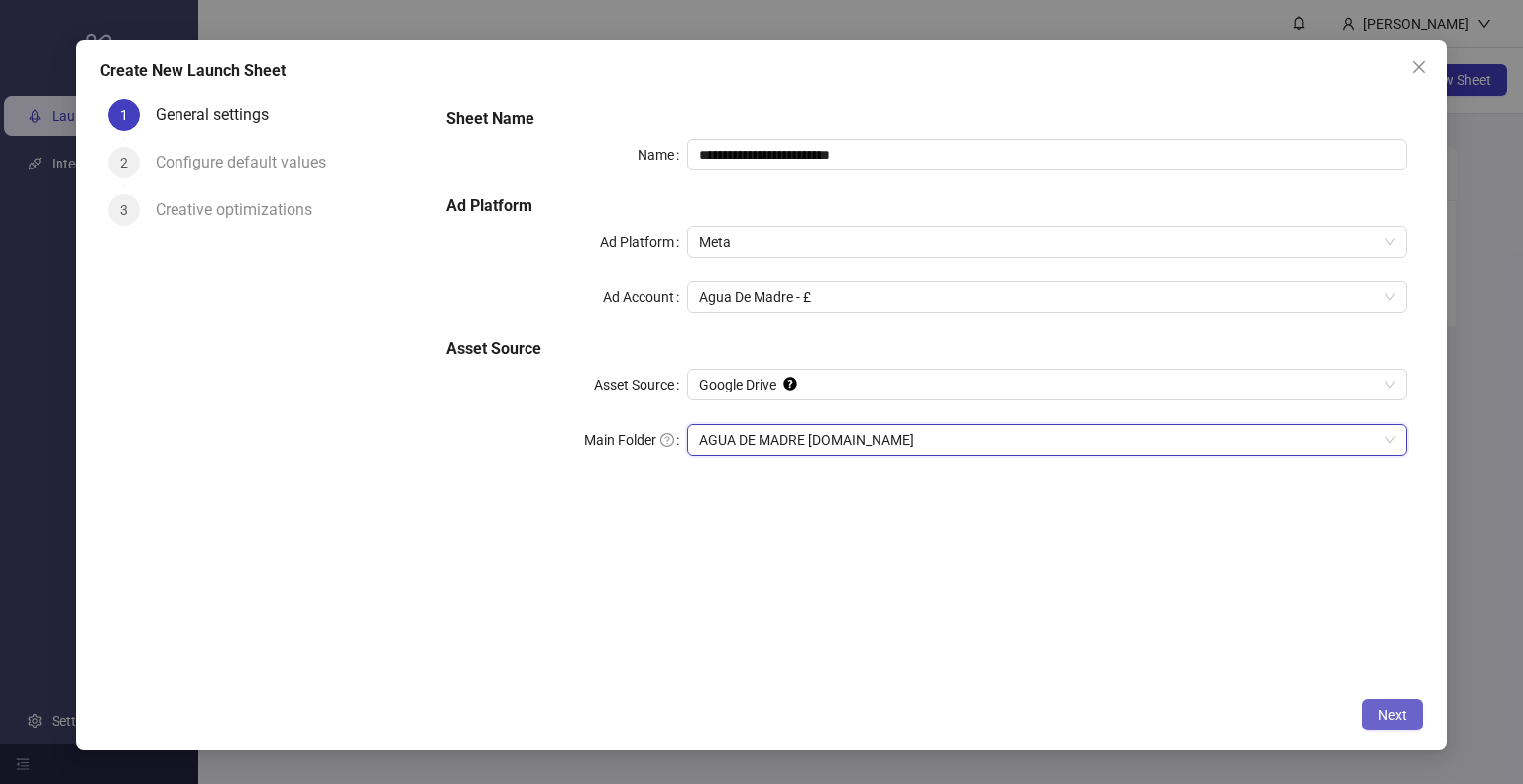 click on "Next" at bounding box center (1392, 715) 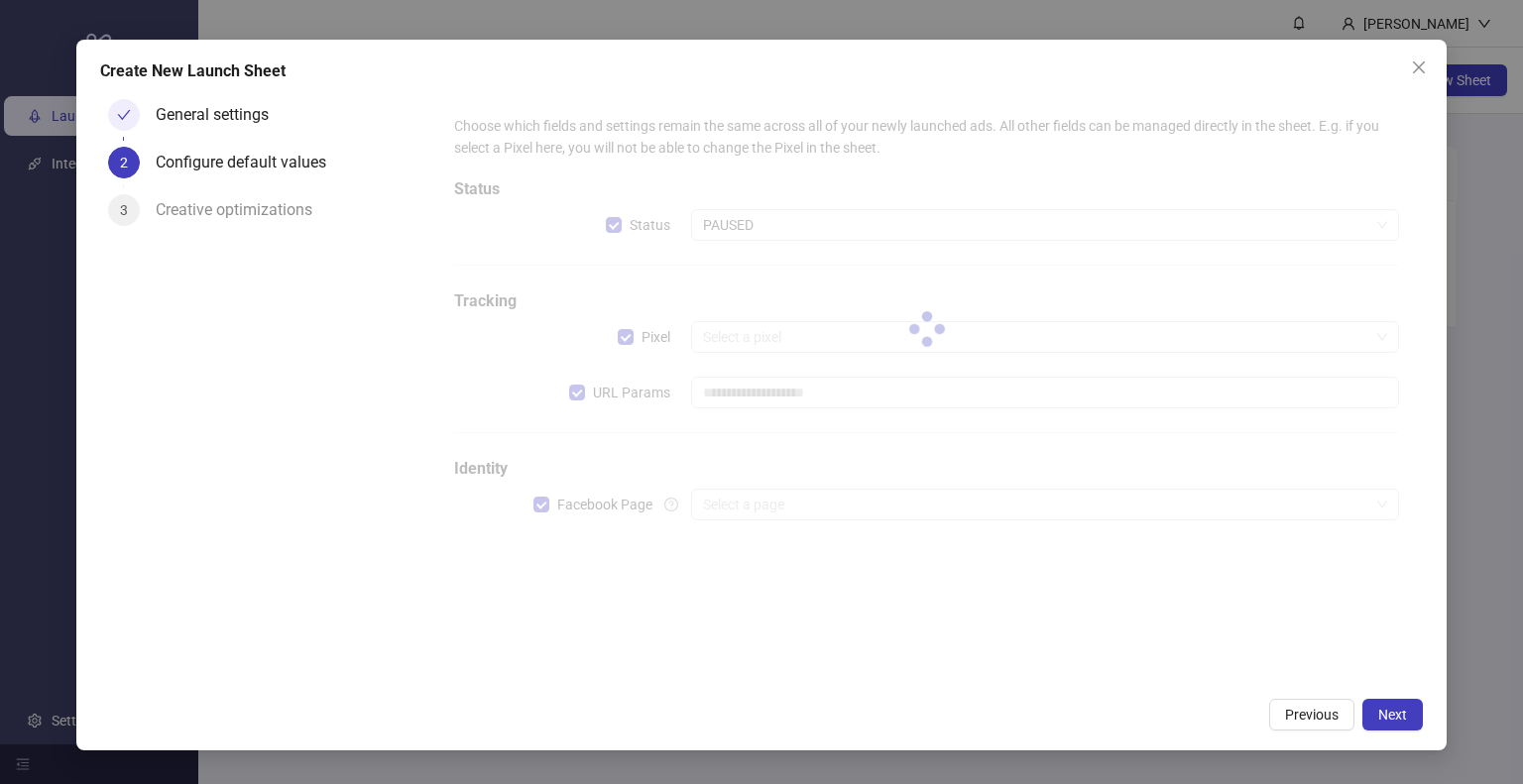 type on "**********" 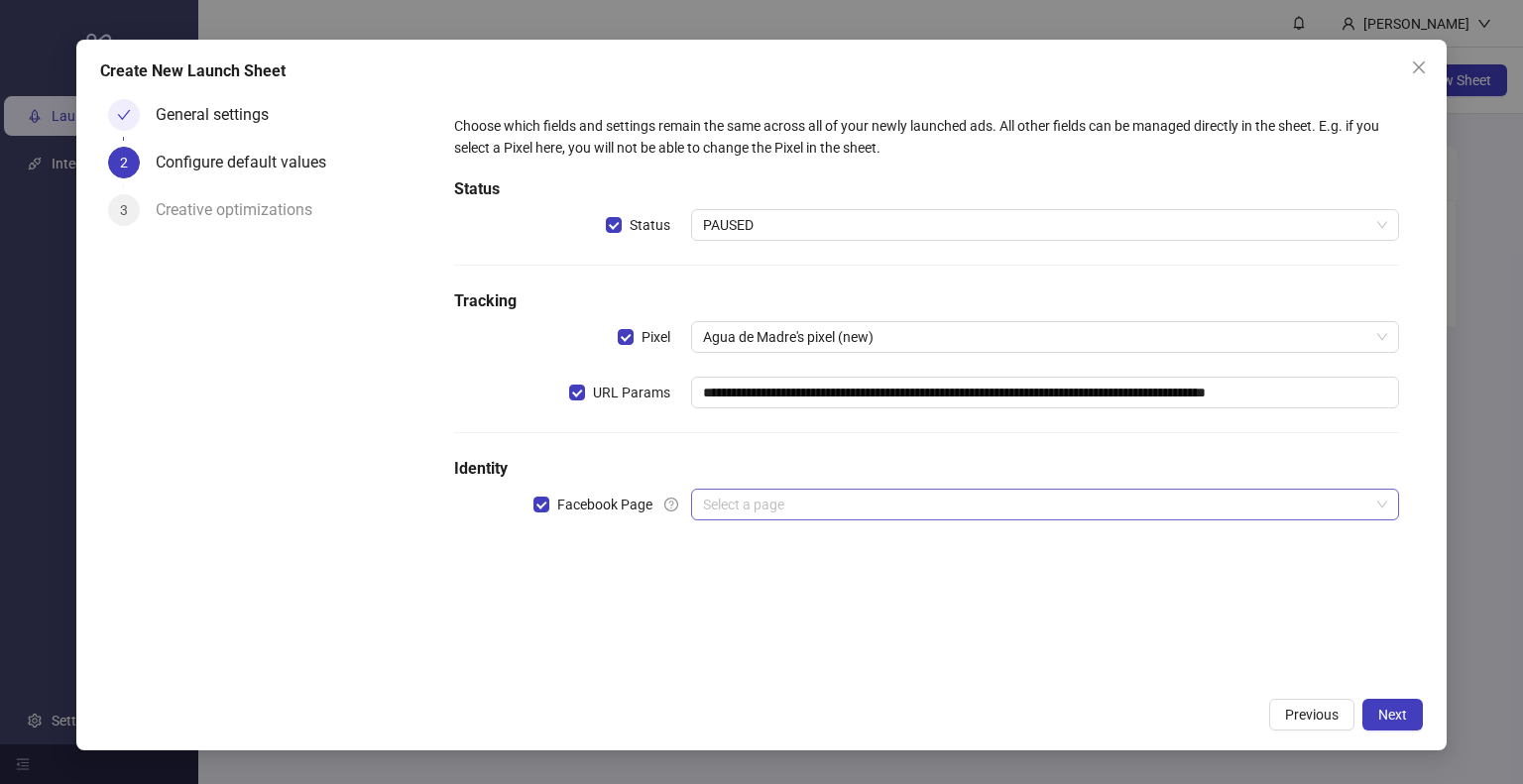click at bounding box center (1036, 504) 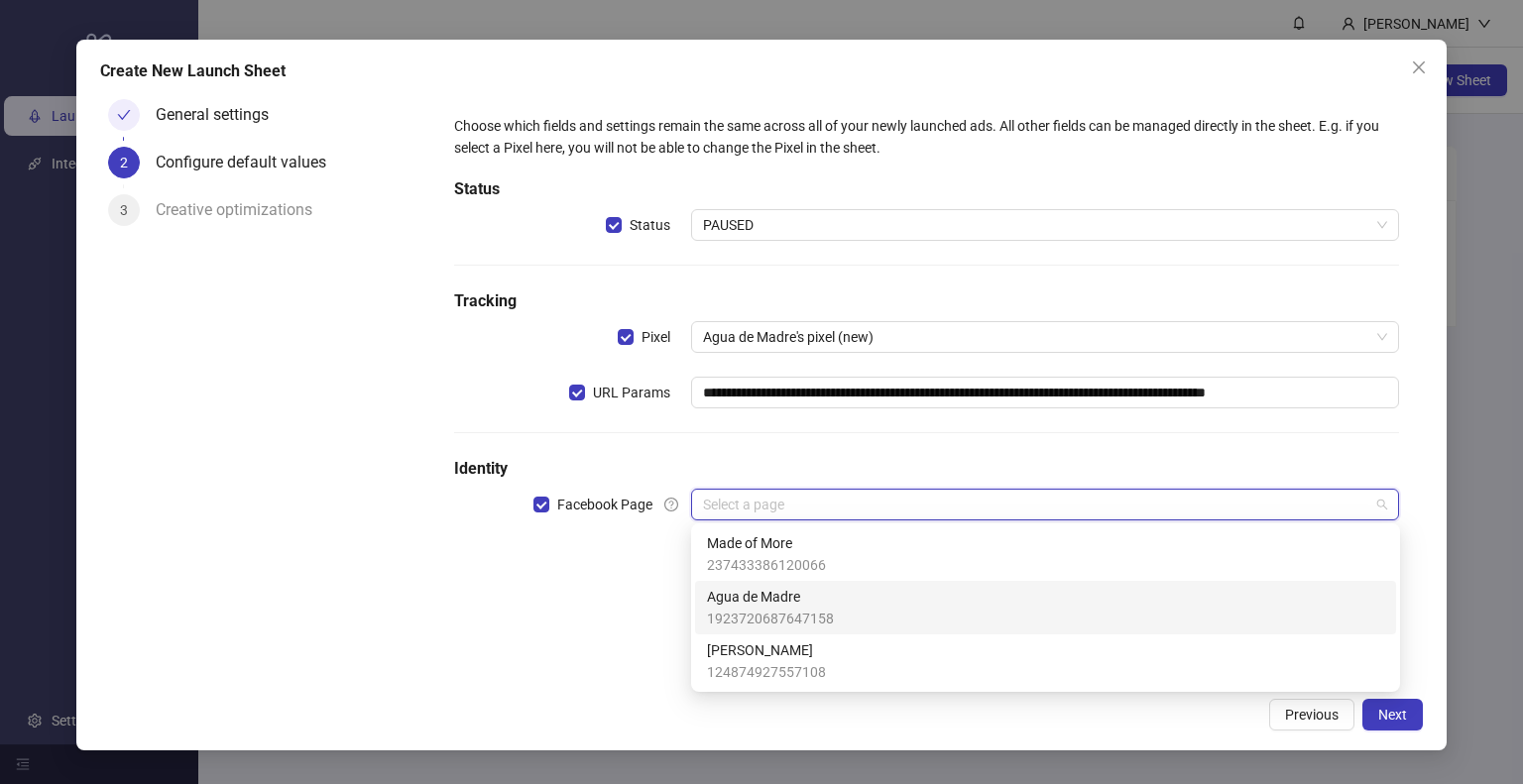 click on "Agua de Madre" at bounding box center [770, 597] 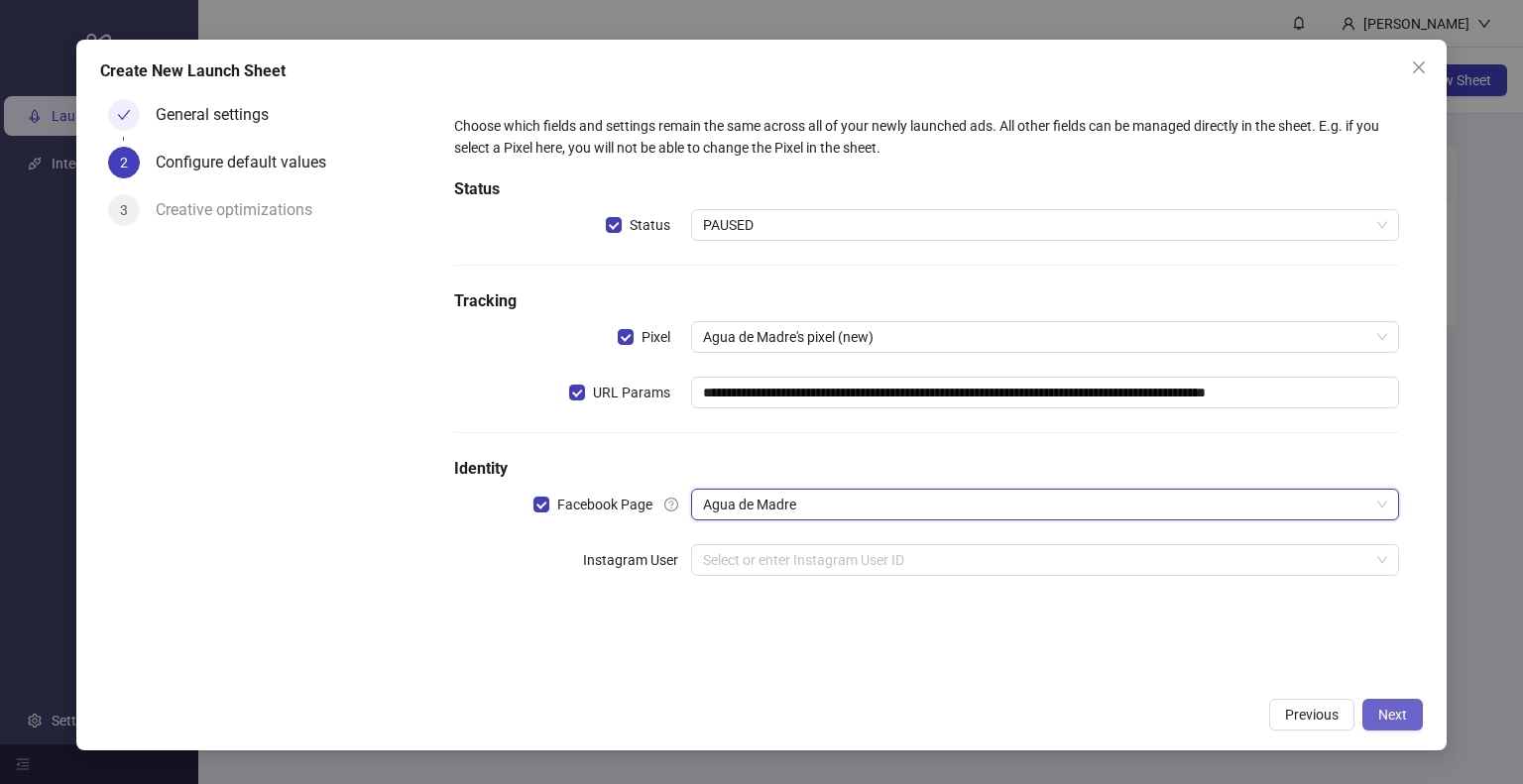 click on "Next" at bounding box center [1392, 715] 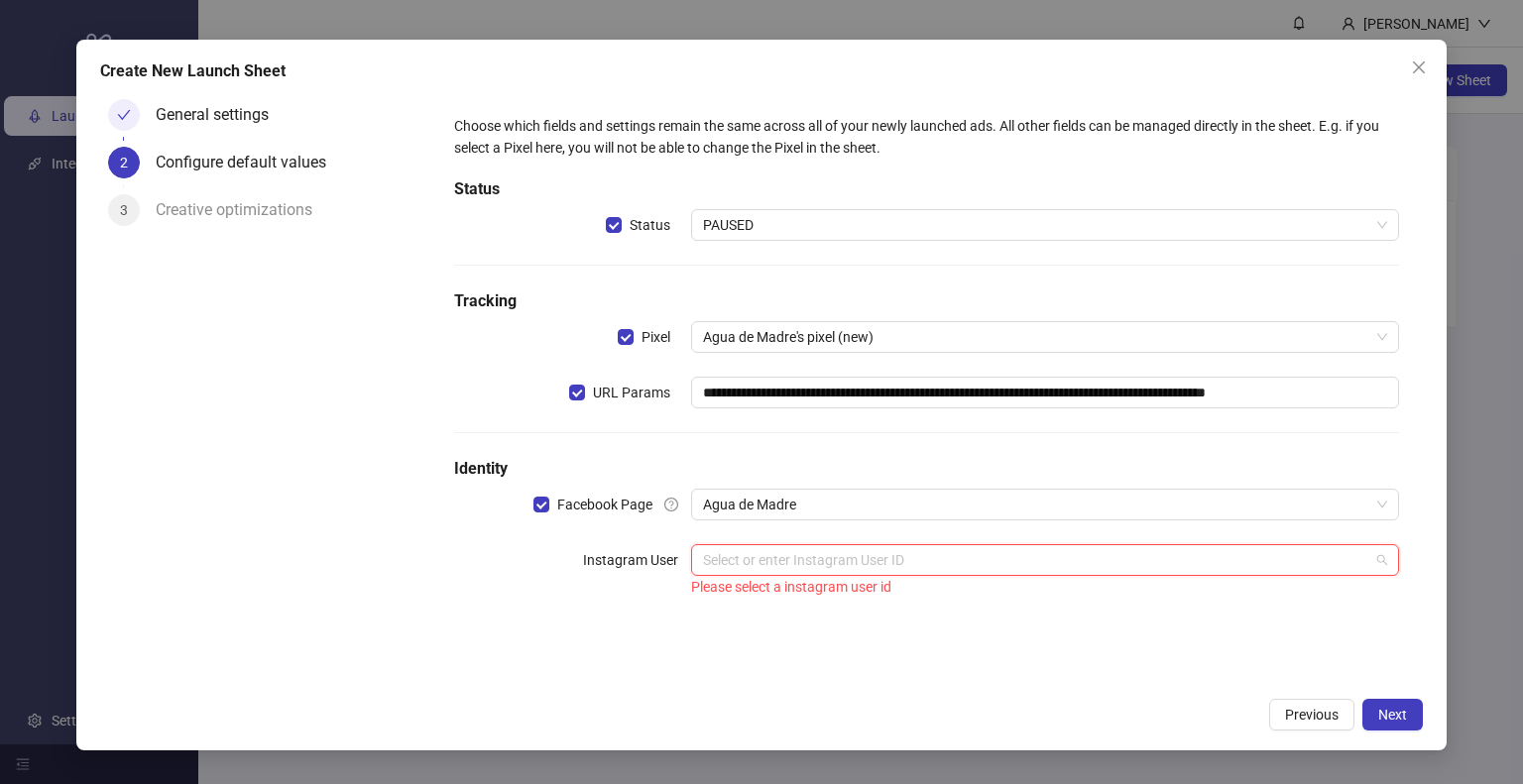 click at bounding box center (1036, 560) 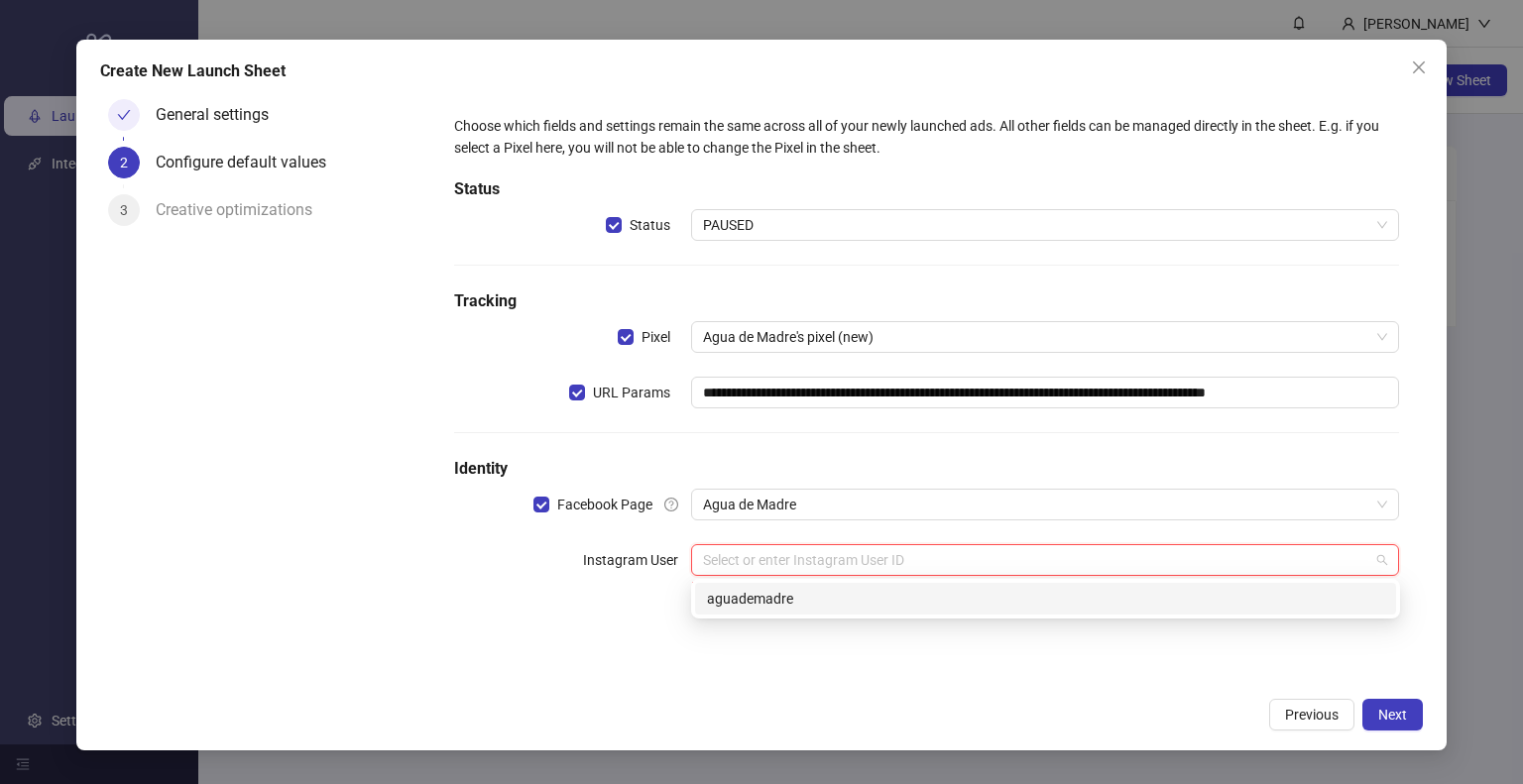 click on "aguademadre" at bounding box center (1045, 599) 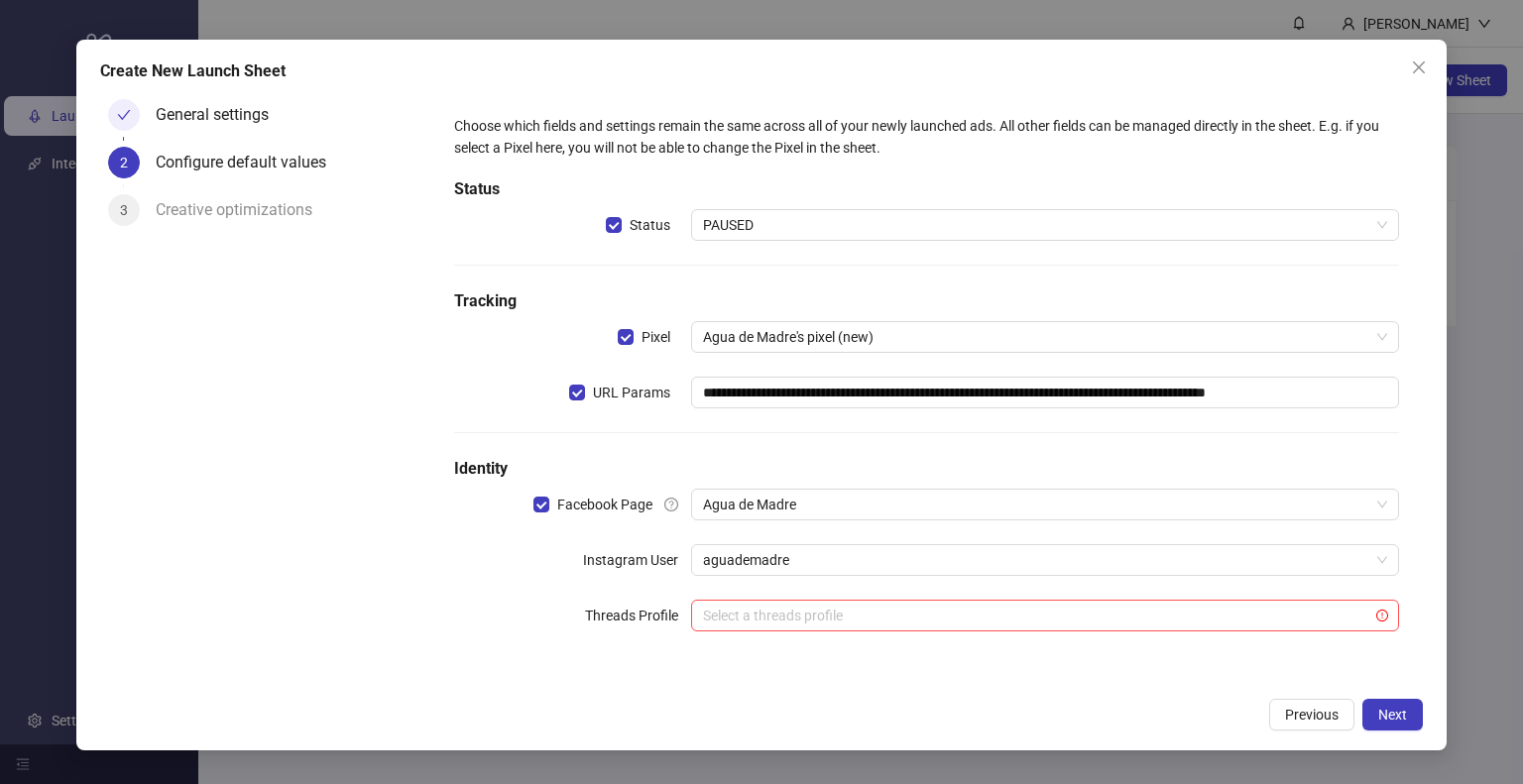 drag, startPoint x: 1079, startPoint y: 710, endPoint x: 1166, endPoint y: 710, distance: 87 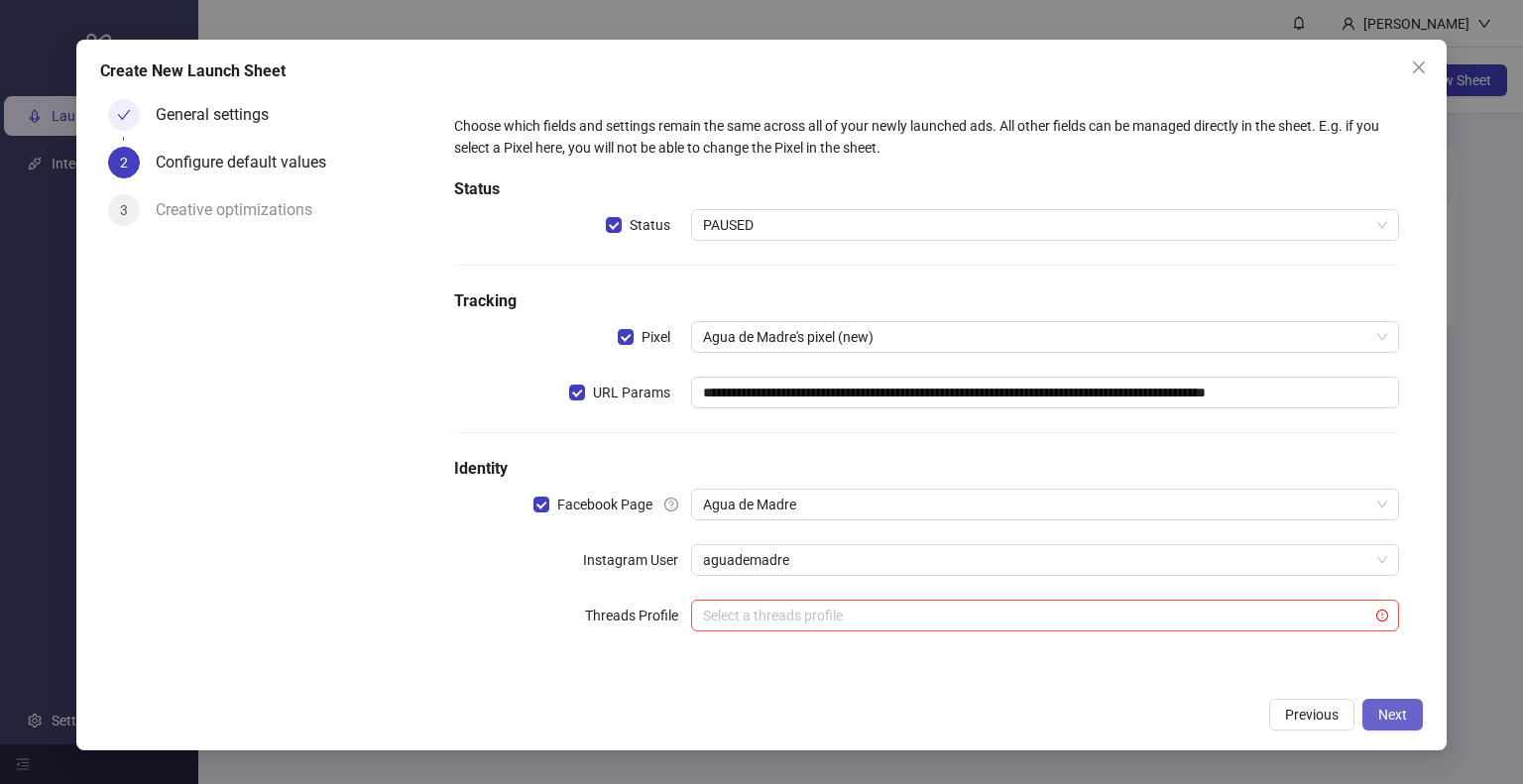click on "Next" at bounding box center (1392, 715) 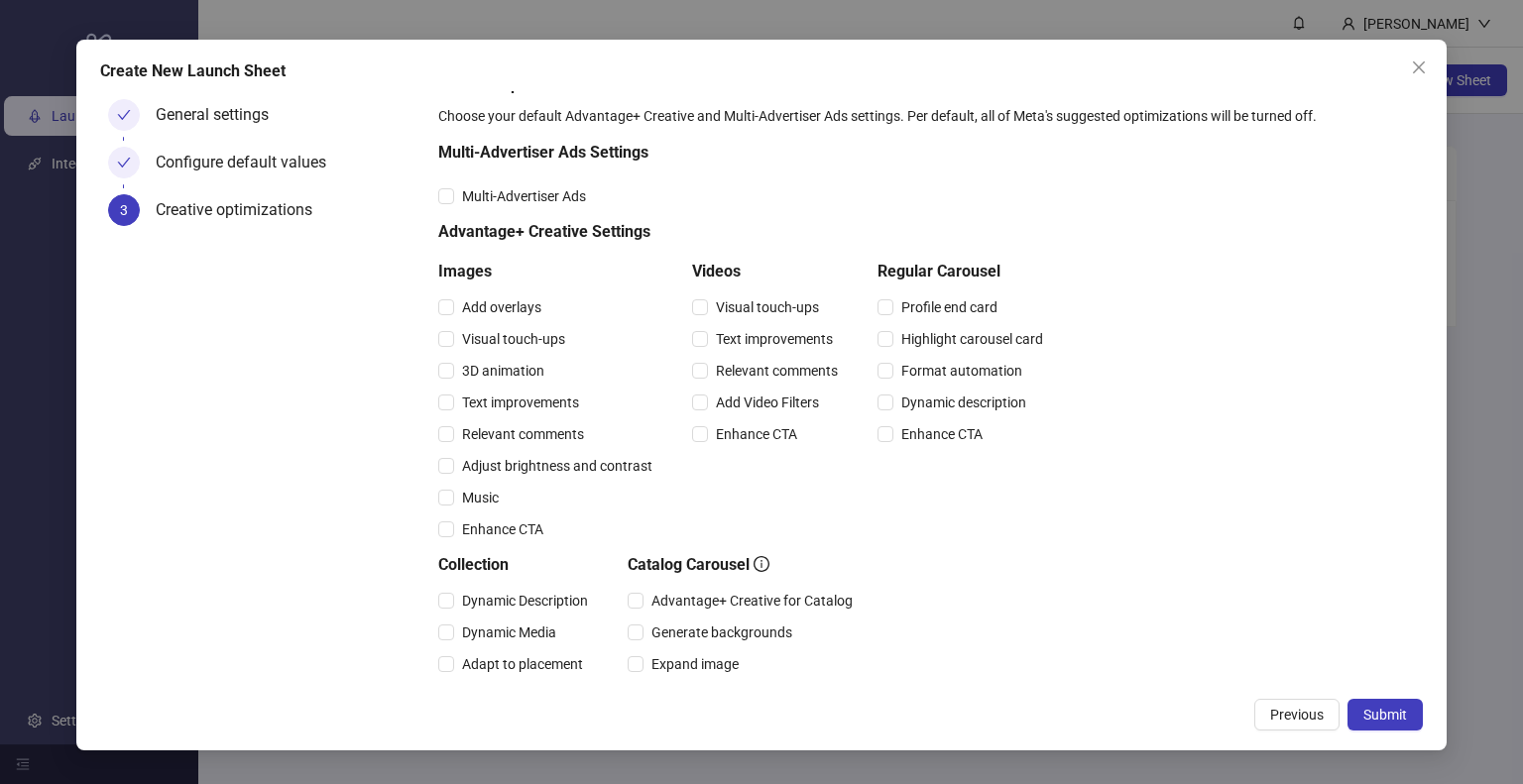 scroll, scrollTop: 25, scrollLeft: 0, axis: vertical 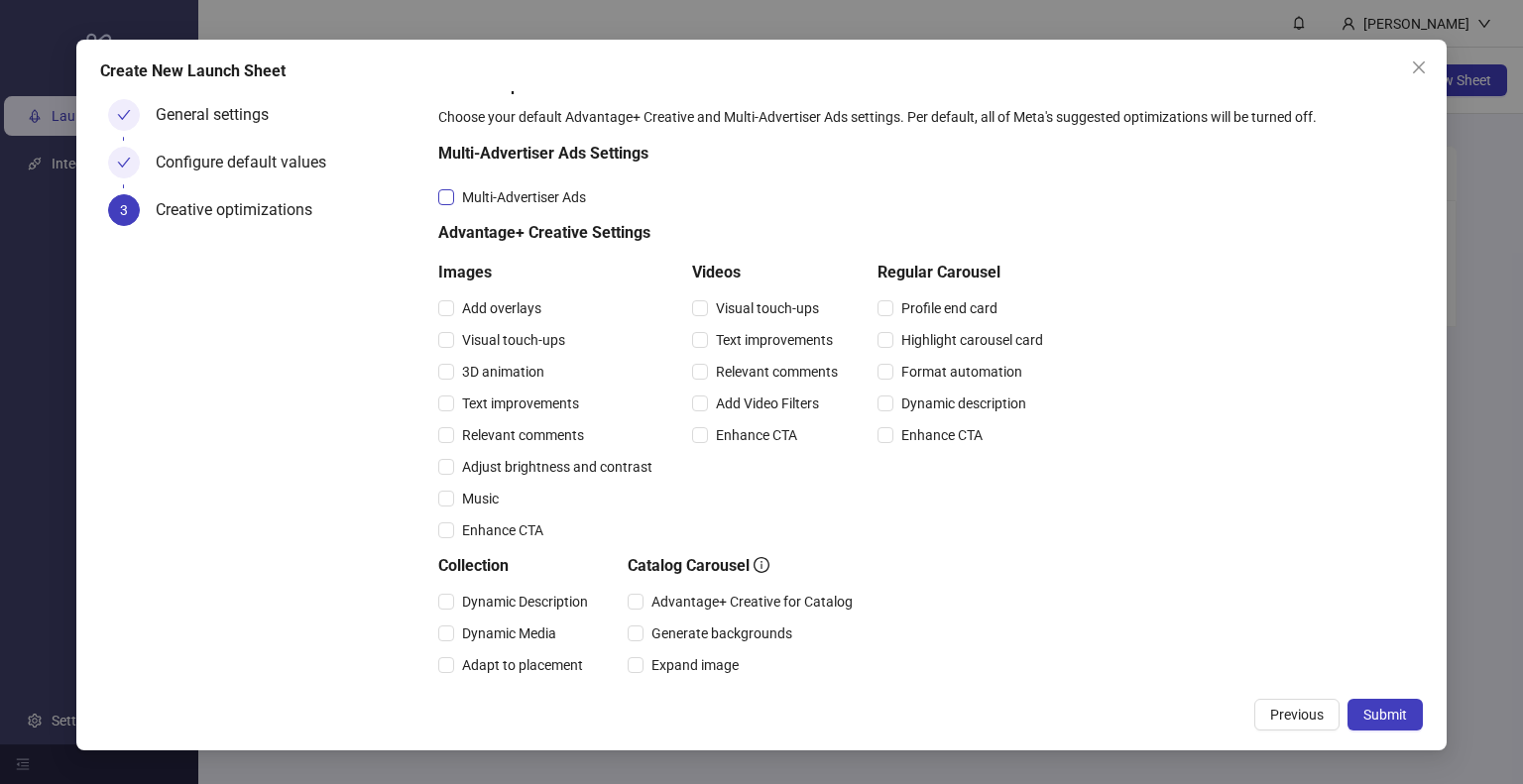 click on "Multi-Advertiser Ads" at bounding box center (524, 197) 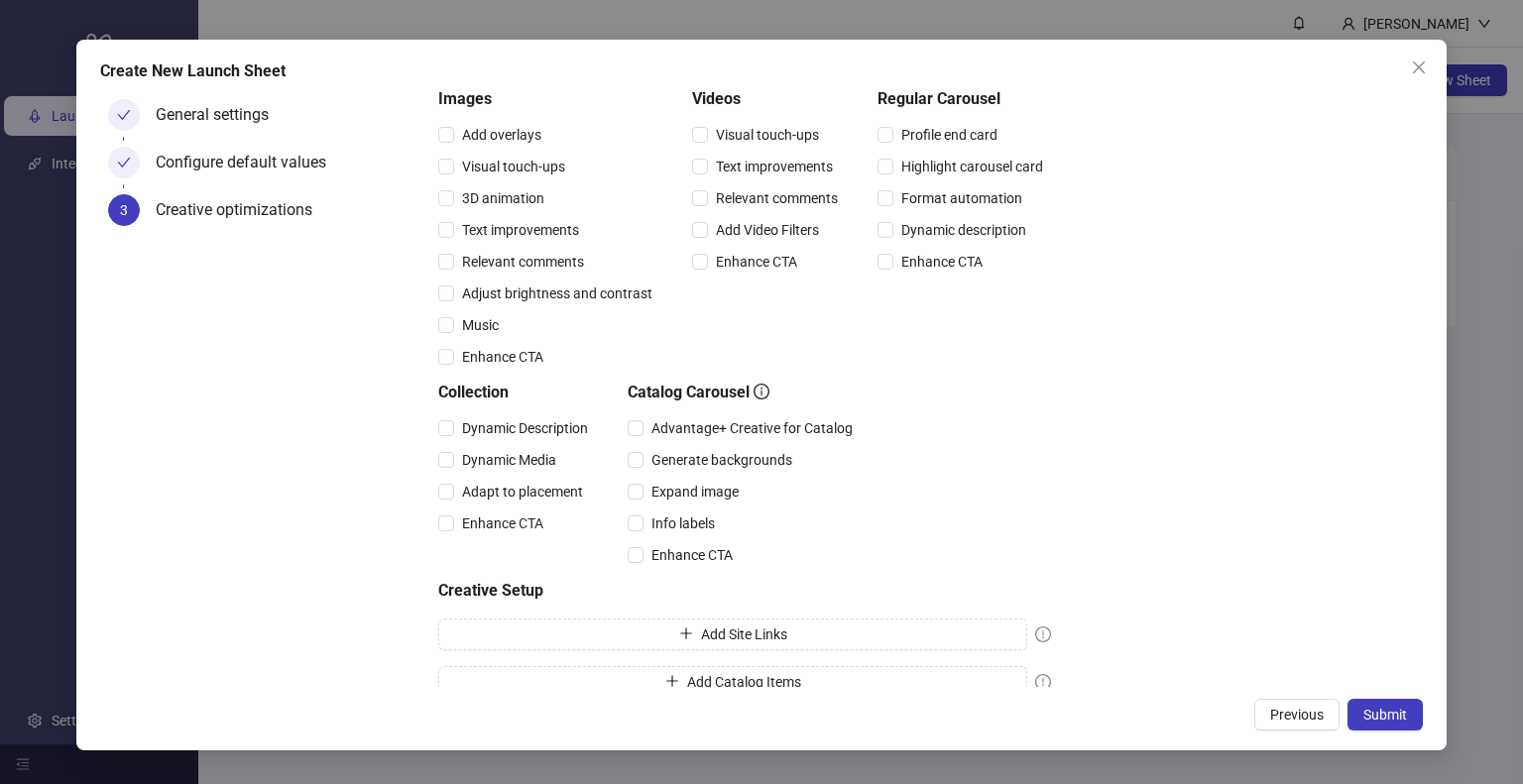 scroll, scrollTop: 223, scrollLeft: 0, axis: vertical 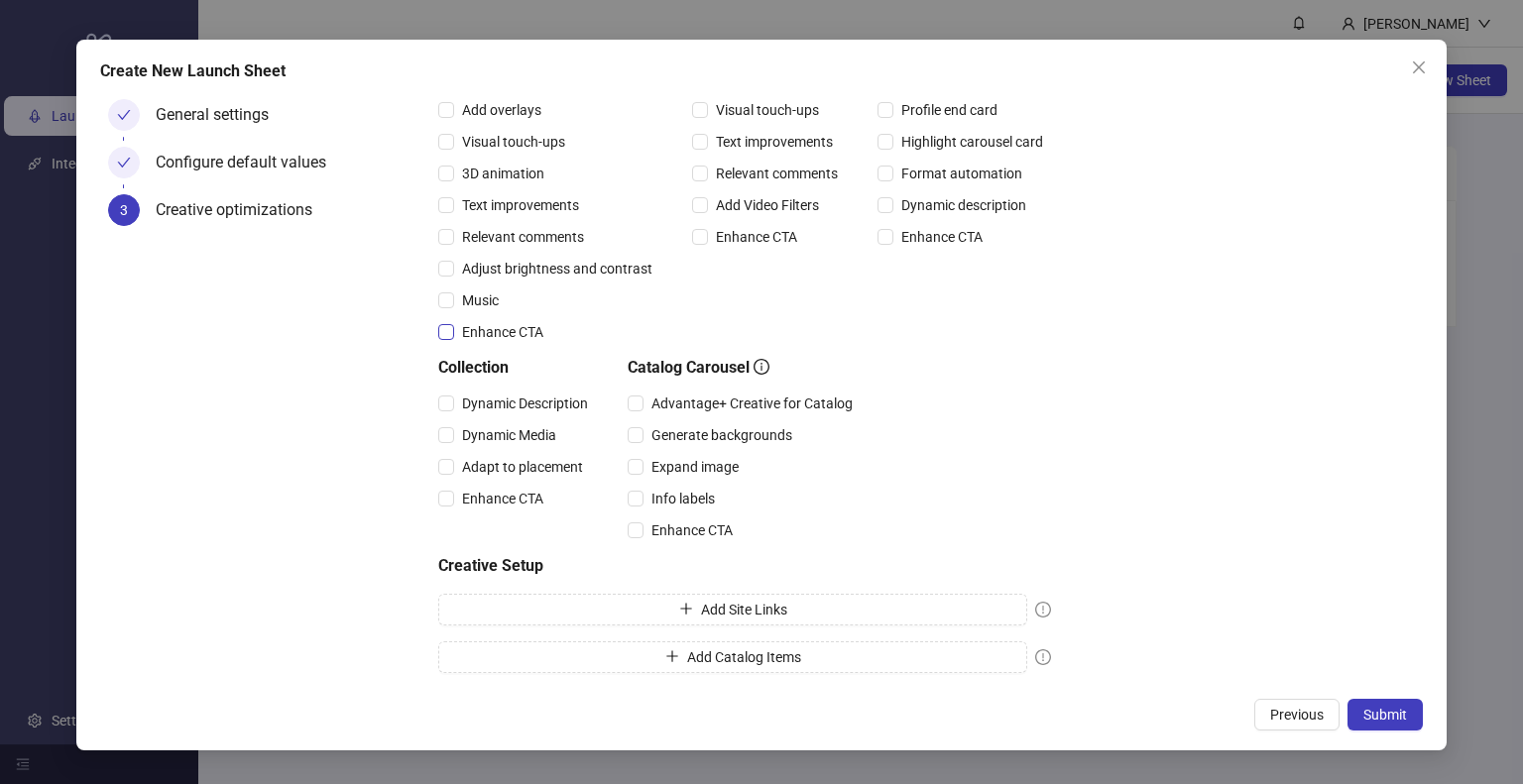 click on "Enhance CTA" at bounding box center (503, 332) 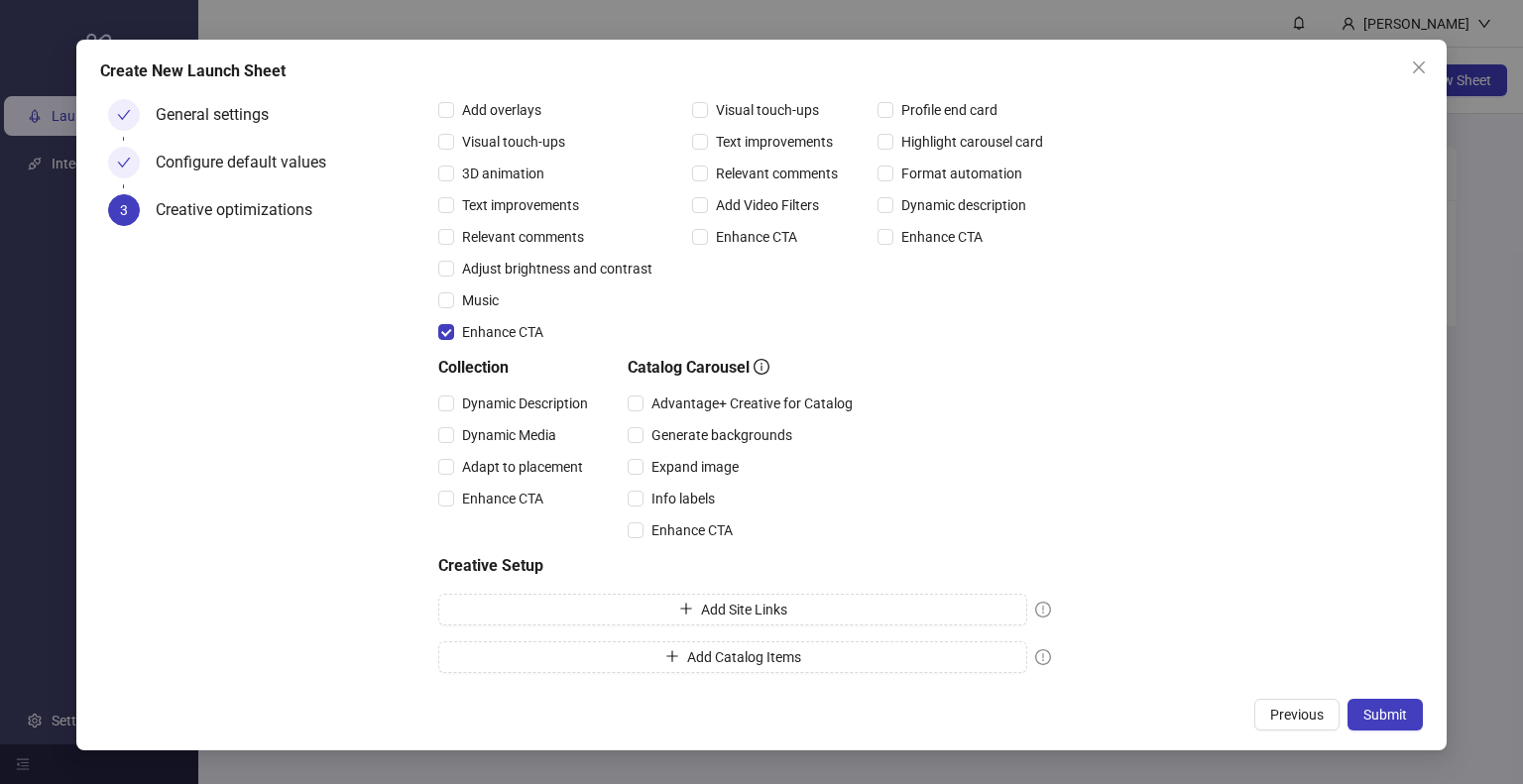 click on "Relevant comments" at bounding box center [549, 237] 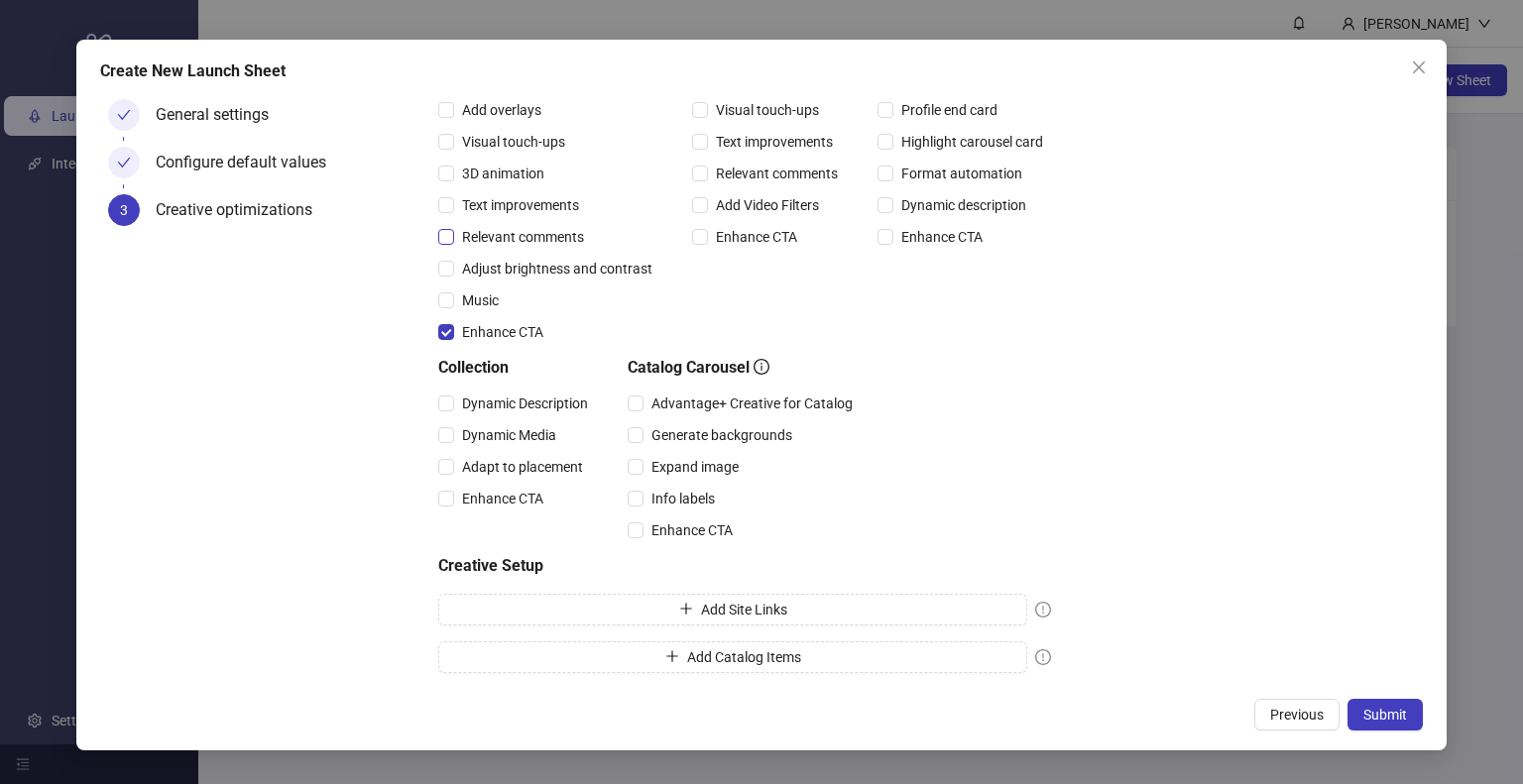 click on "Relevant comments" at bounding box center (523, 237) 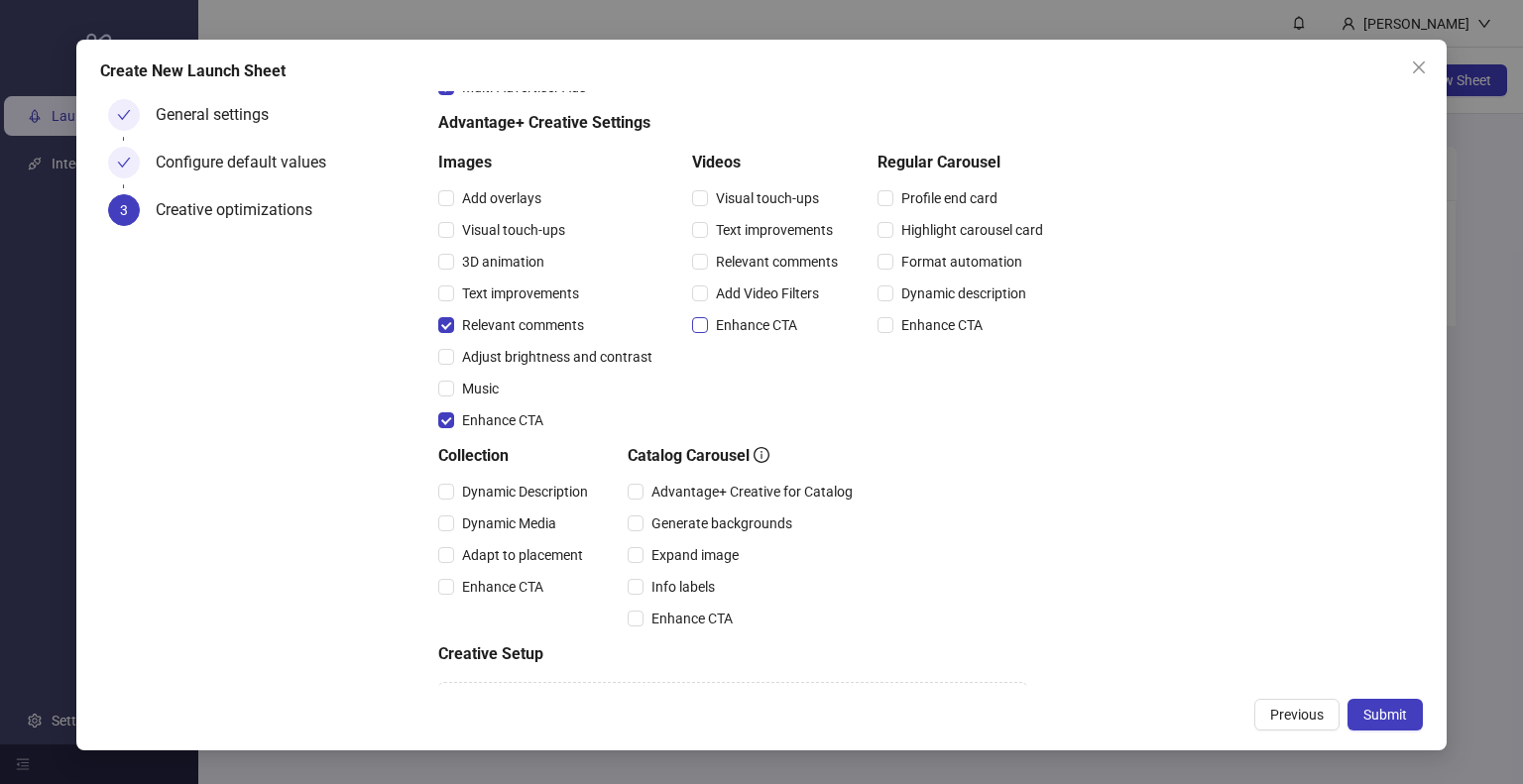 scroll, scrollTop: 124, scrollLeft: 0, axis: vertical 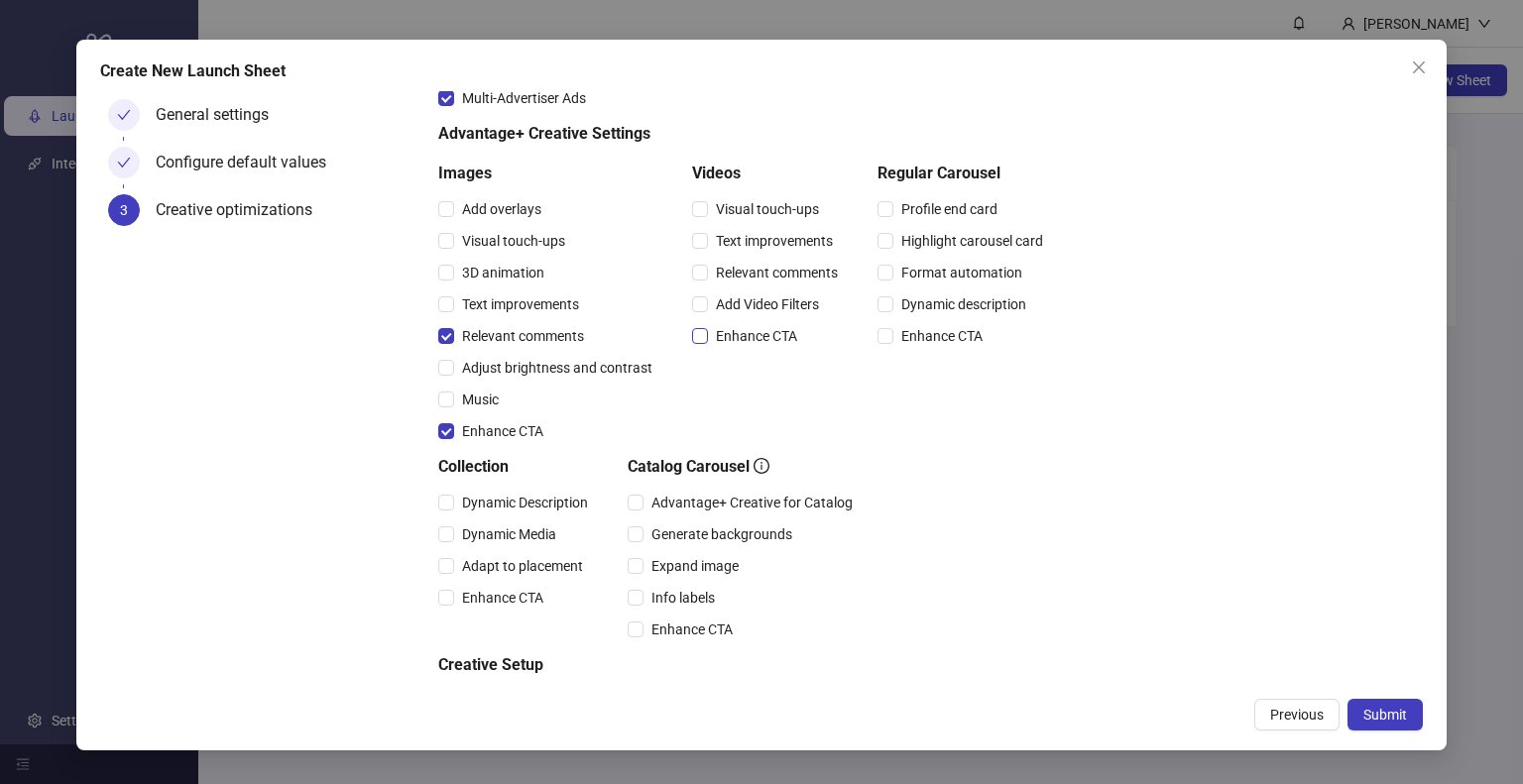 click on "Enhance CTA" at bounding box center [757, 336] 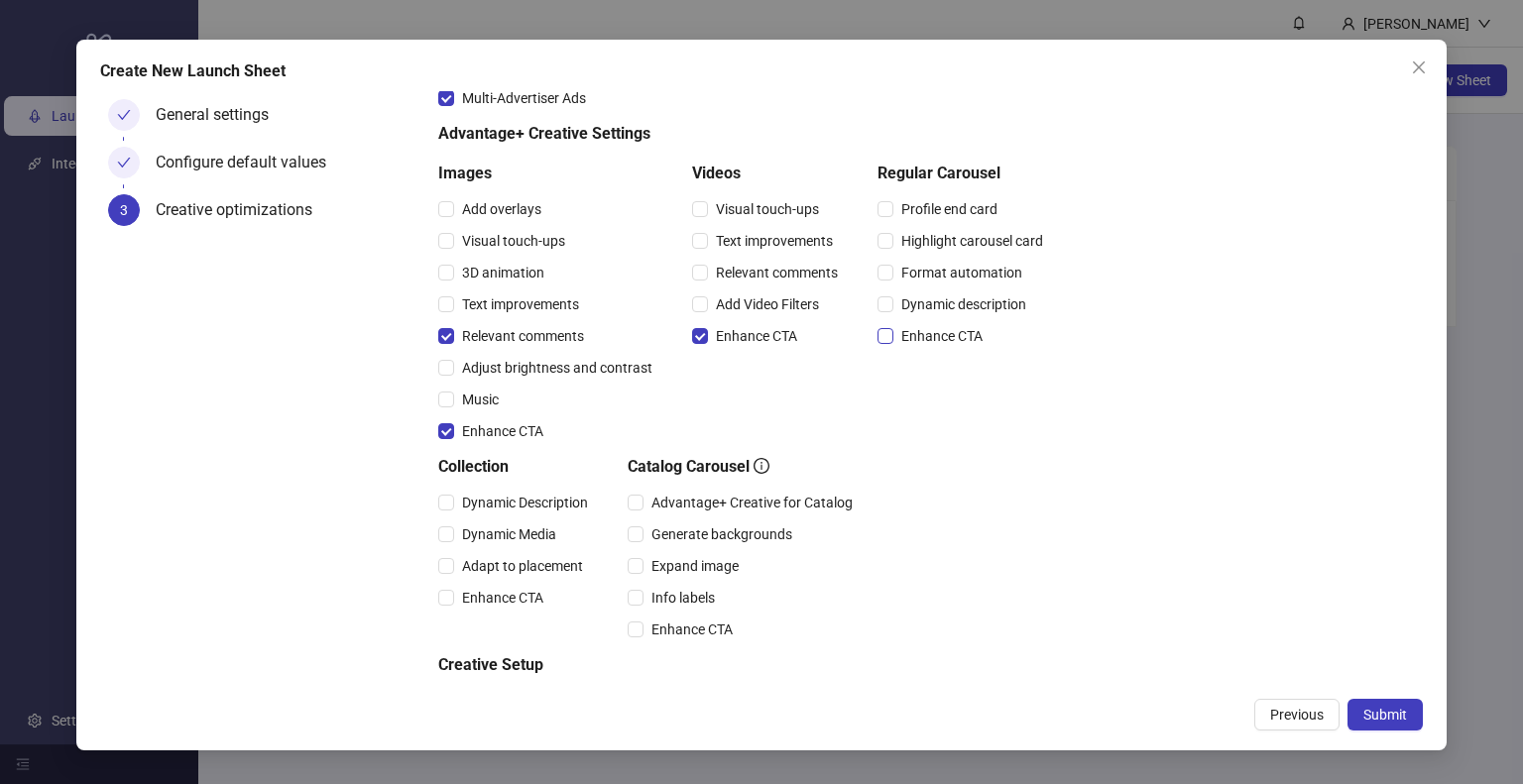 click on "Enhance CTA" at bounding box center [942, 336] 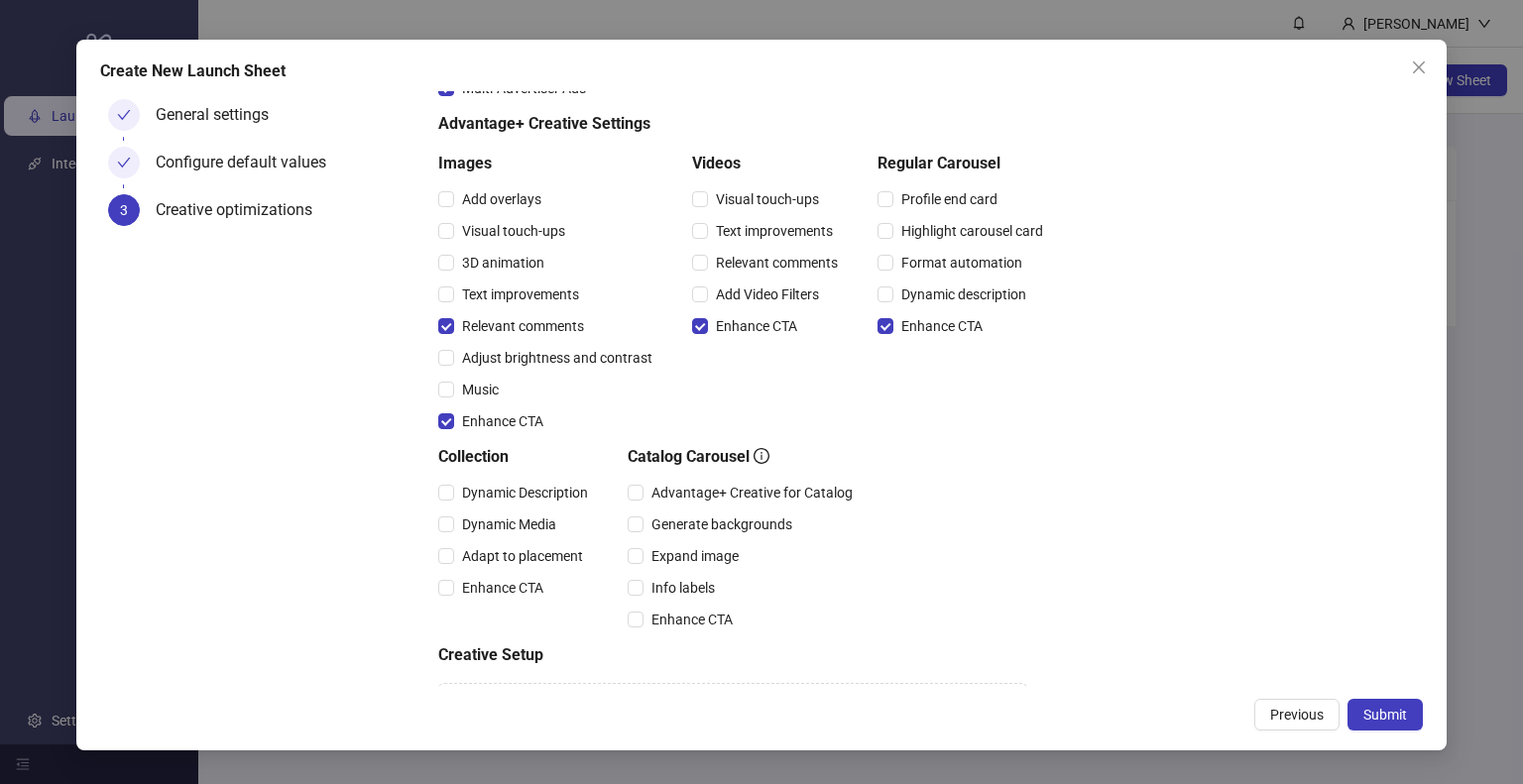 scroll, scrollTop: 124, scrollLeft: 0, axis: vertical 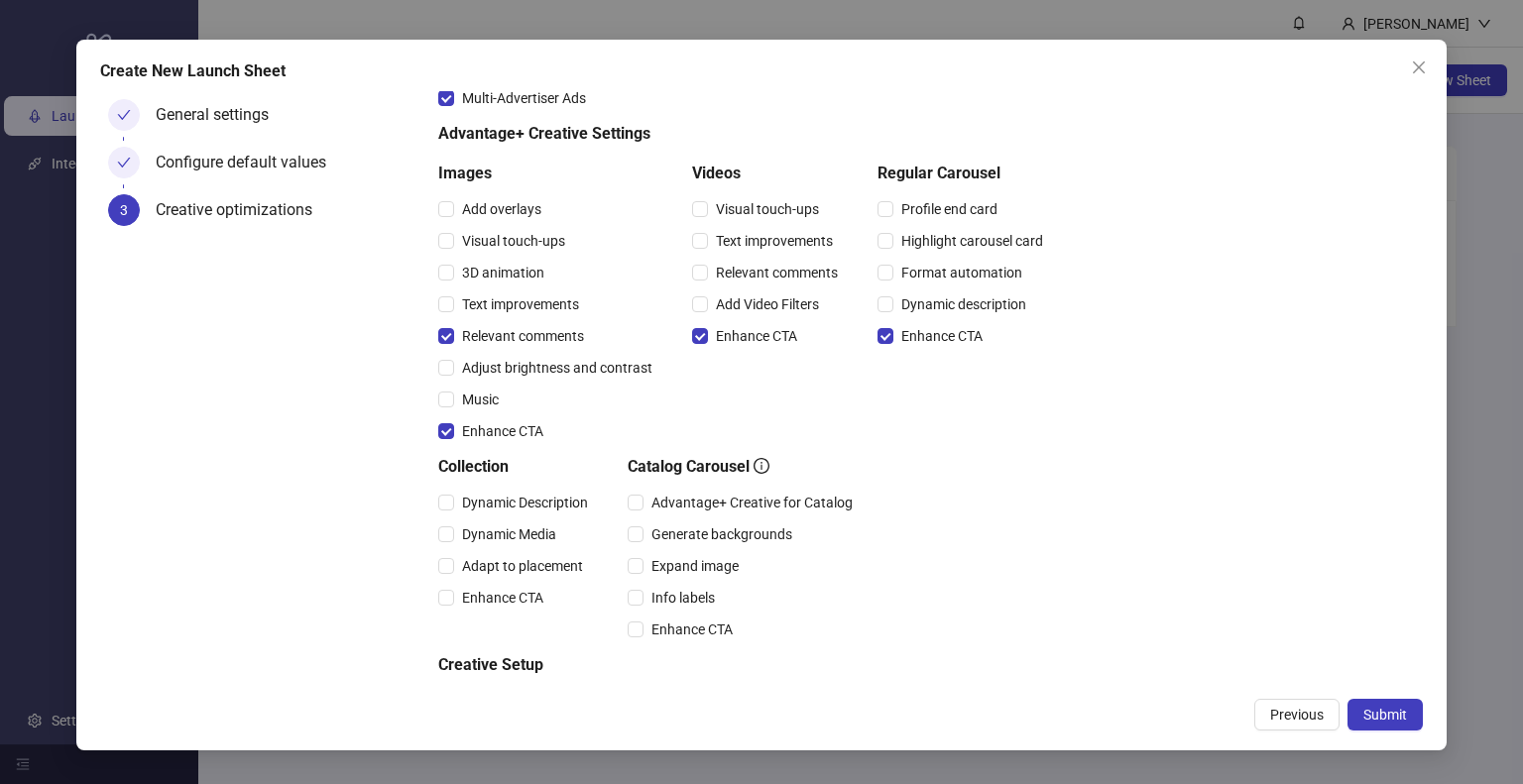 click on "Creative optimizations Choose your default Advantage+ Creative and Multi-Advertiser Ads settings. Per default, all of Meta's suggested optimizations will be turned off. Multi-Advertiser Ads Settings Multi-Advertiser Ads Advantage+ Creative Settings Images Add overlays Visual touch-ups 3D animation Text improvements Relevant comments Adjust brightness and contrast Music Enhance CTA Videos Visual touch-ups Text improvements Relevant comments Add Video Filters Enhance CTA Regular Carousel Profile end card Highlight carousel card Format automation Dynamic description Enhance CTA Collection Dynamic Description Dynamic Media Adapt to placement Enhance CTA Catalog Carousel   Advantage+ Creative for Catalog Generate backgrounds Expand image Info labels Enhance CTA Creative Setup Add Site Links Add Catalog Items" at bounding box center [926, 378] 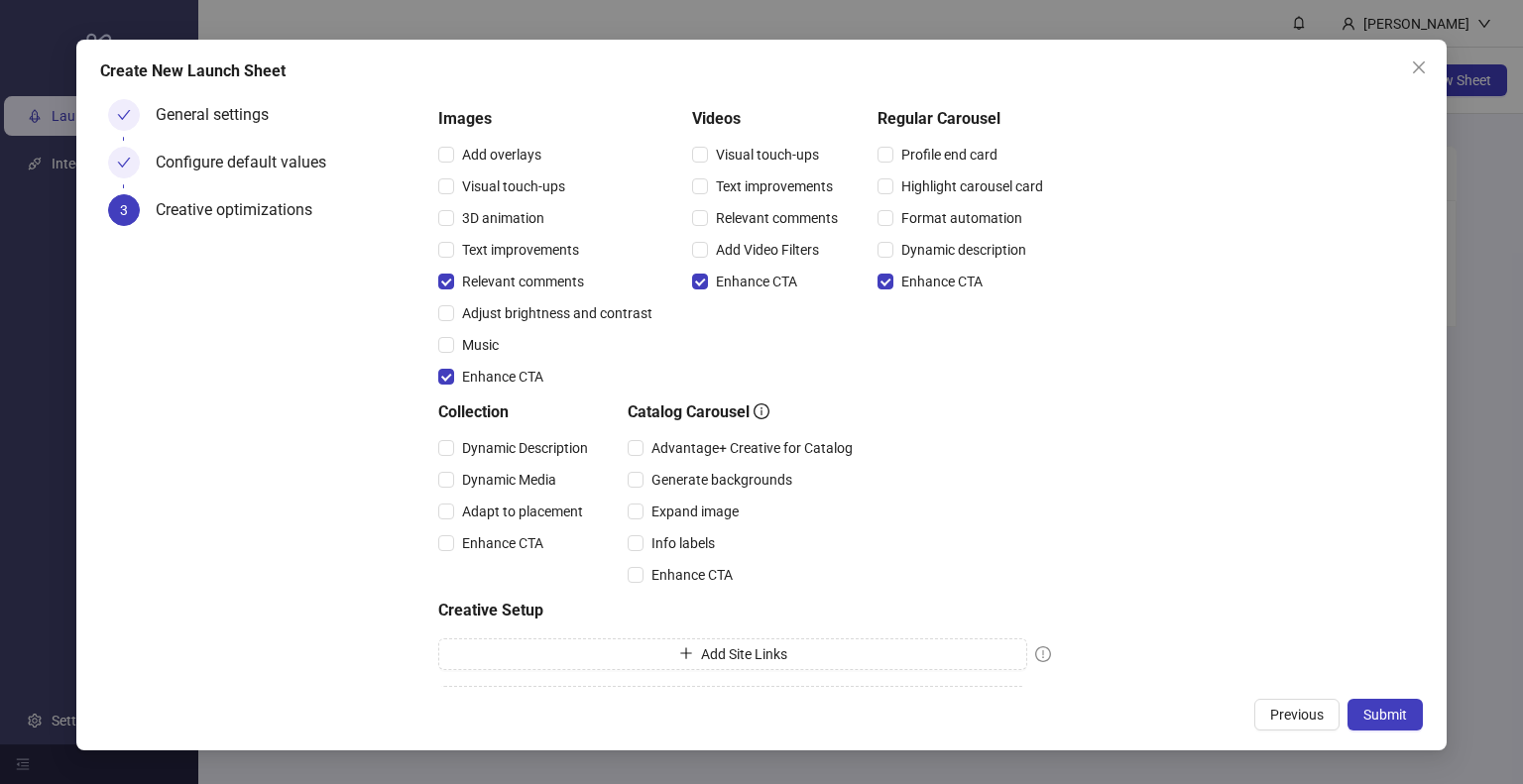scroll, scrollTop: 223, scrollLeft: 0, axis: vertical 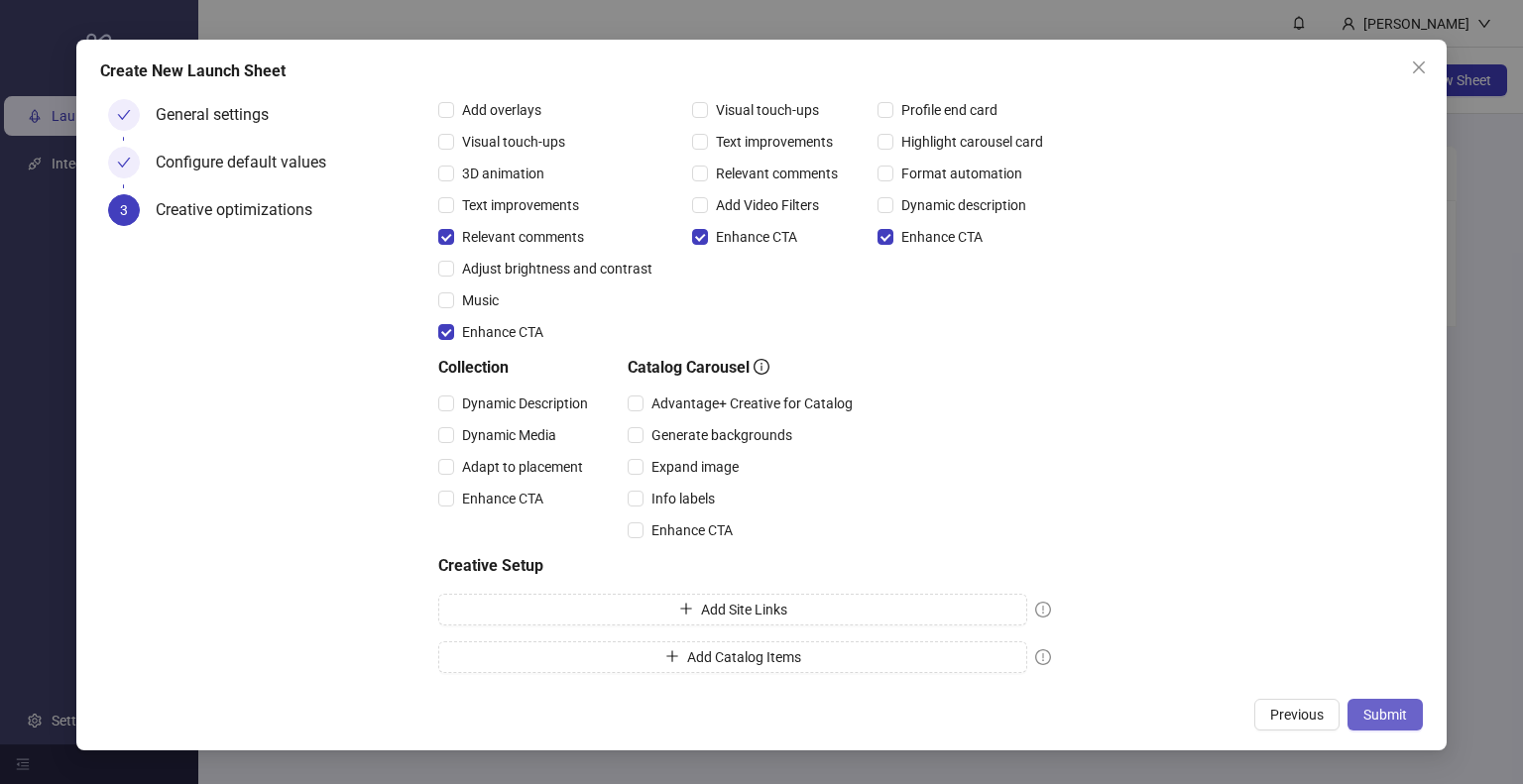 click on "Submit" at bounding box center (1385, 715) 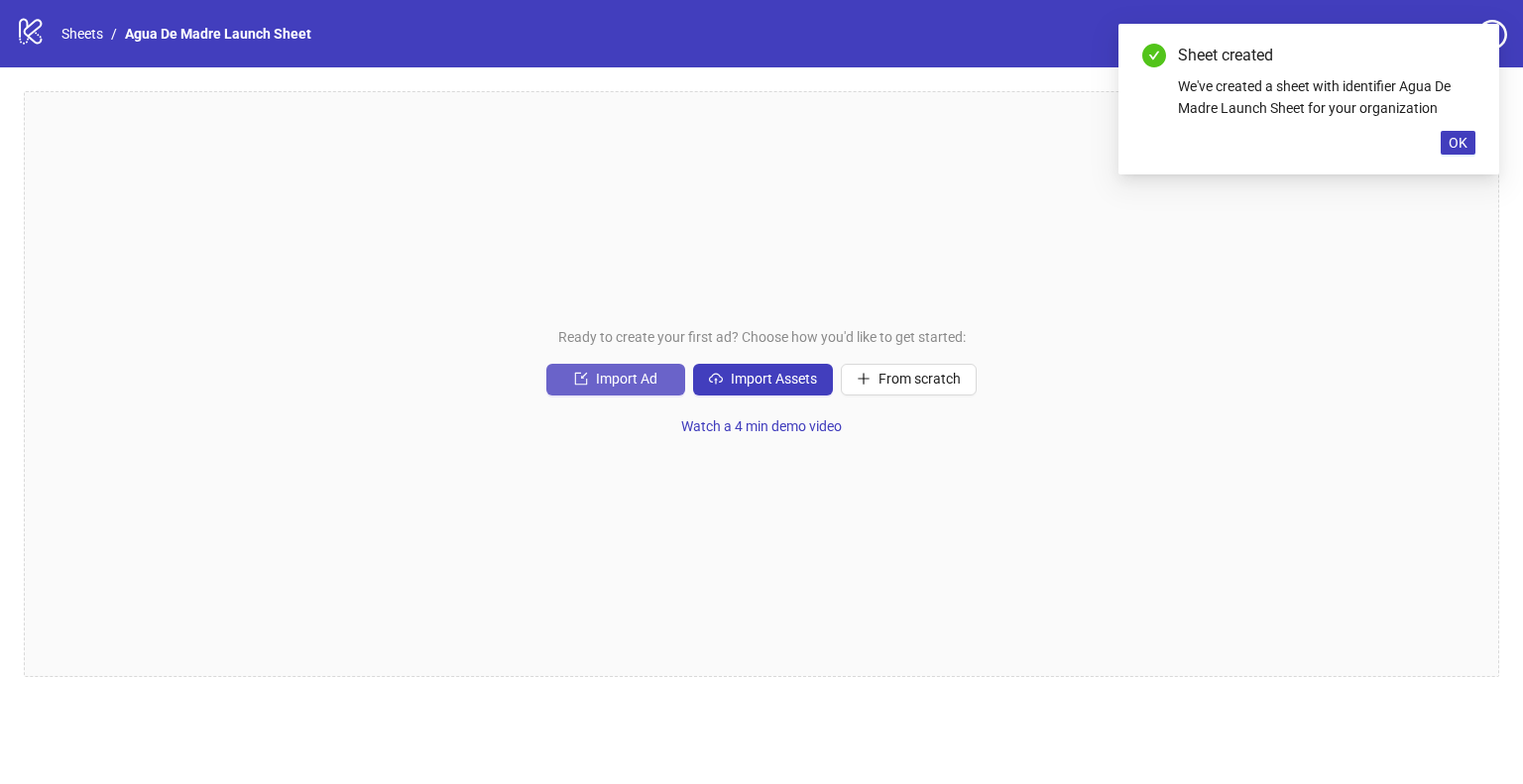 click on "Import Ad" at bounding box center [627, 379] 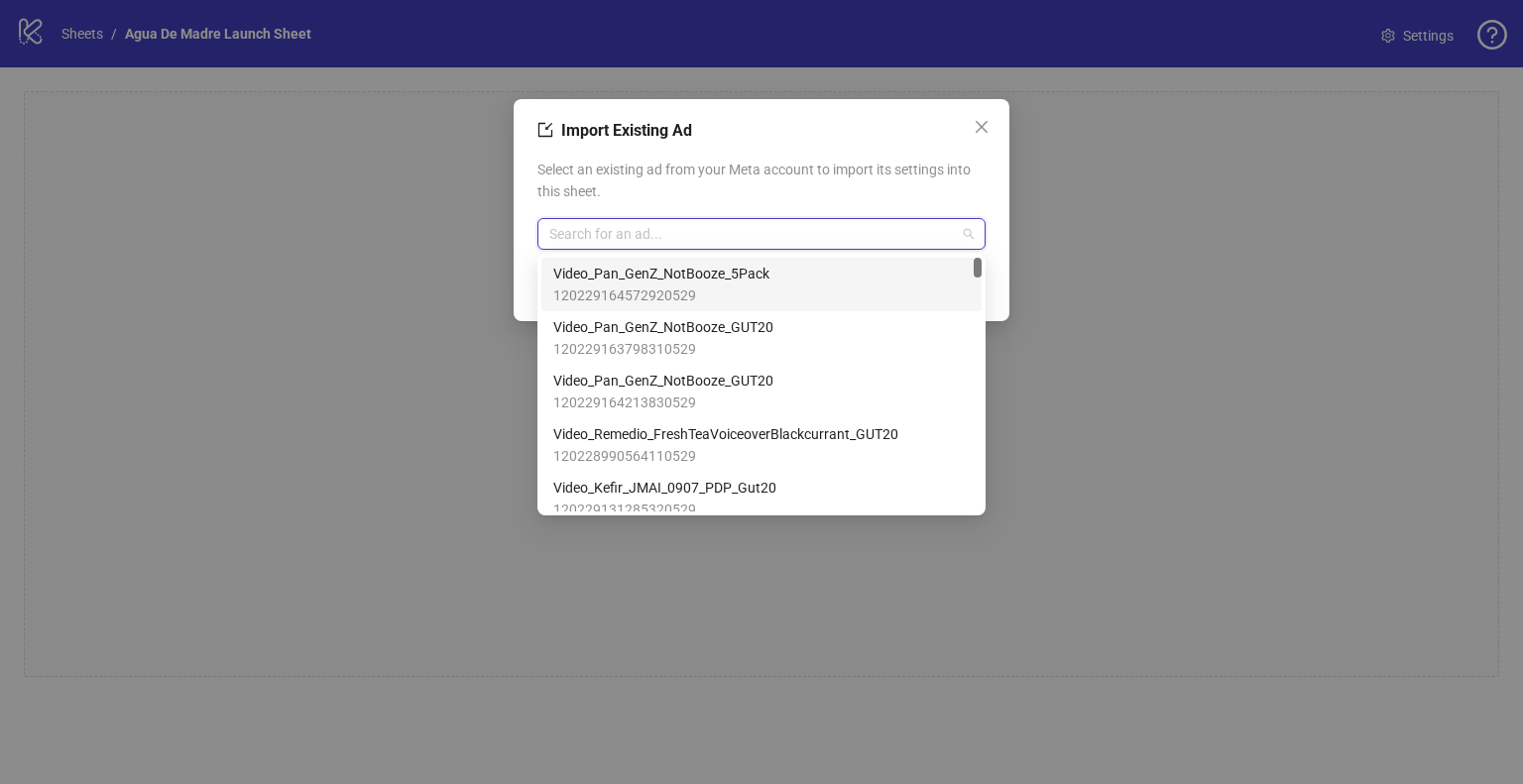 click at bounding box center (753, 234) 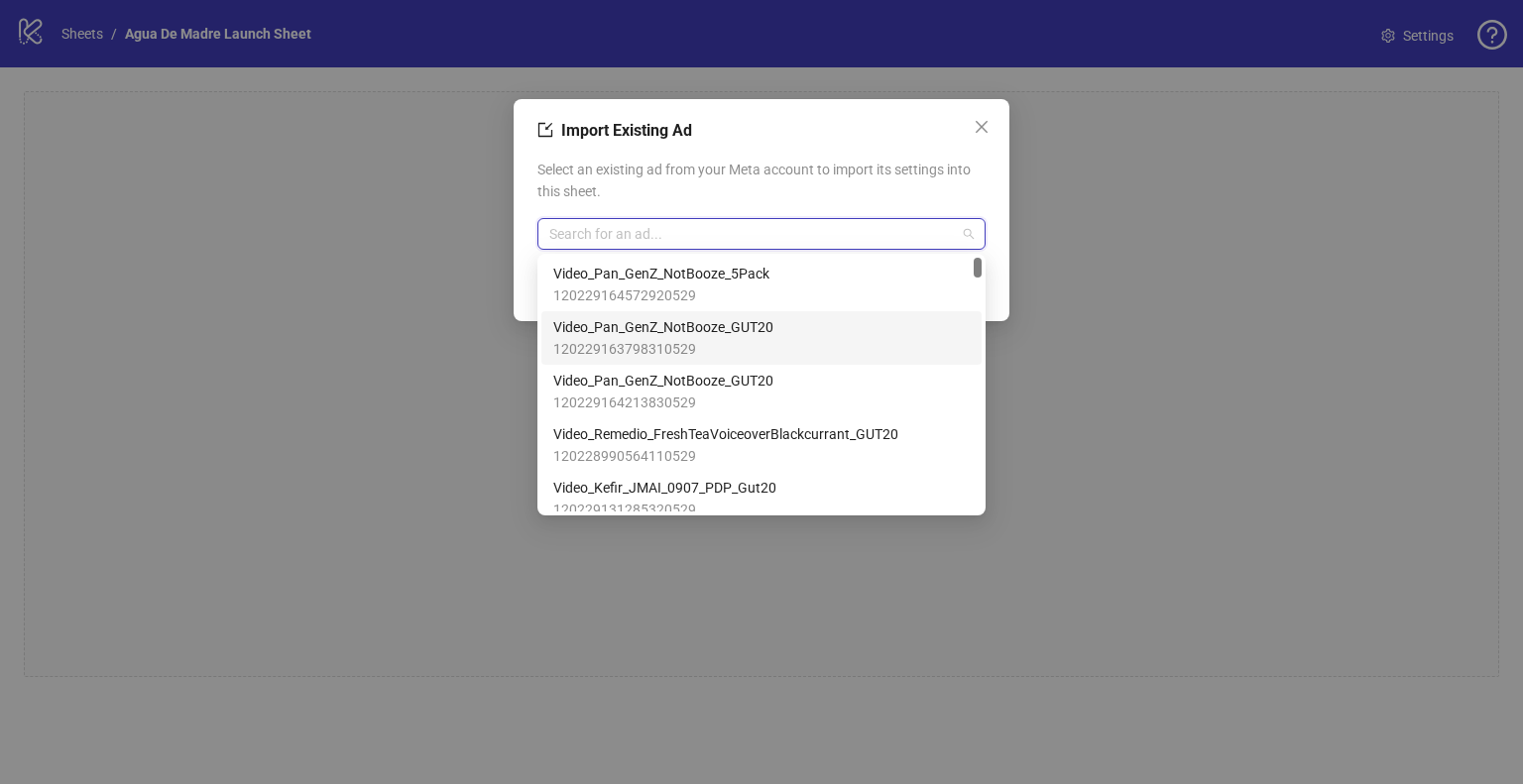 click on "120229163798310529" at bounding box center (663, 349) 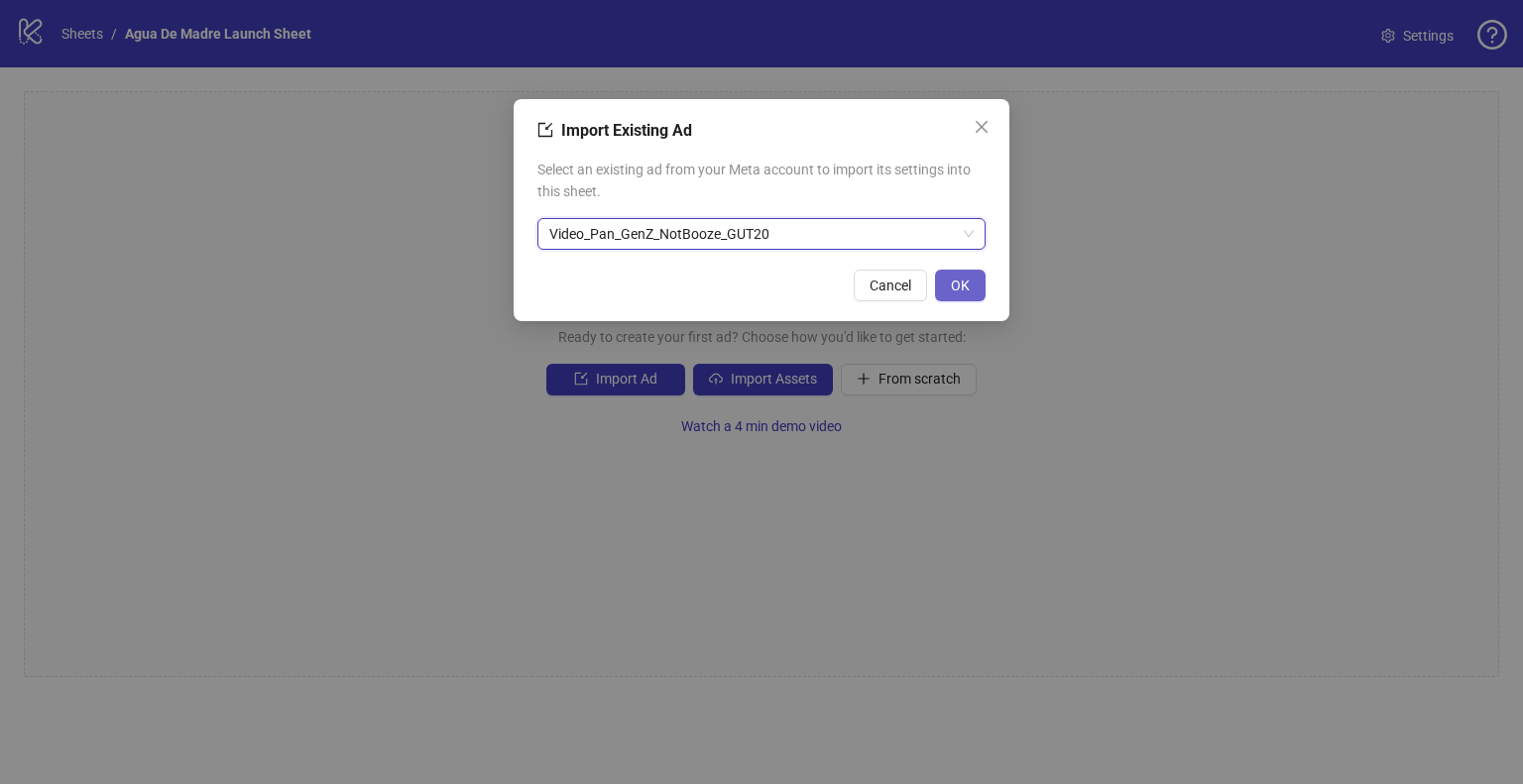 click on "OK" at bounding box center [960, 285] 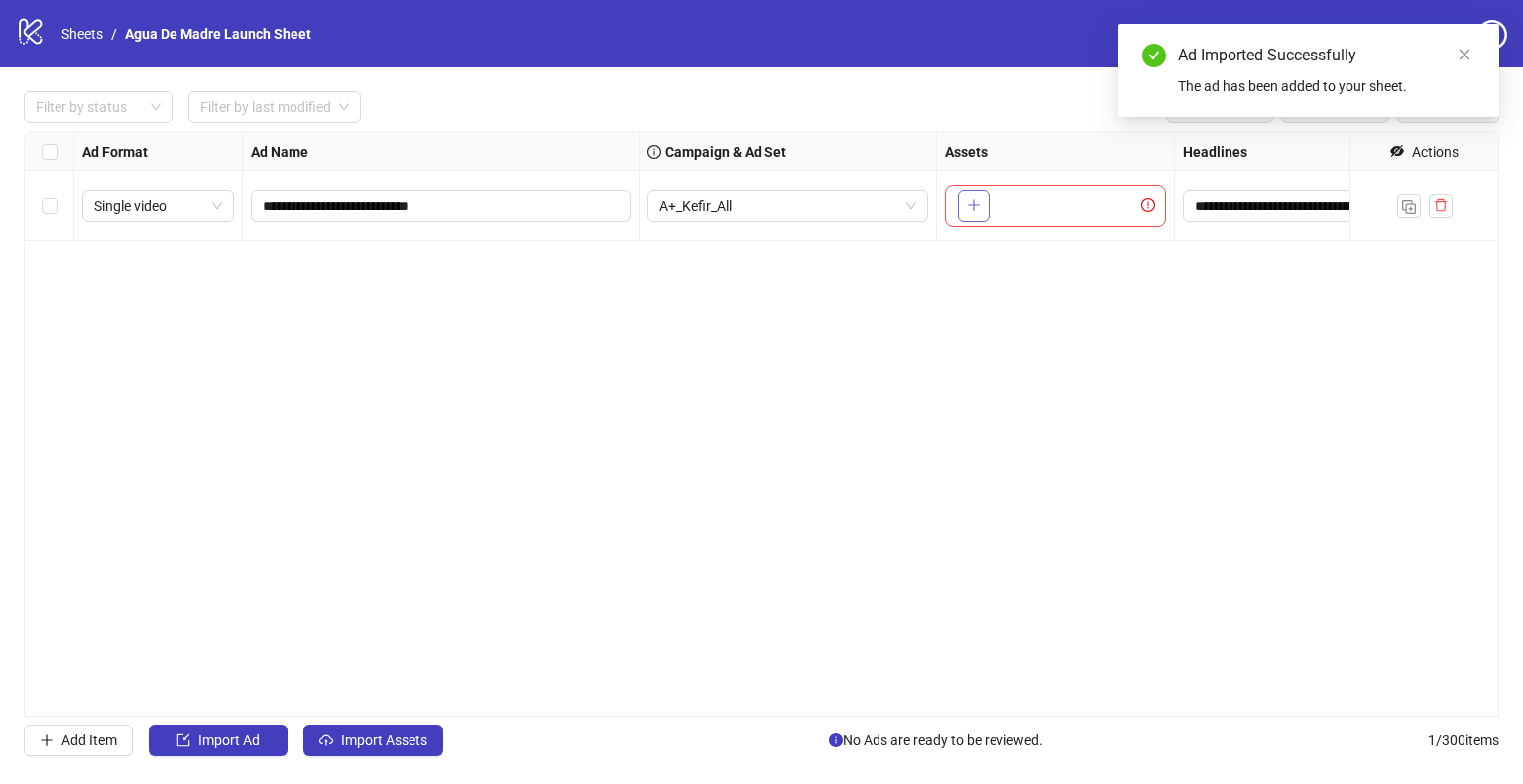 click 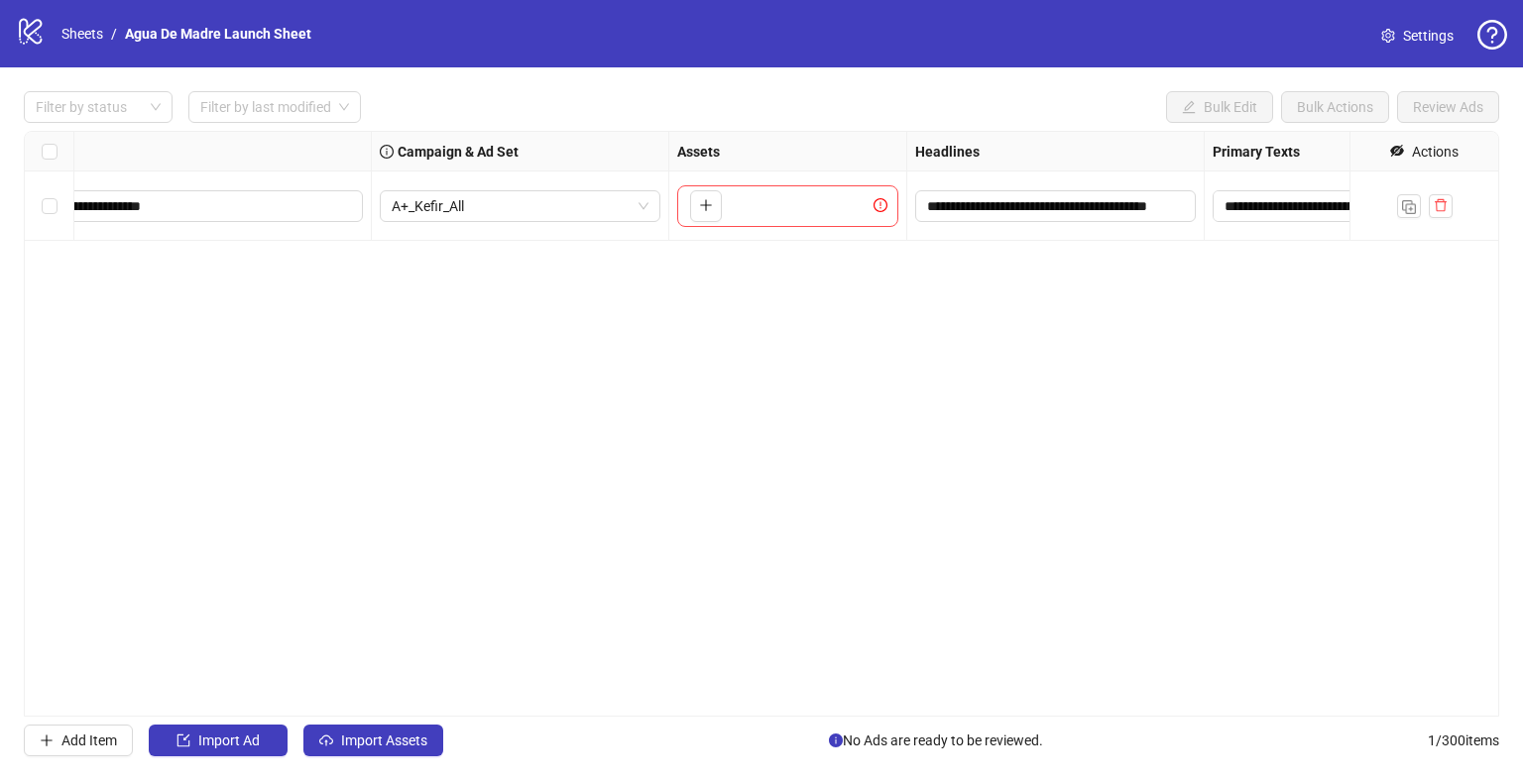 scroll, scrollTop: 0, scrollLeft: 254, axis: horizontal 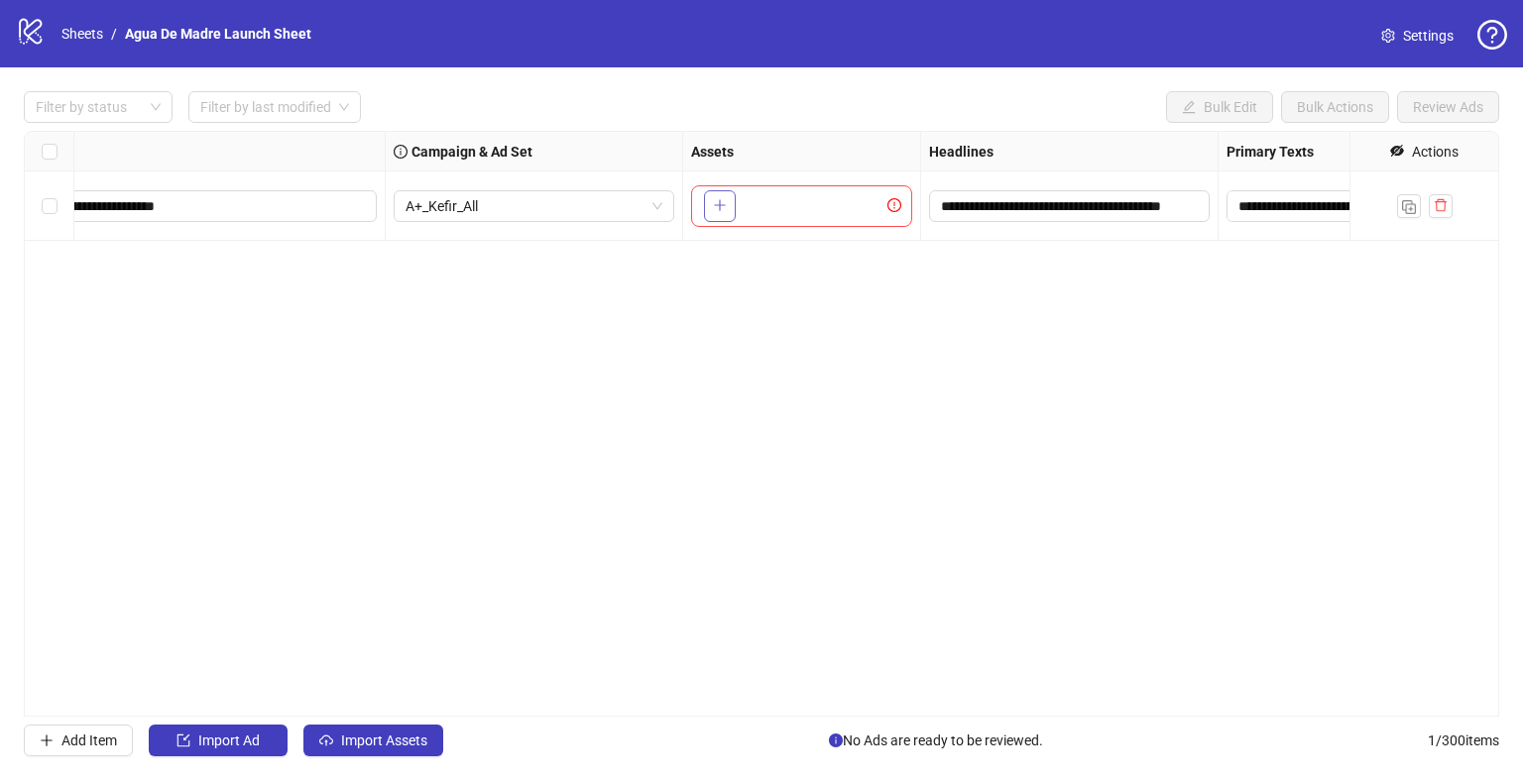 click 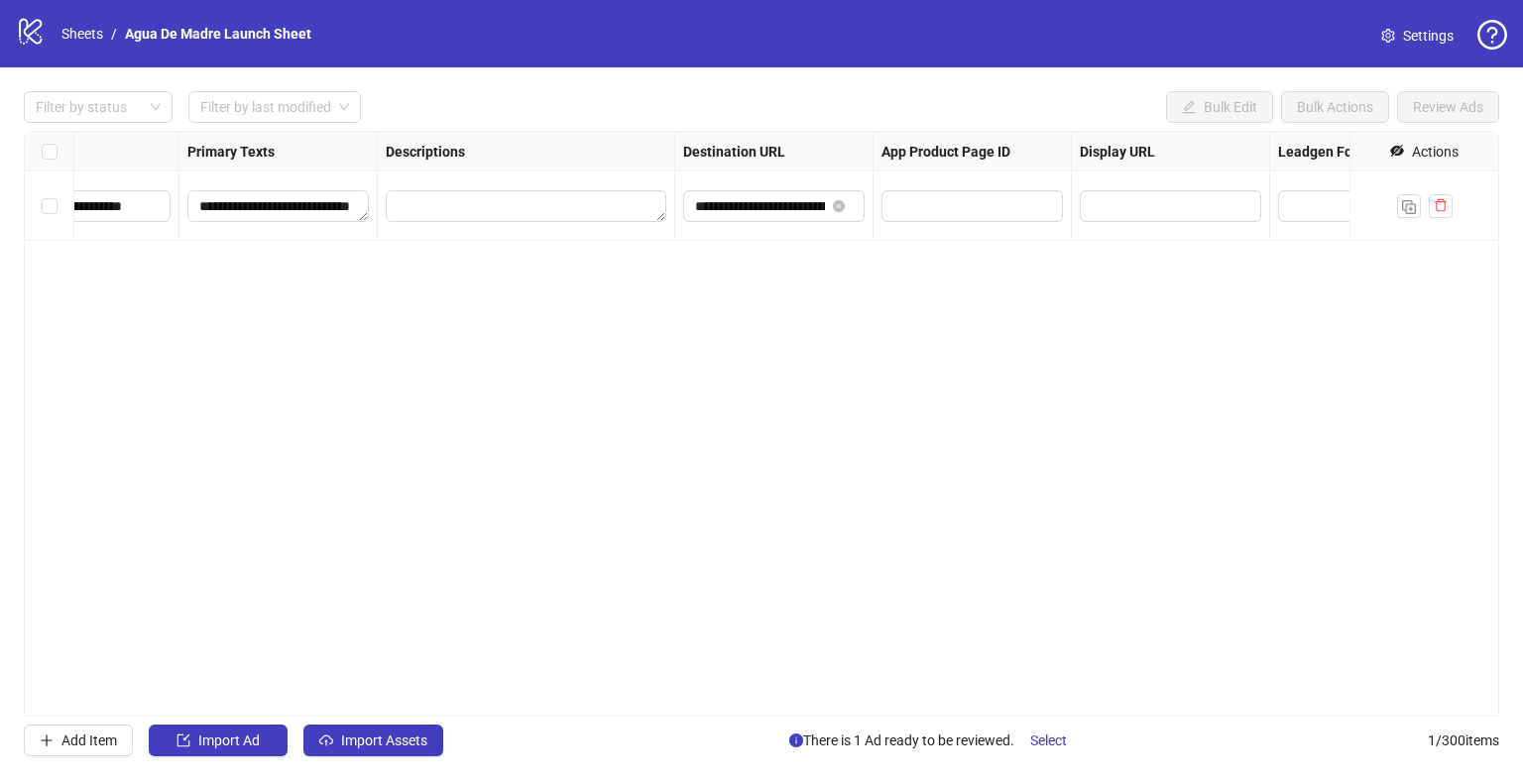 scroll, scrollTop: 0, scrollLeft: 1288, axis: horizontal 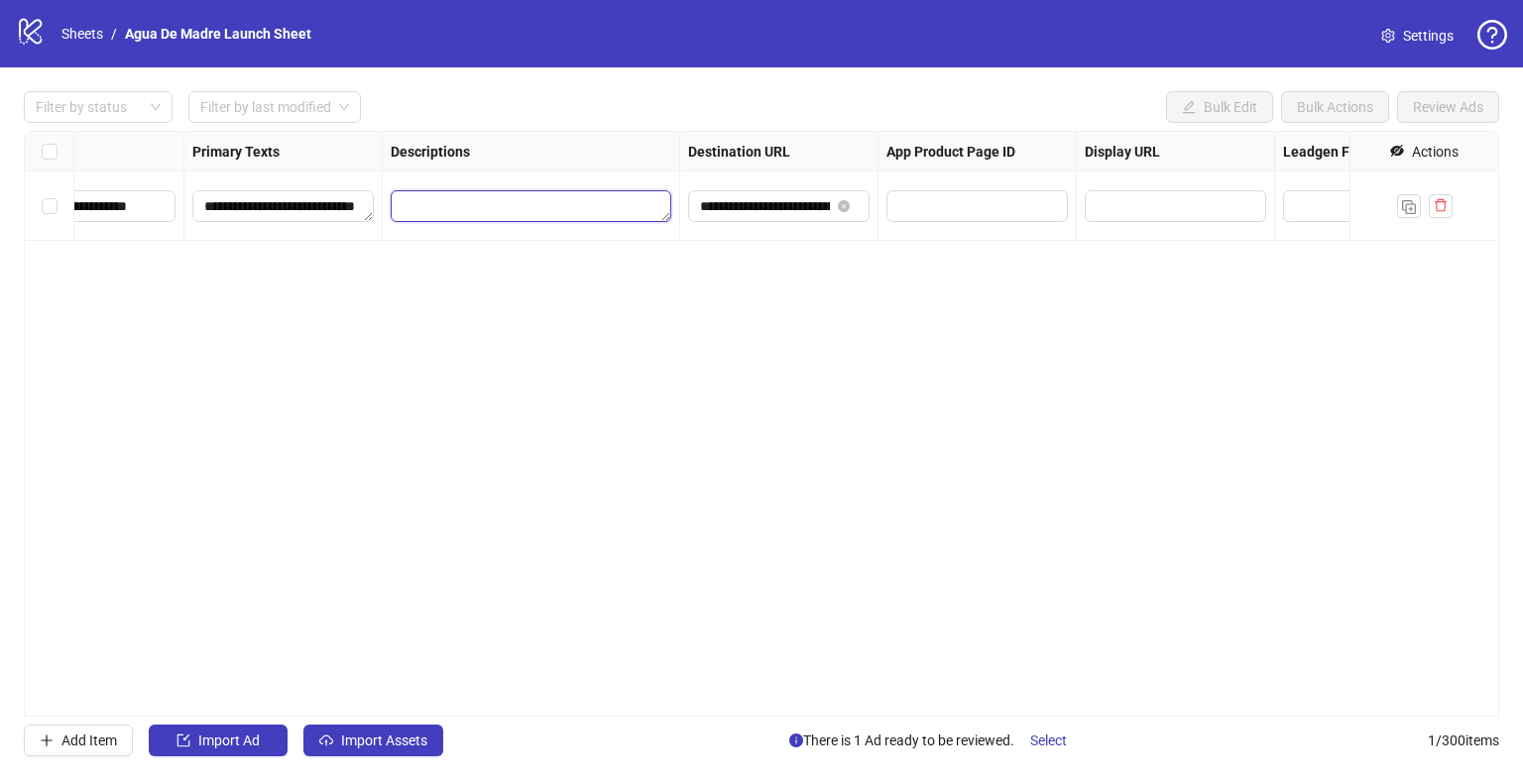 click at bounding box center [530, 206] 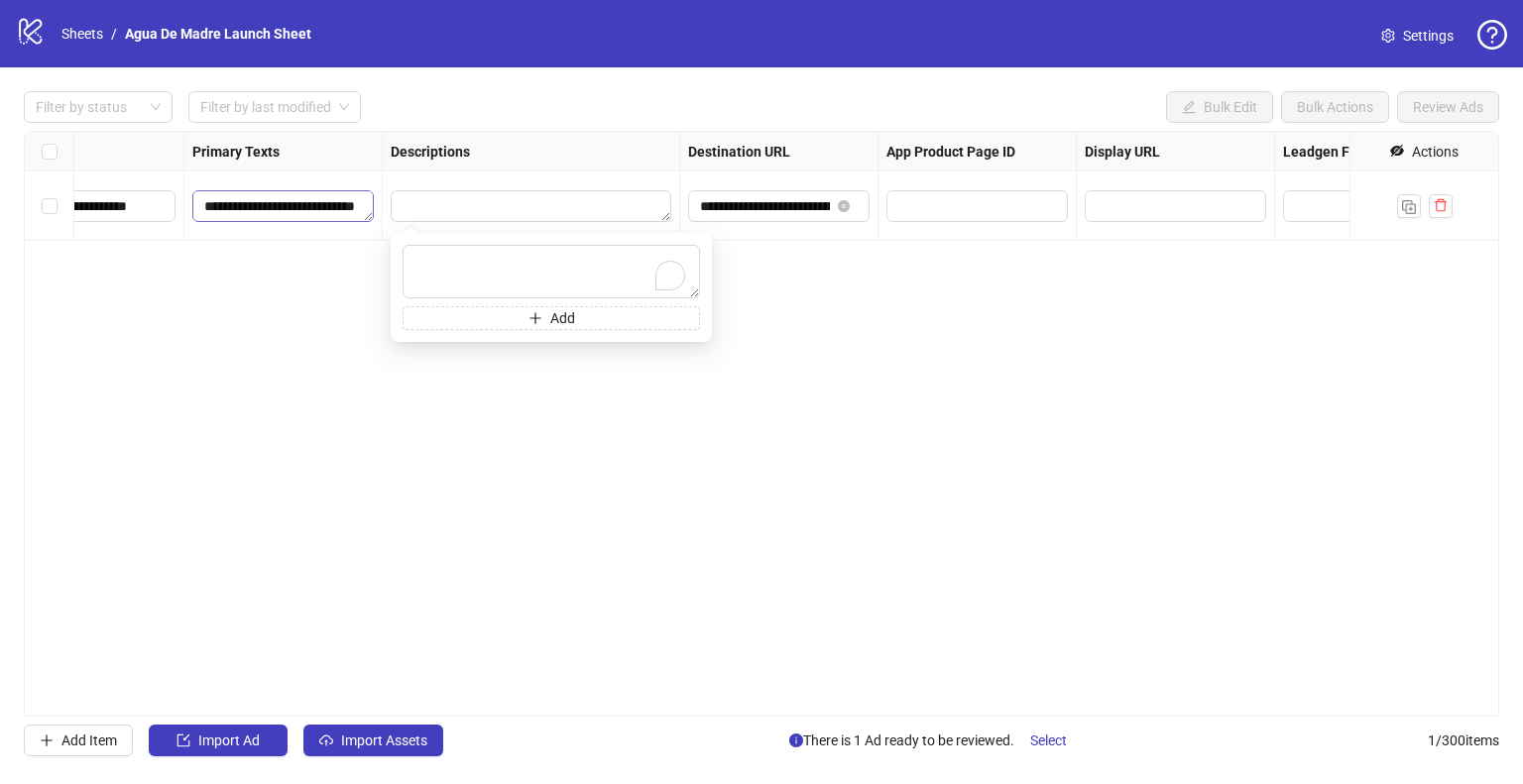 click on "**********" at bounding box center (284, 206) 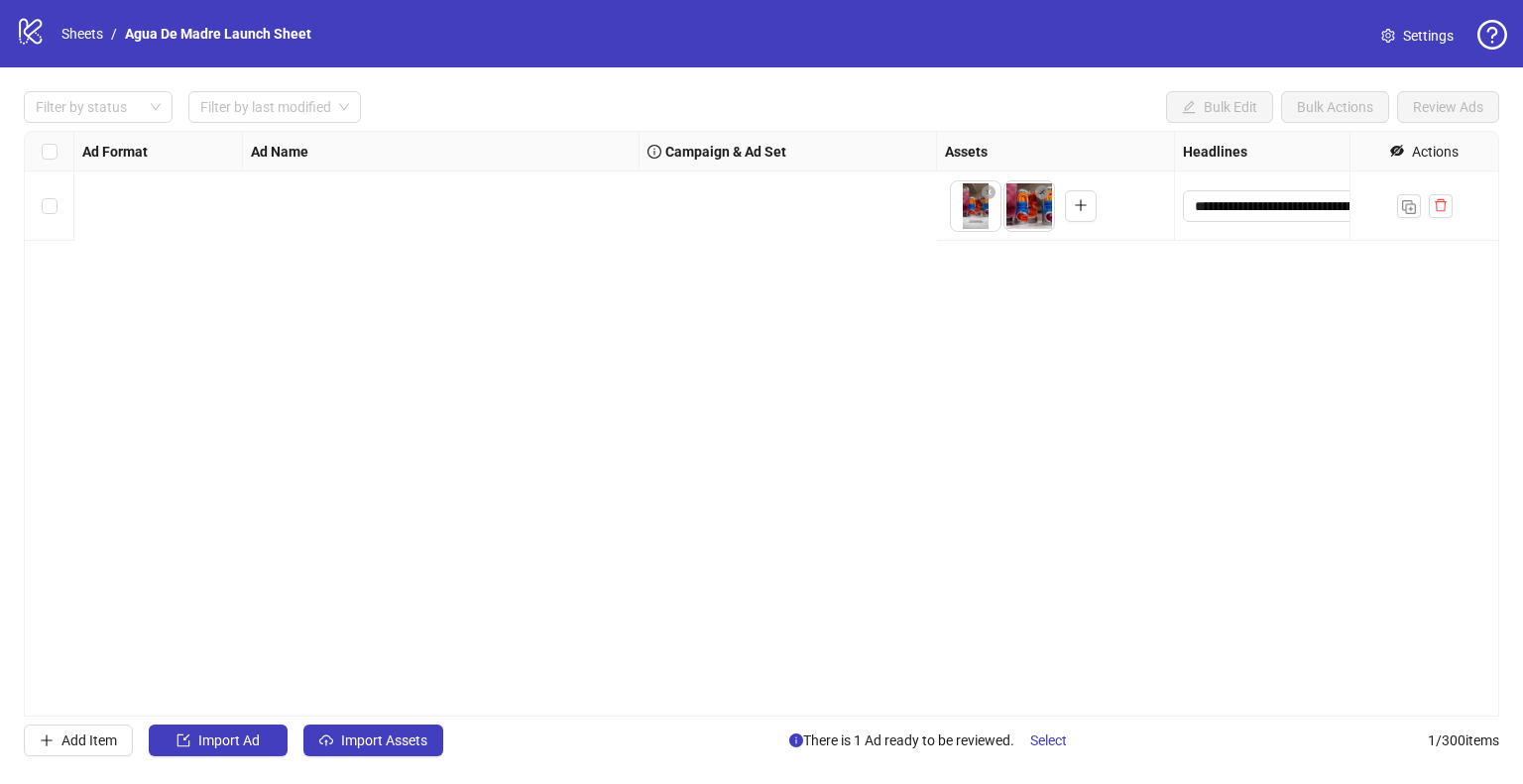 scroll, scrollTop: 0, scrollLeft: 1288, axis: horizontal 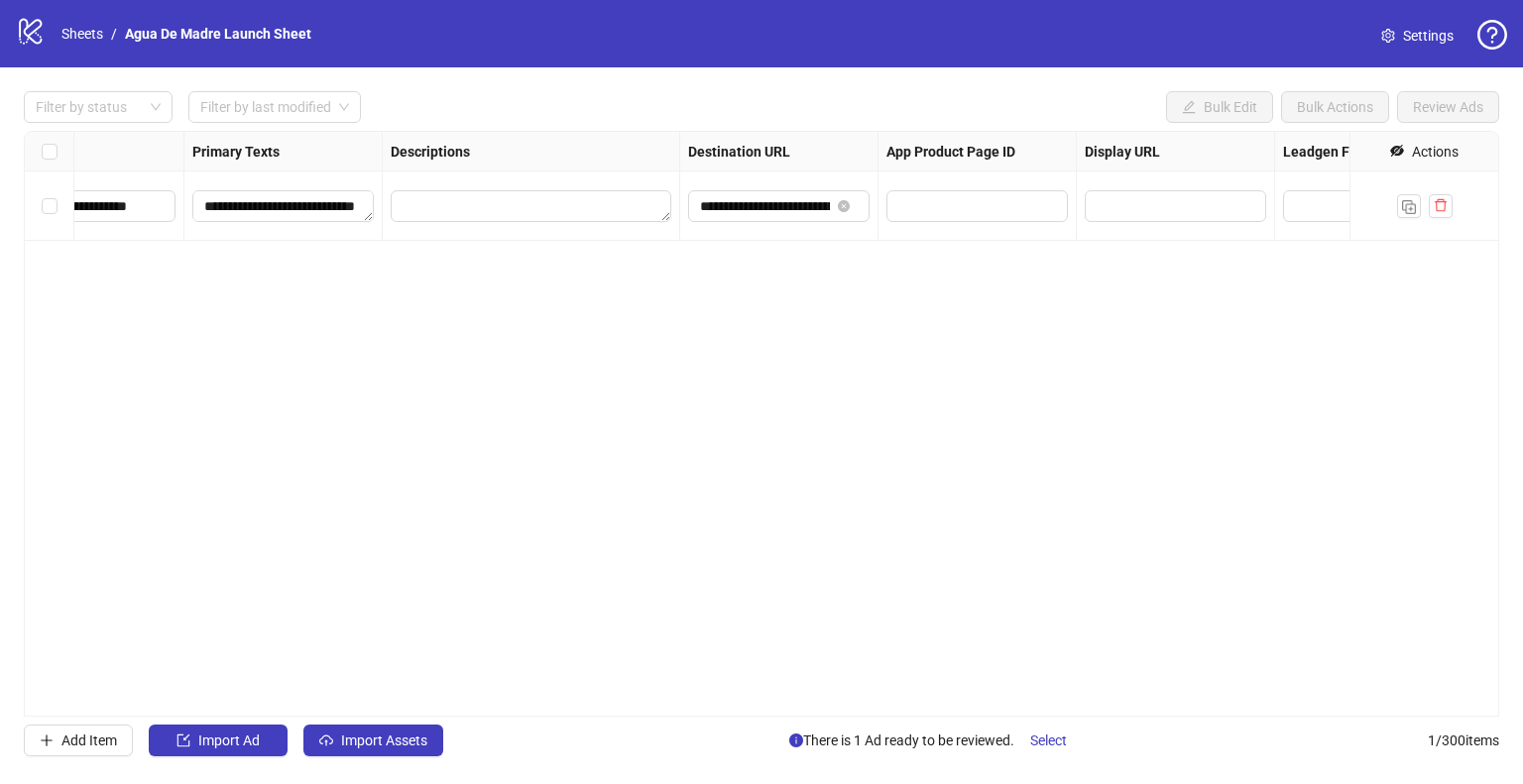 click at bounding box center [531, 206] 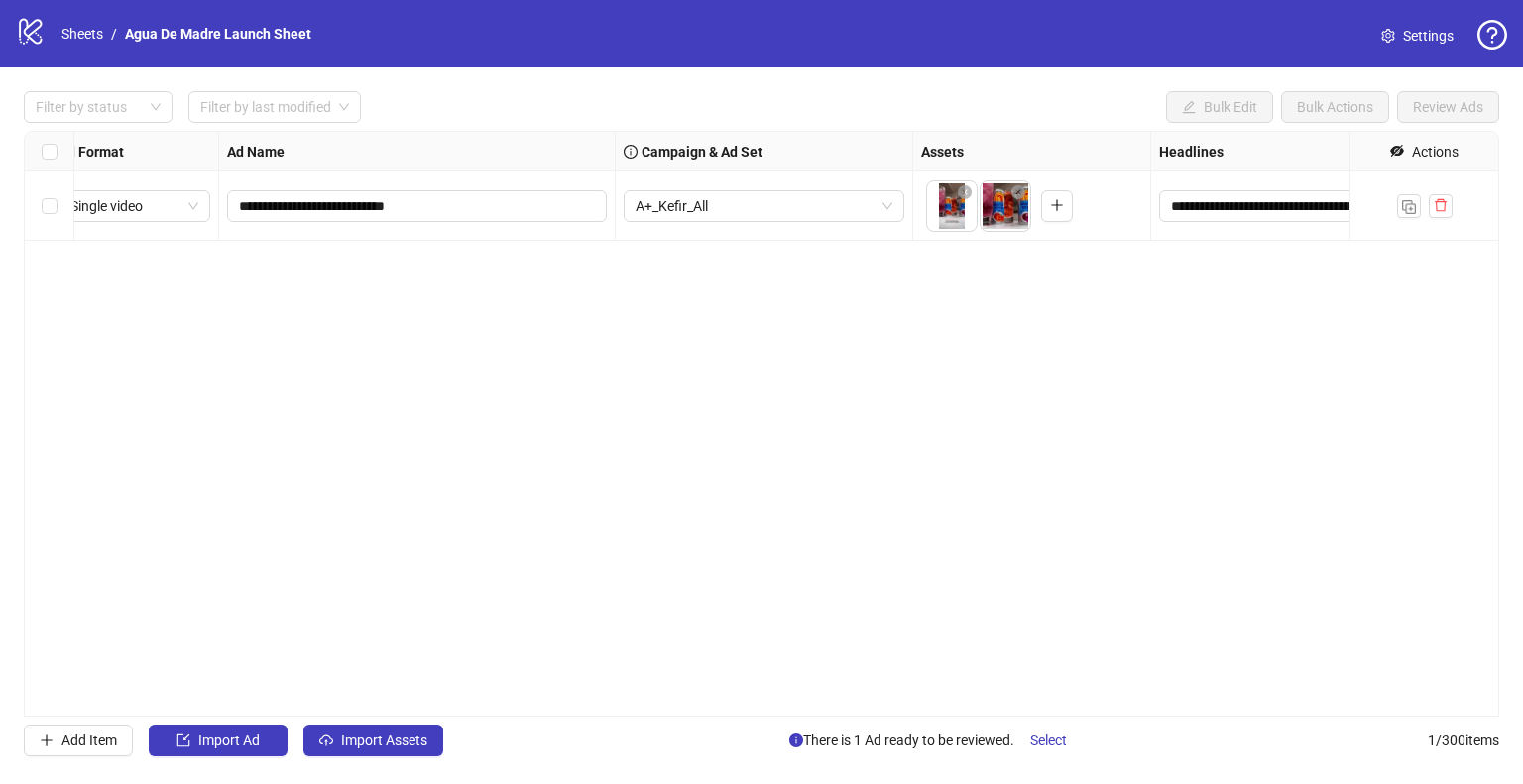 scroll, scrollTop: 0, scrollLeft: 0, axis: both 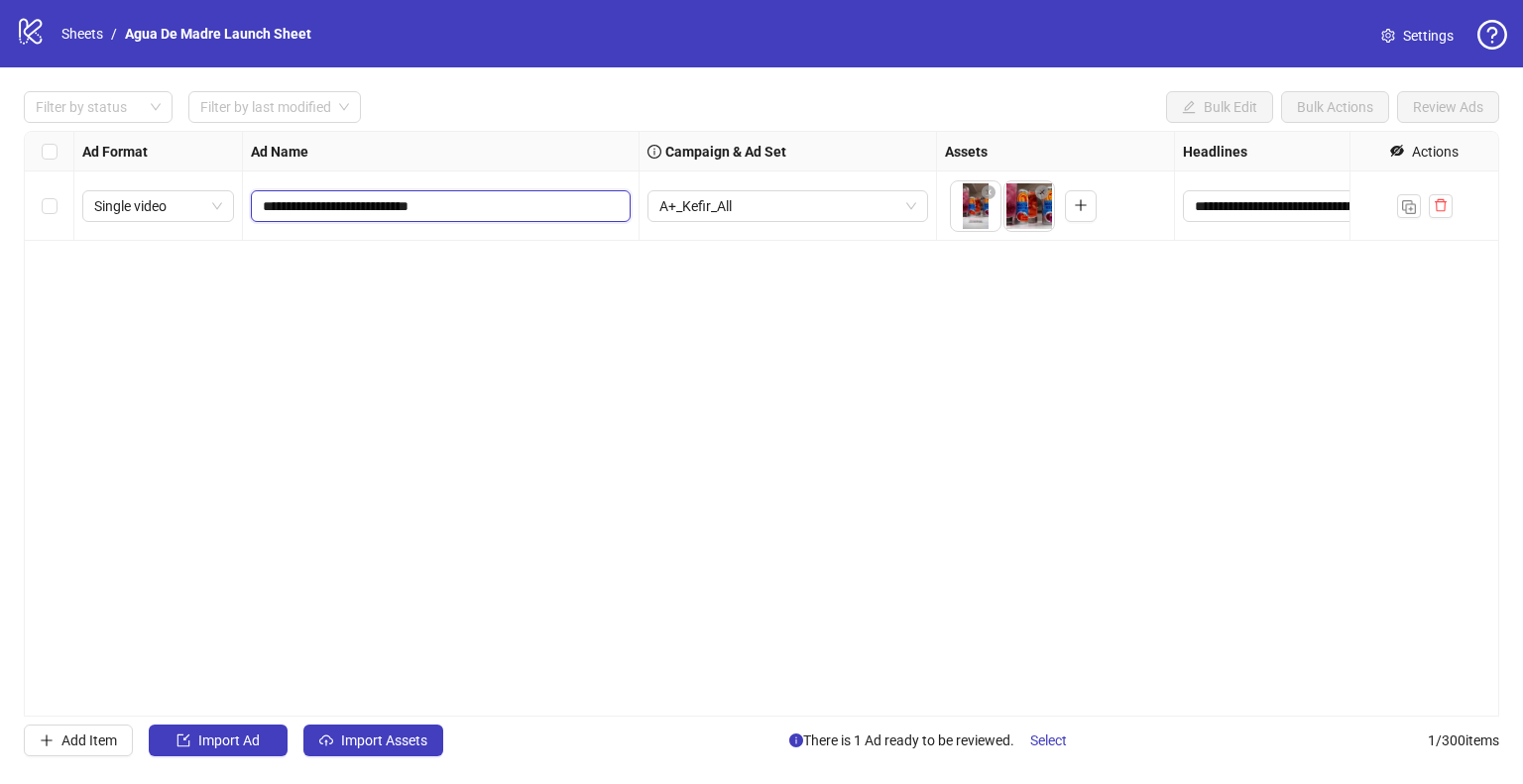 click on "**********" at bounding box center [438, 206] 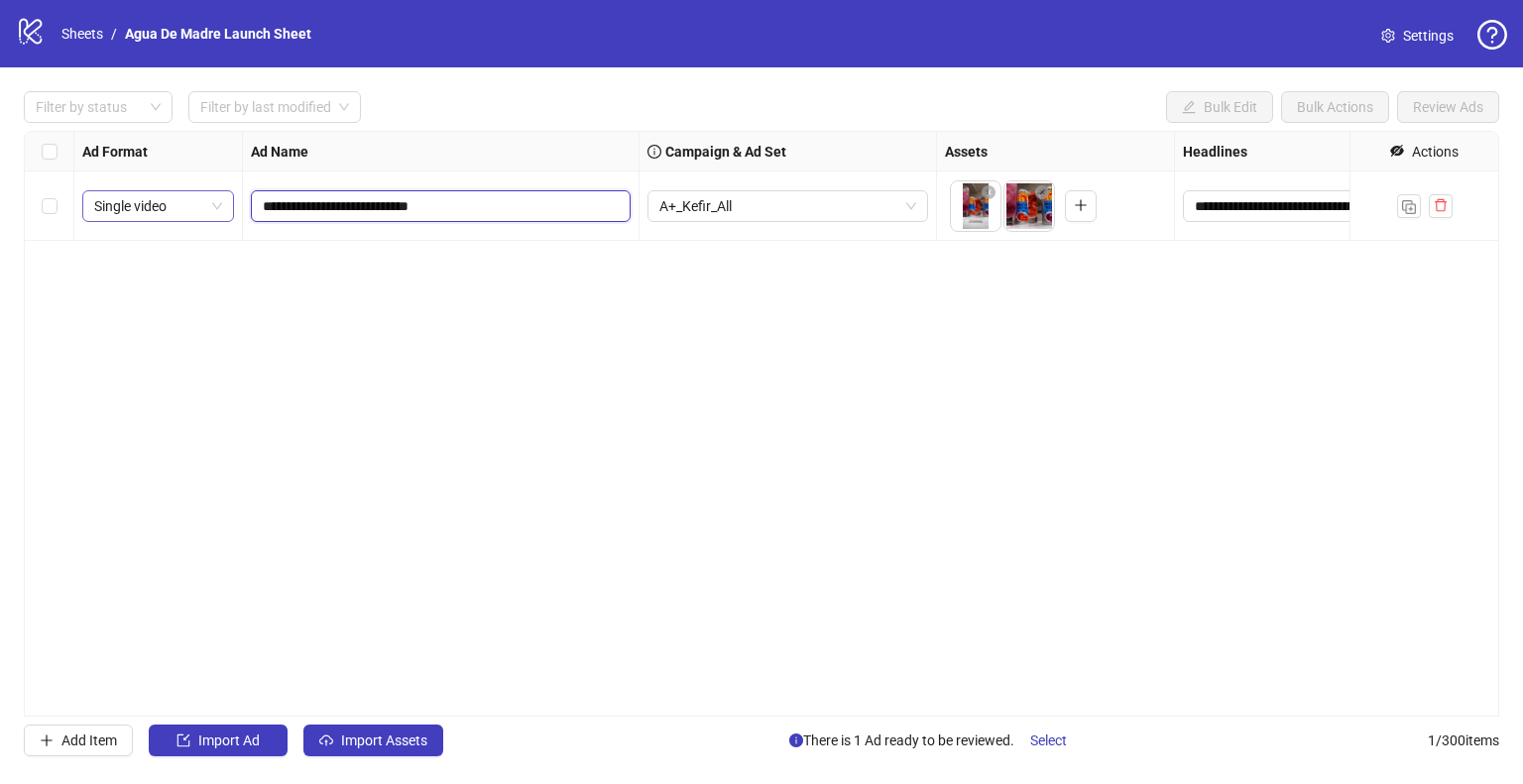 click on "Single video" at bounding box center [158, 206] 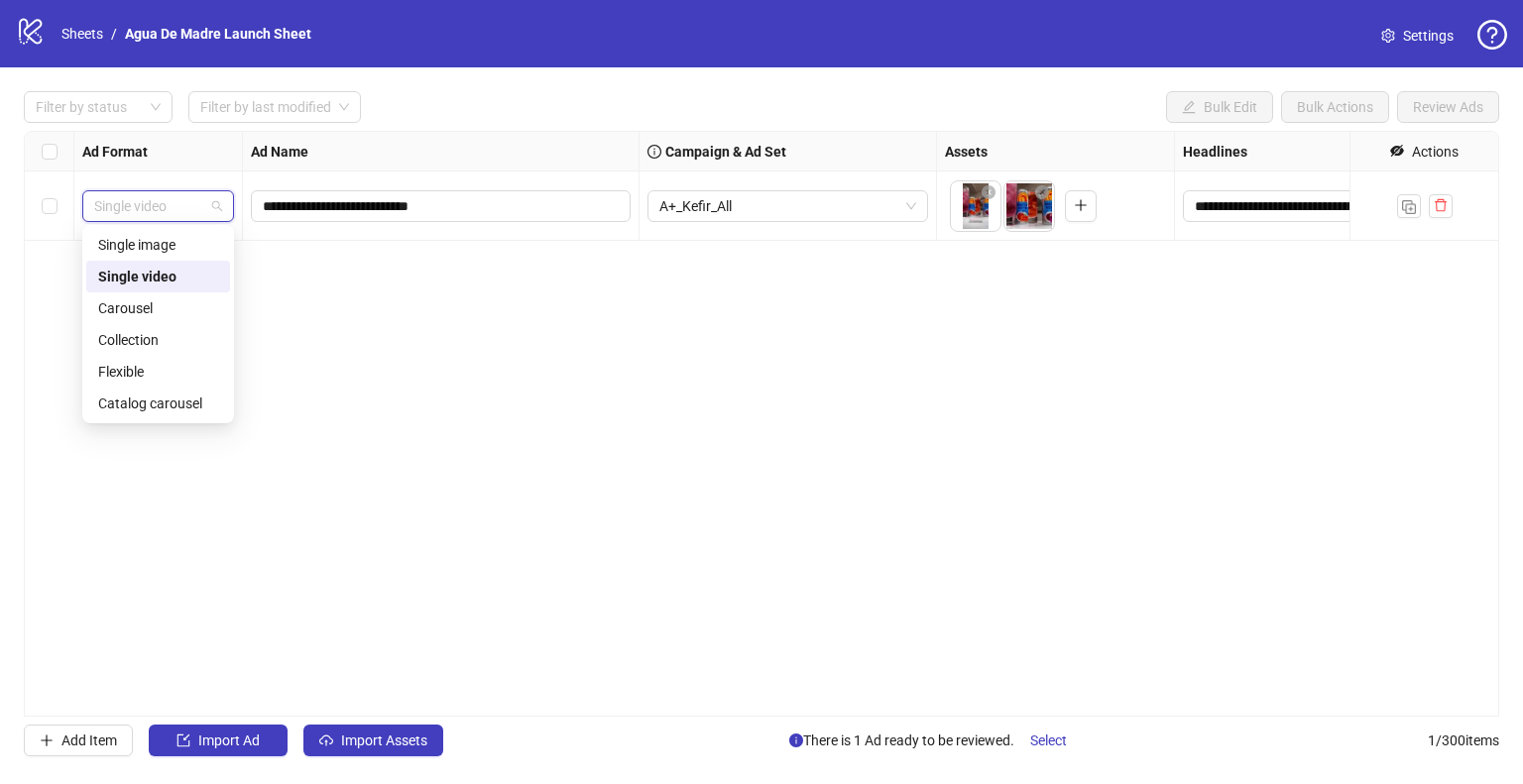 click on "**********" at bounding box center [762, 423] 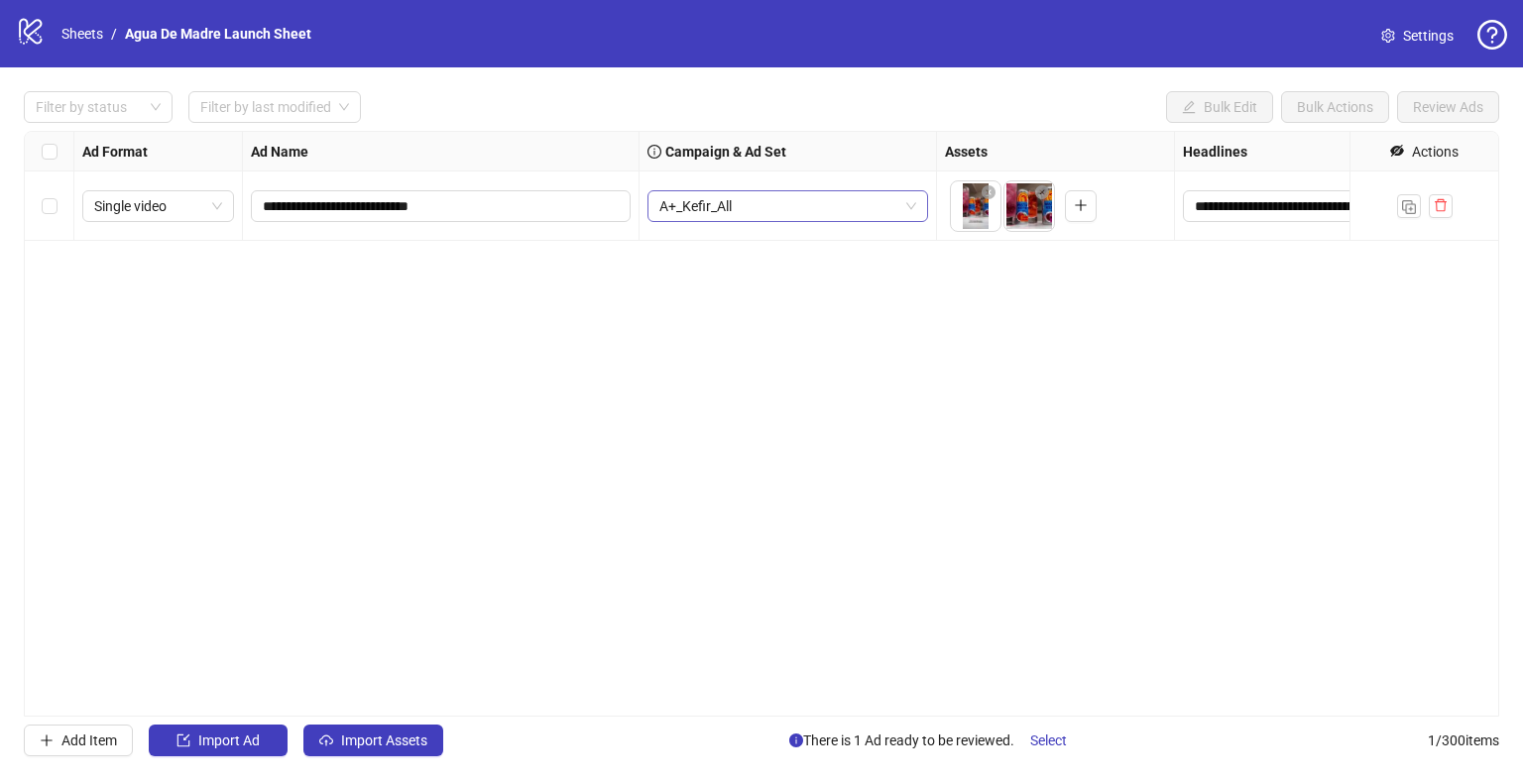 click on "A+_Kefir_All" at bounding box center (787, 206) 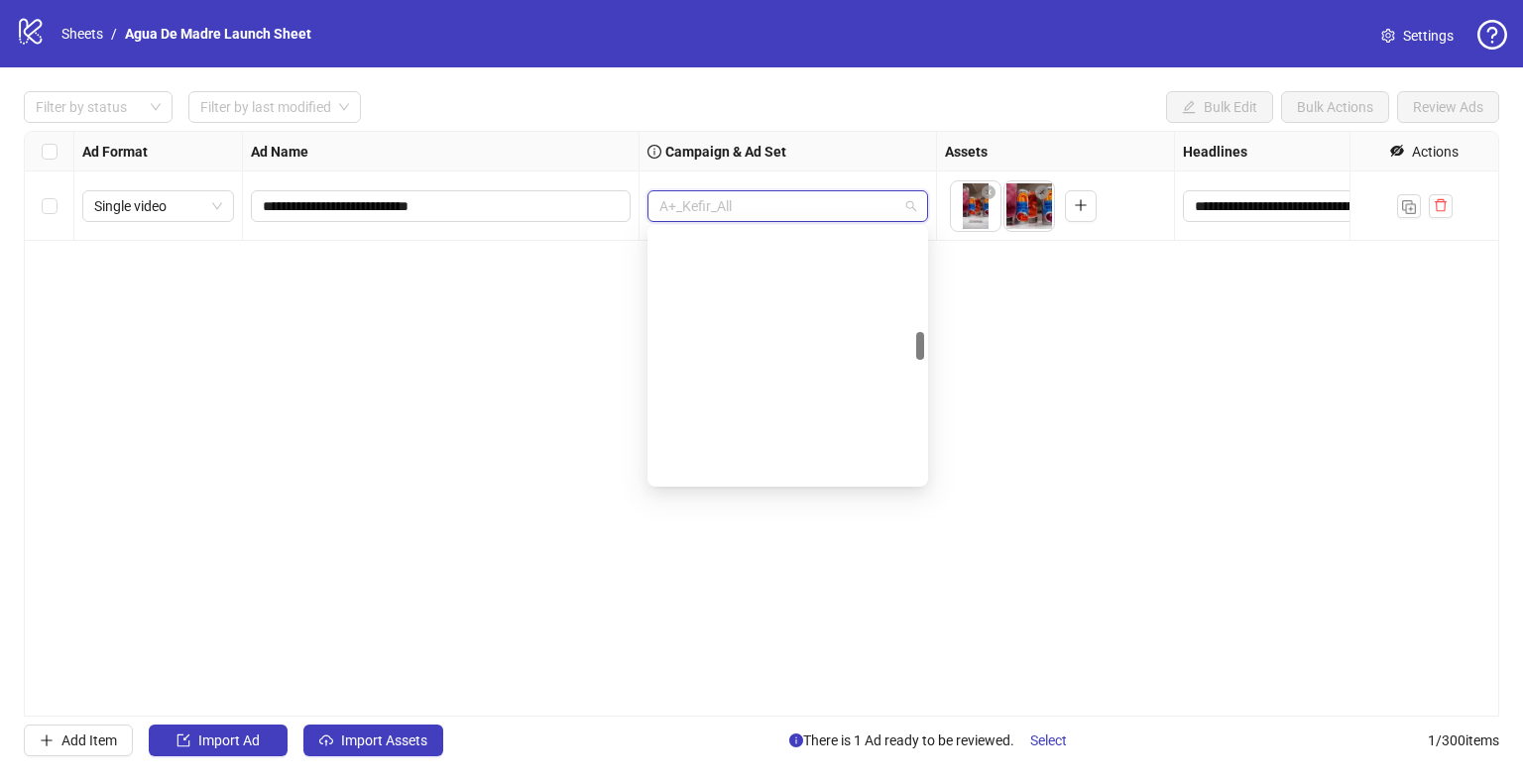 scroll, scrollTop: 928, scrollLeft: 0, axis: vertical 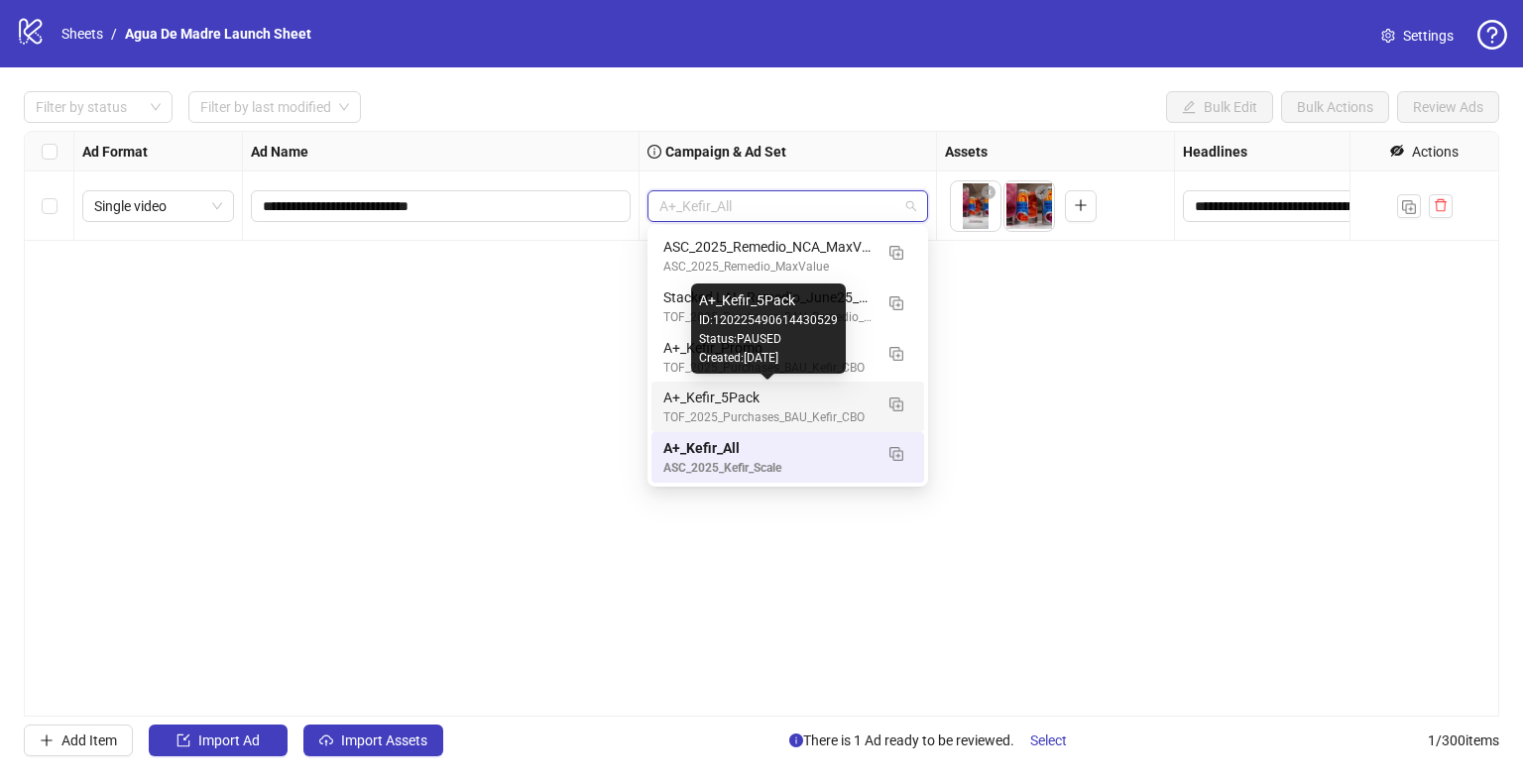 click on "A+_Kefir_5Pack" at bounding box center (767, 397) 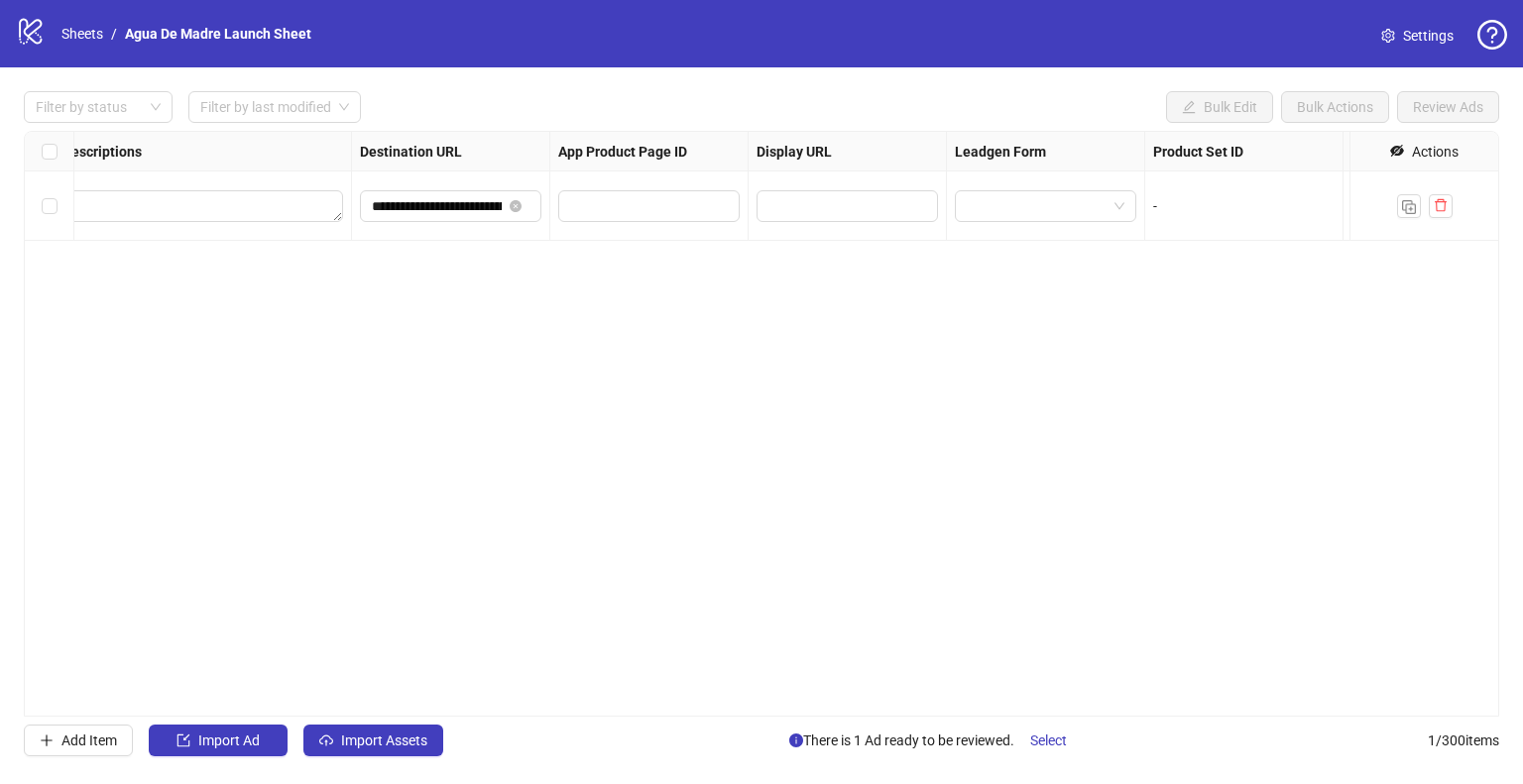 scroll, scrollTop: 0, scrollLeft: 1627, axis: horizontal 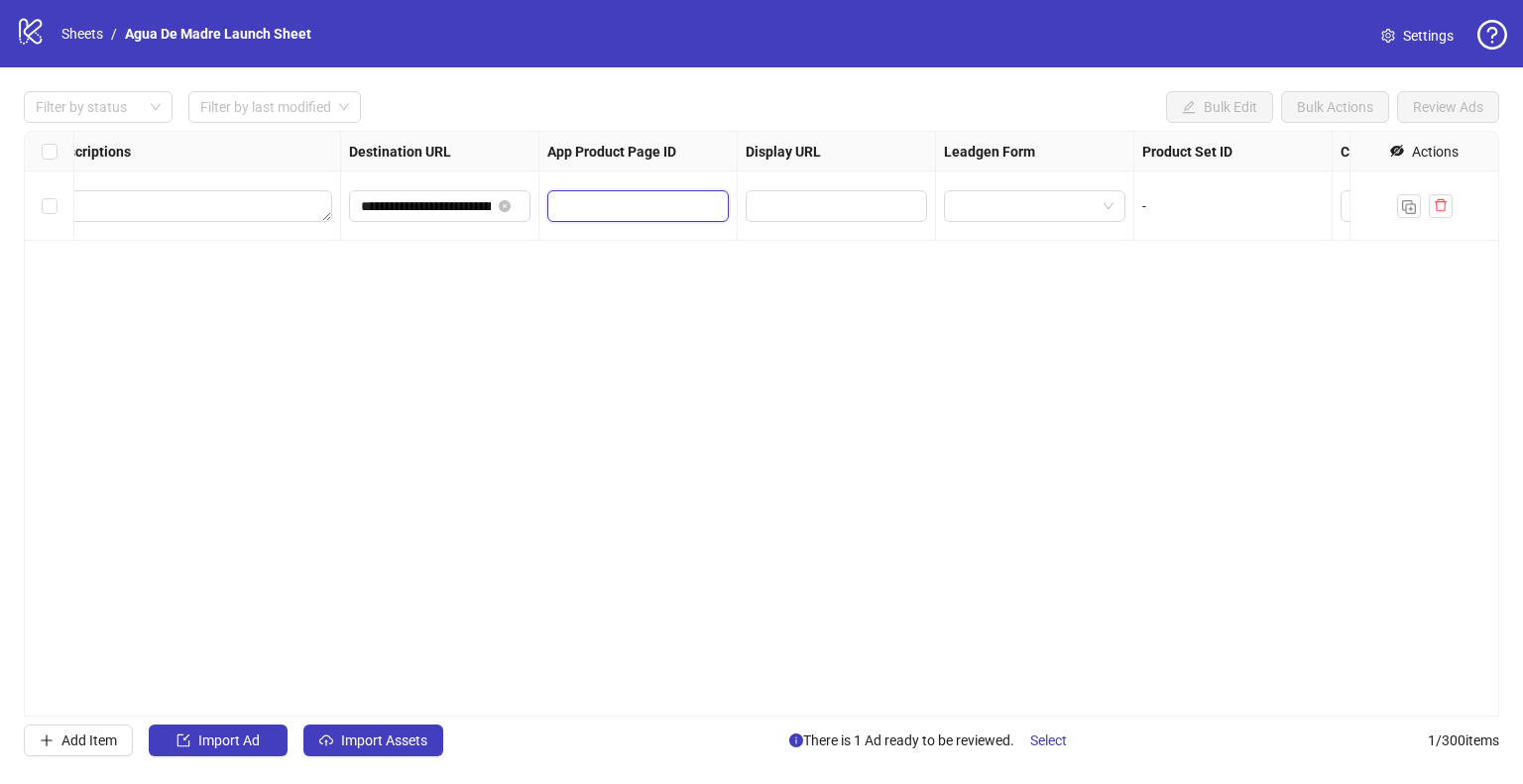 click at bounding box center (624, 206) 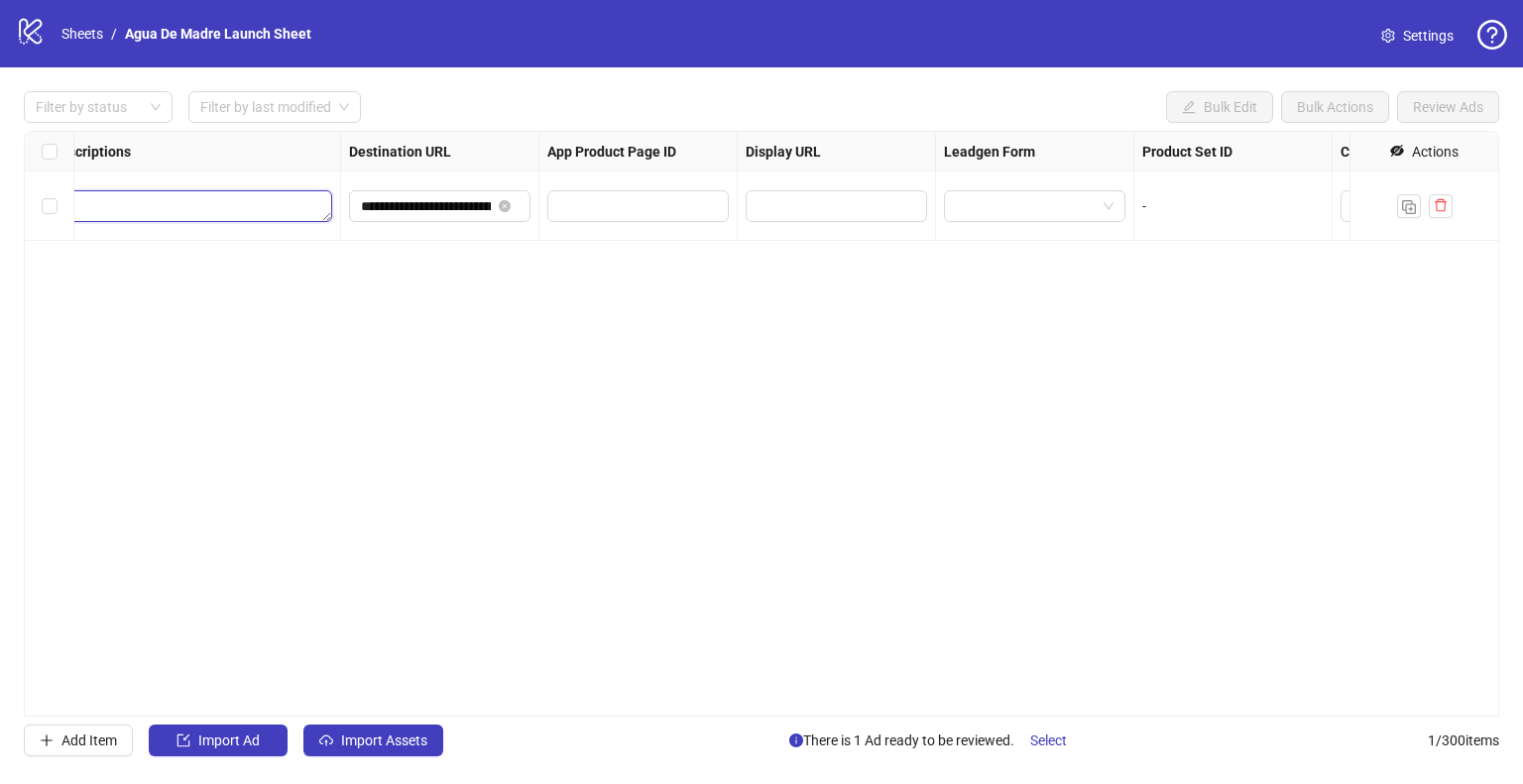 click at bounding box center (191, 206) 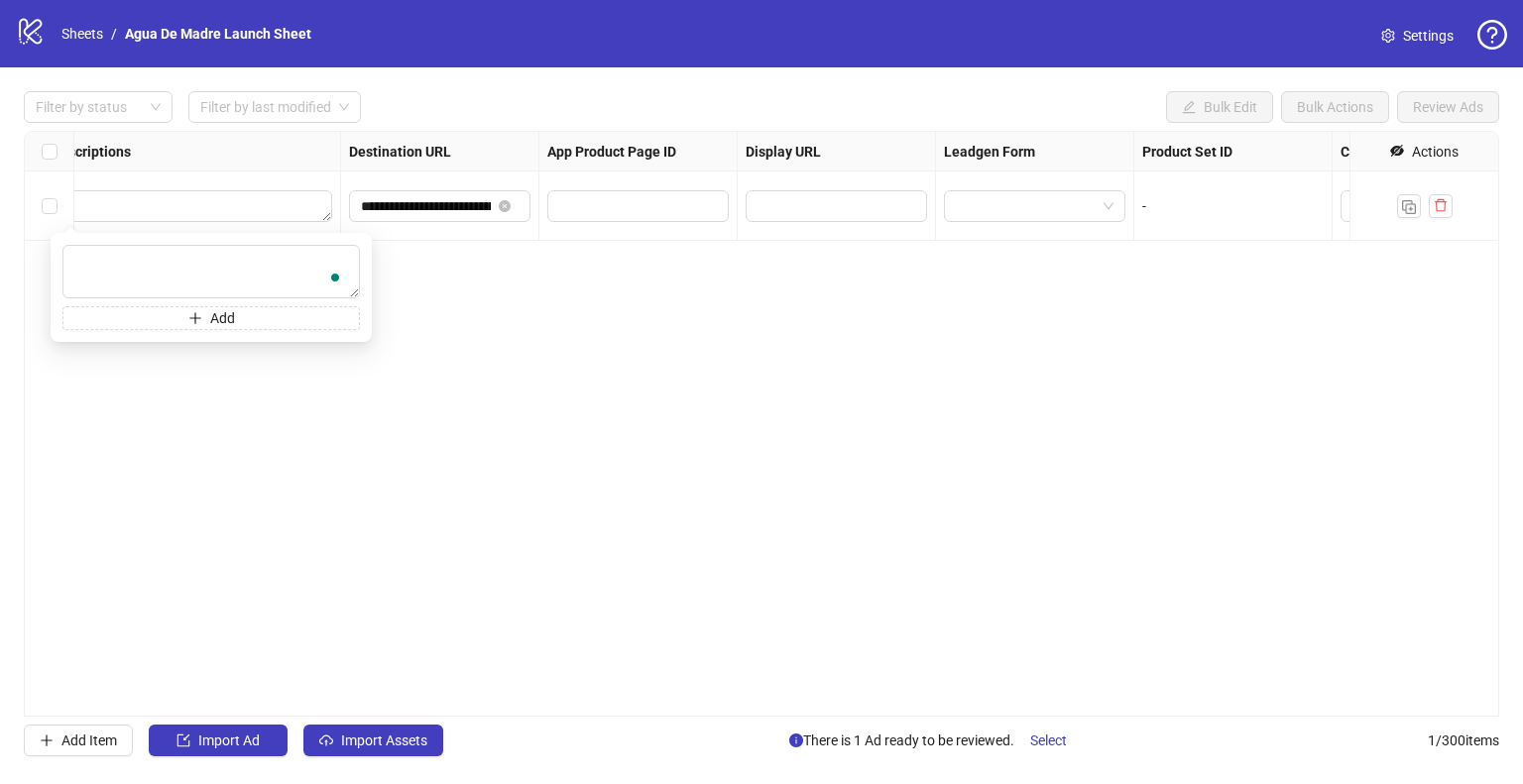 click on "**********" at bounding box center (762, 423) 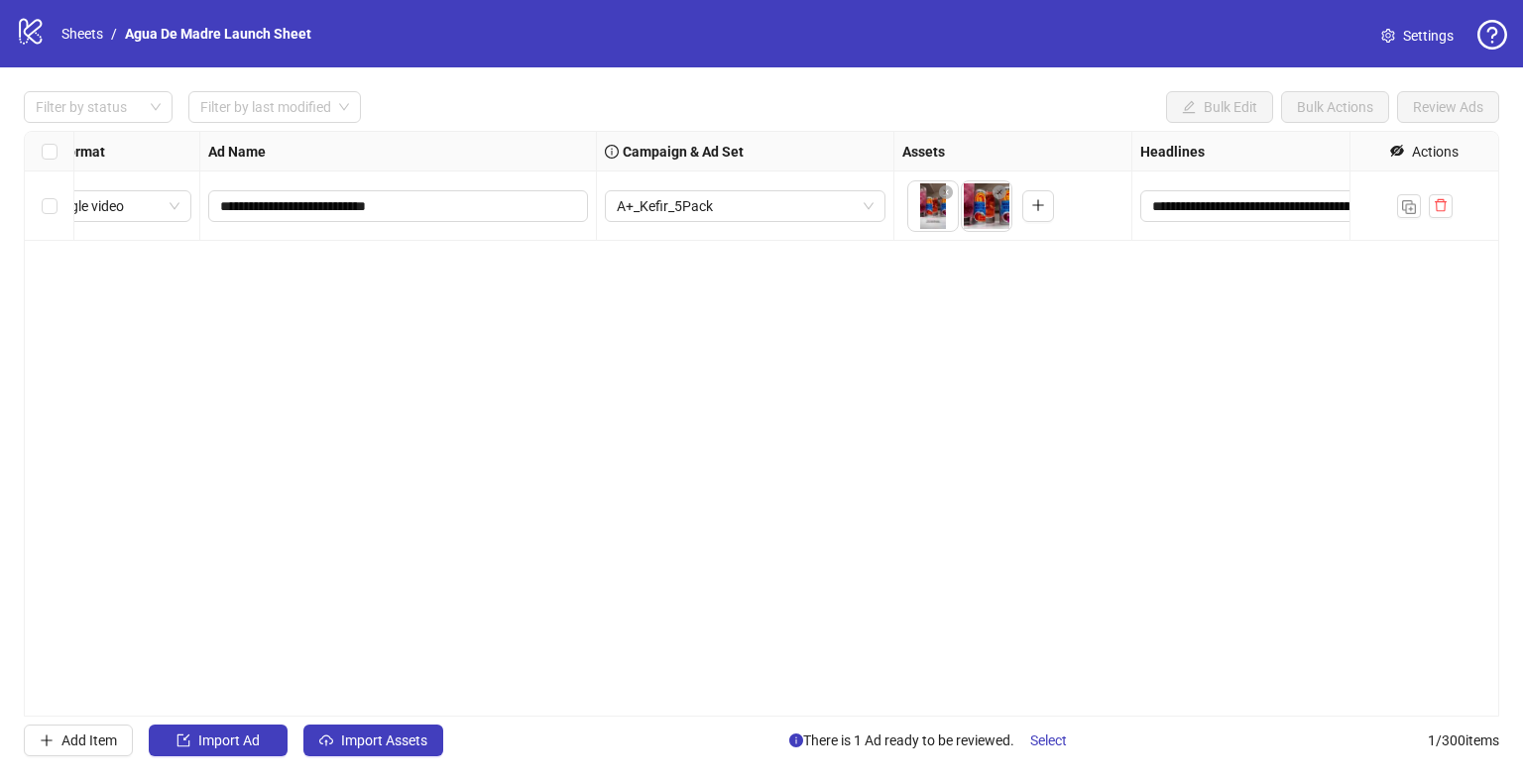 scroll, scrollTop: 0, scrollLeft: 0, axis: both 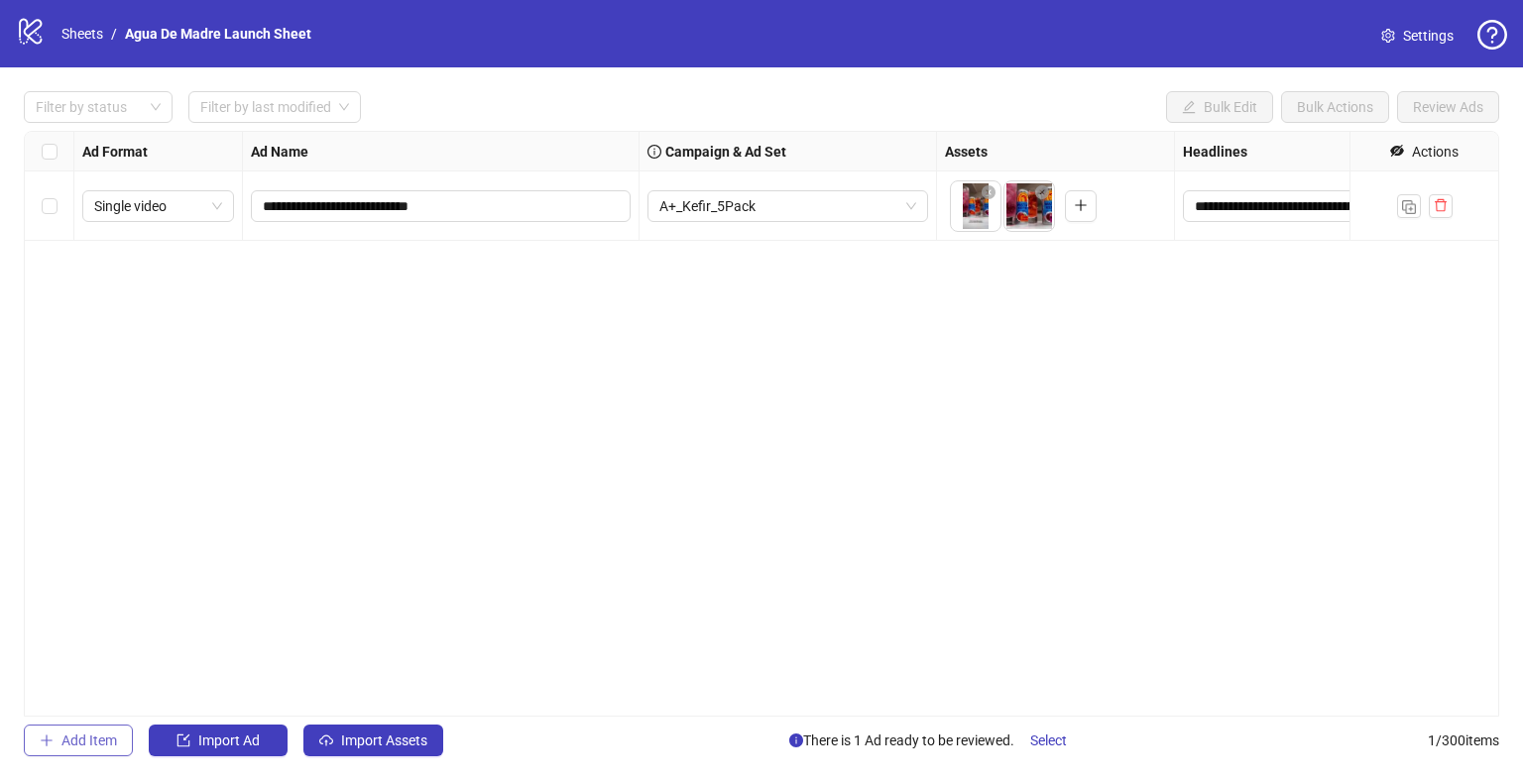click on "Add Item" at bounding box center [78, 740] 